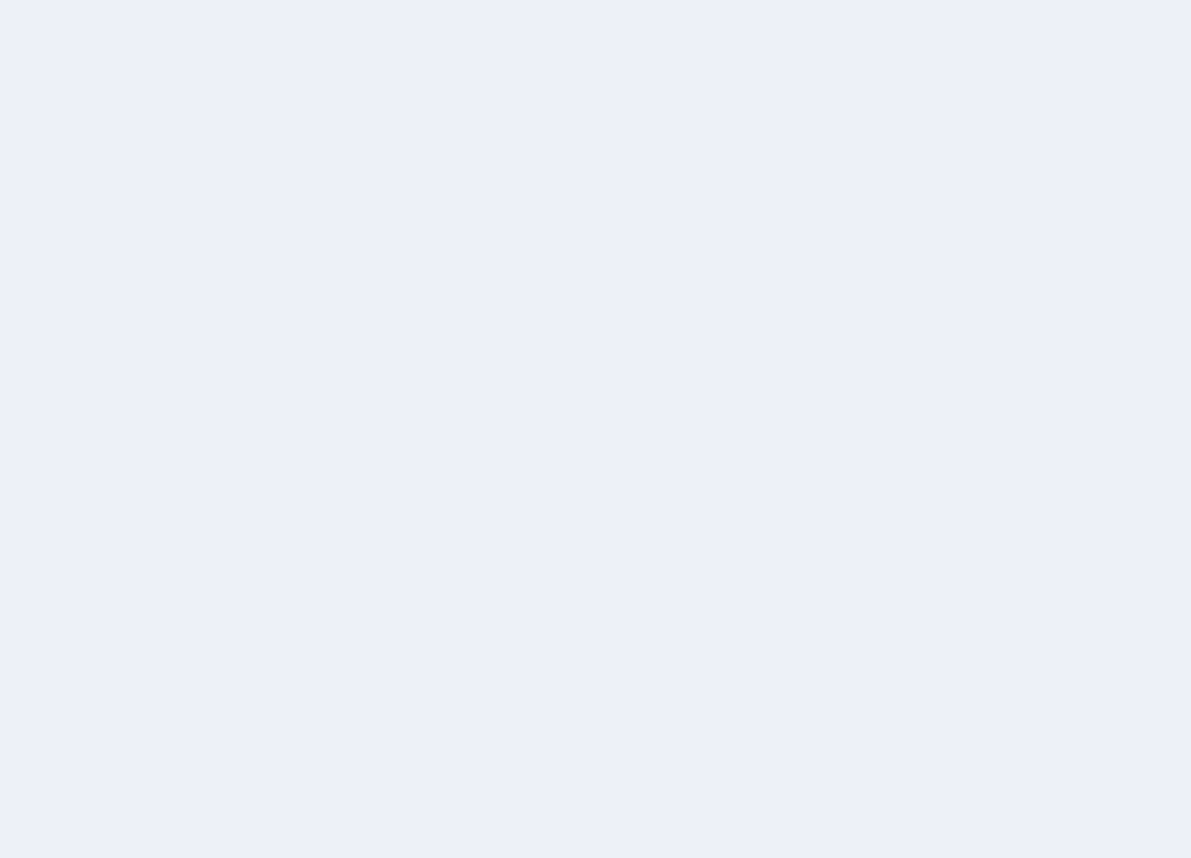 scroll, scrollTop: 0, scrollLeft: 0, axis: both 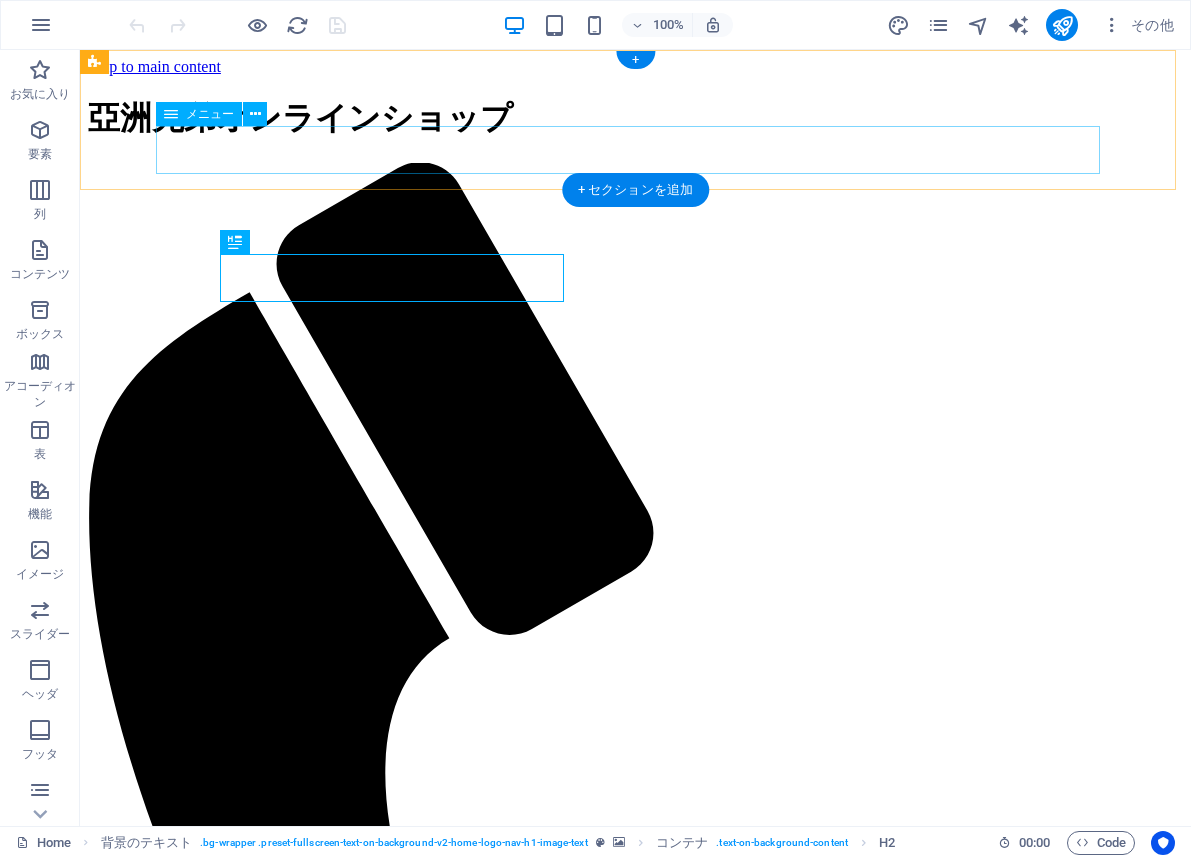 click on "home about us 取り扱い商品について お知らせ ショップラインナップ" at bounding box center (635, 1665) 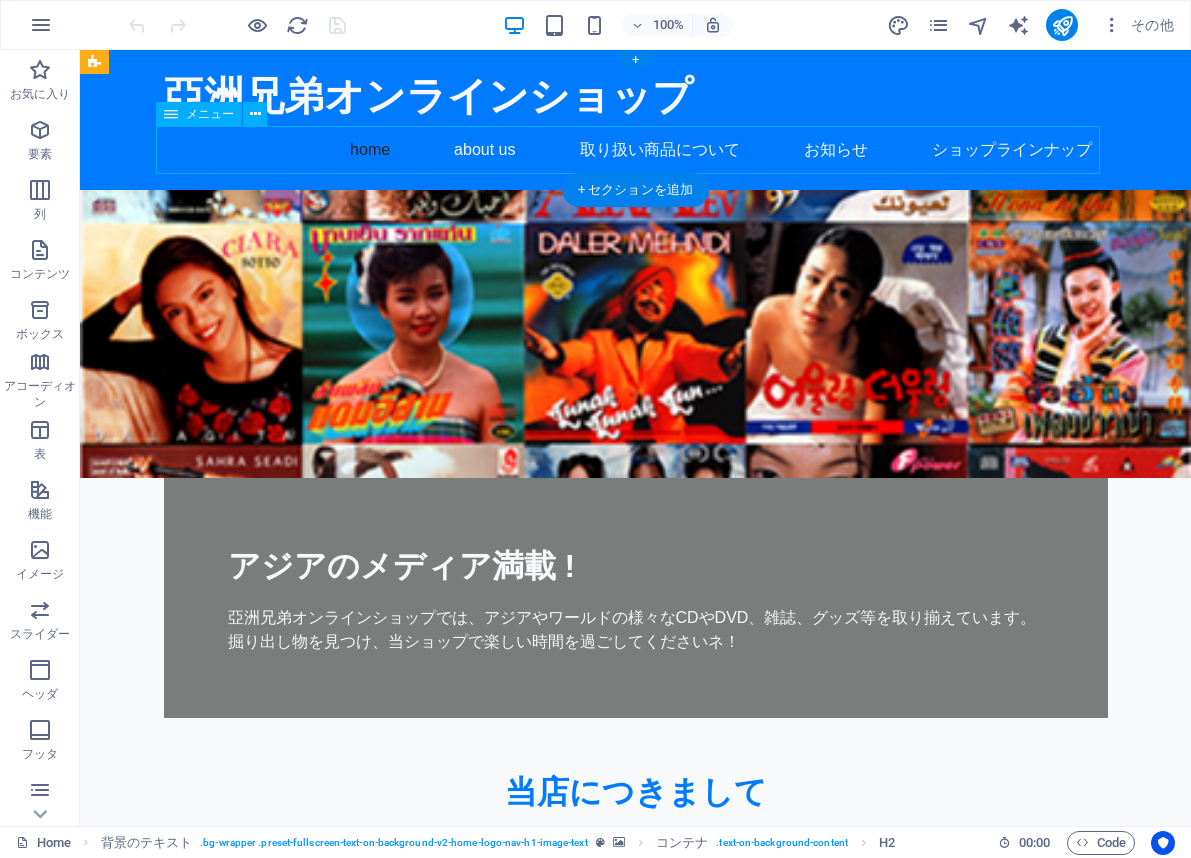 scroll, scrollTop: 0, scrollLeft: 0, axis: both 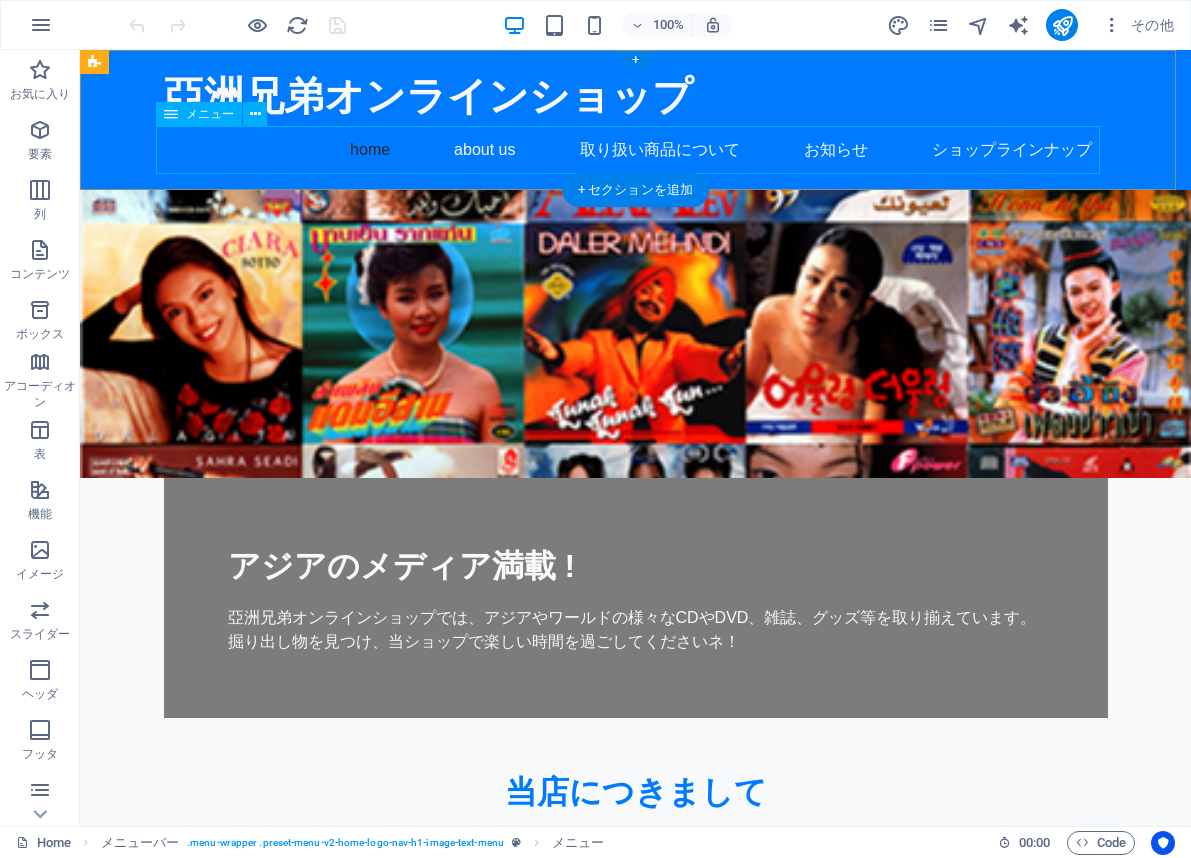 click on "home about us 取り扱い商品について お知らせ ショップラインナップ" at bounding box center (636, 150) 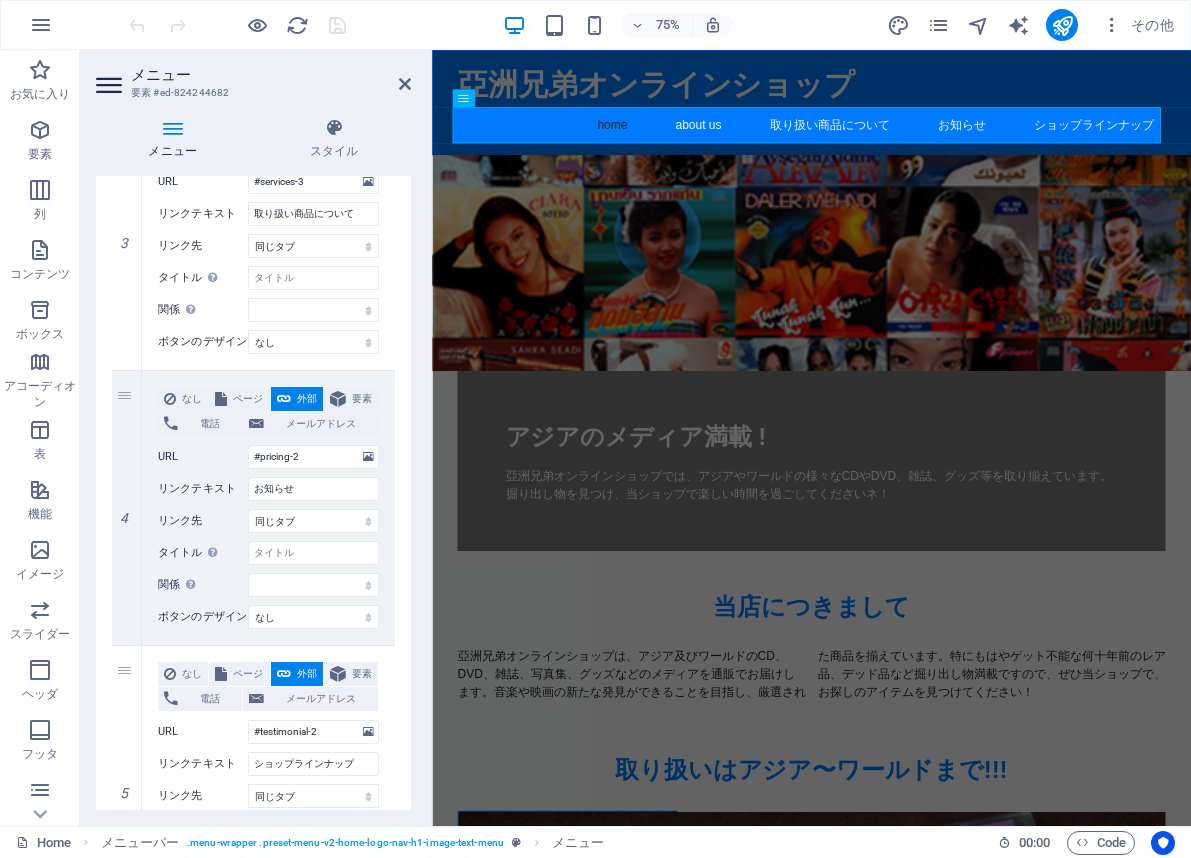 scroll, scrollTop: 884, scrollLeft: 0, axis: vertical 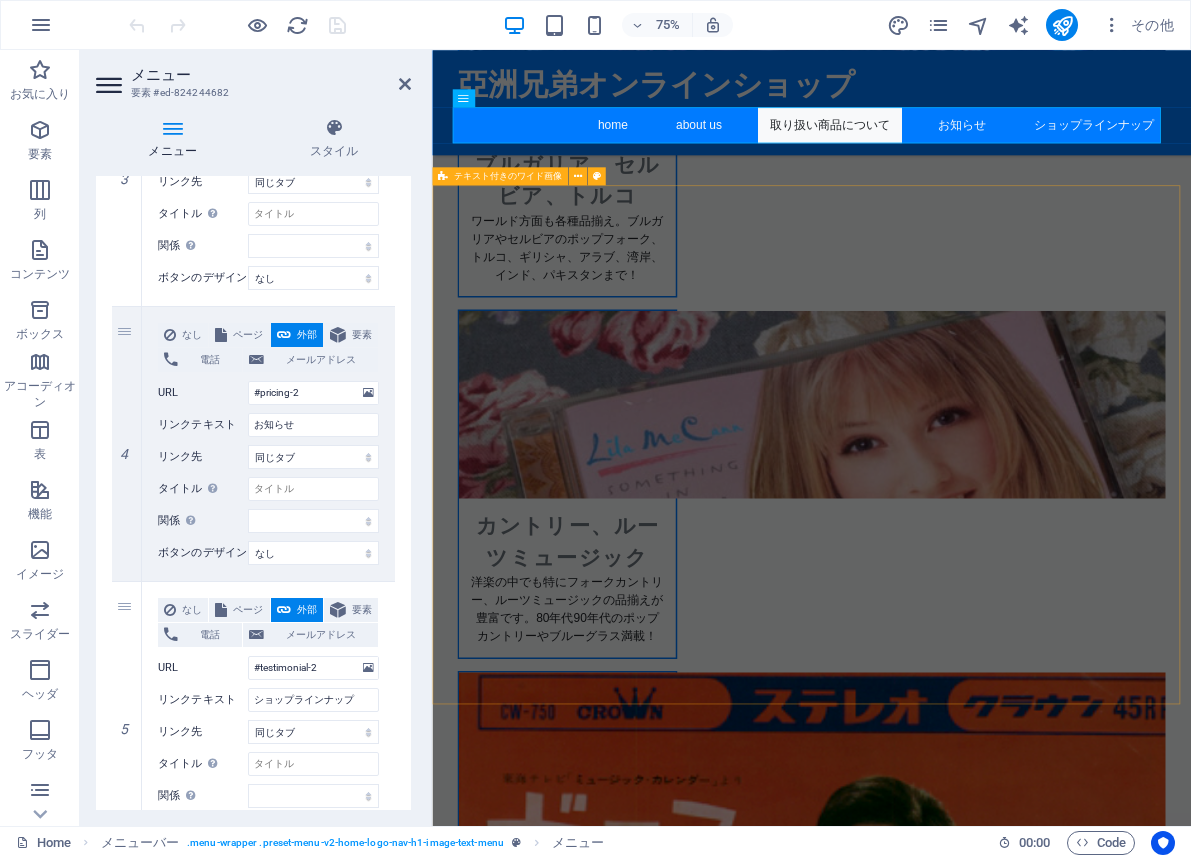 click on "テキスト付きのワイド画像" at bounding box center (500, 176) 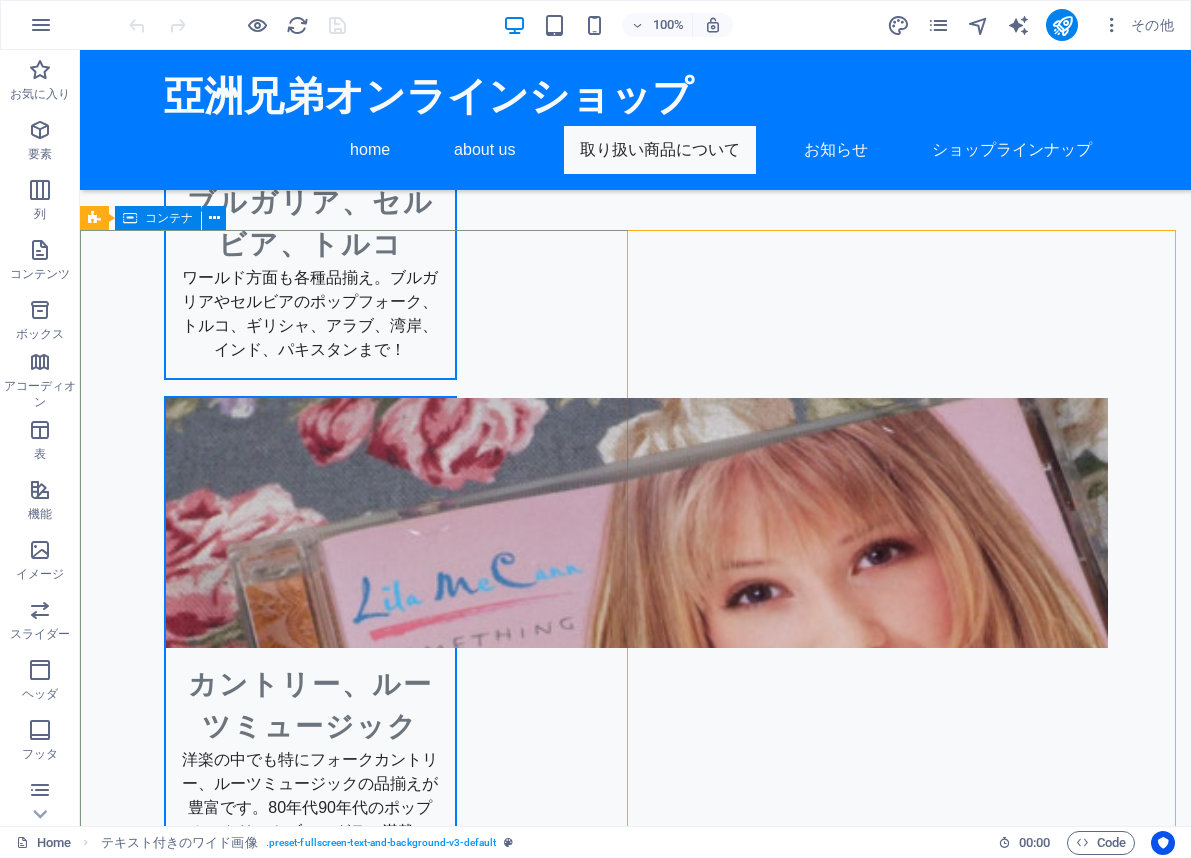 click on "コンテナ" at bounding box center (169, 218) 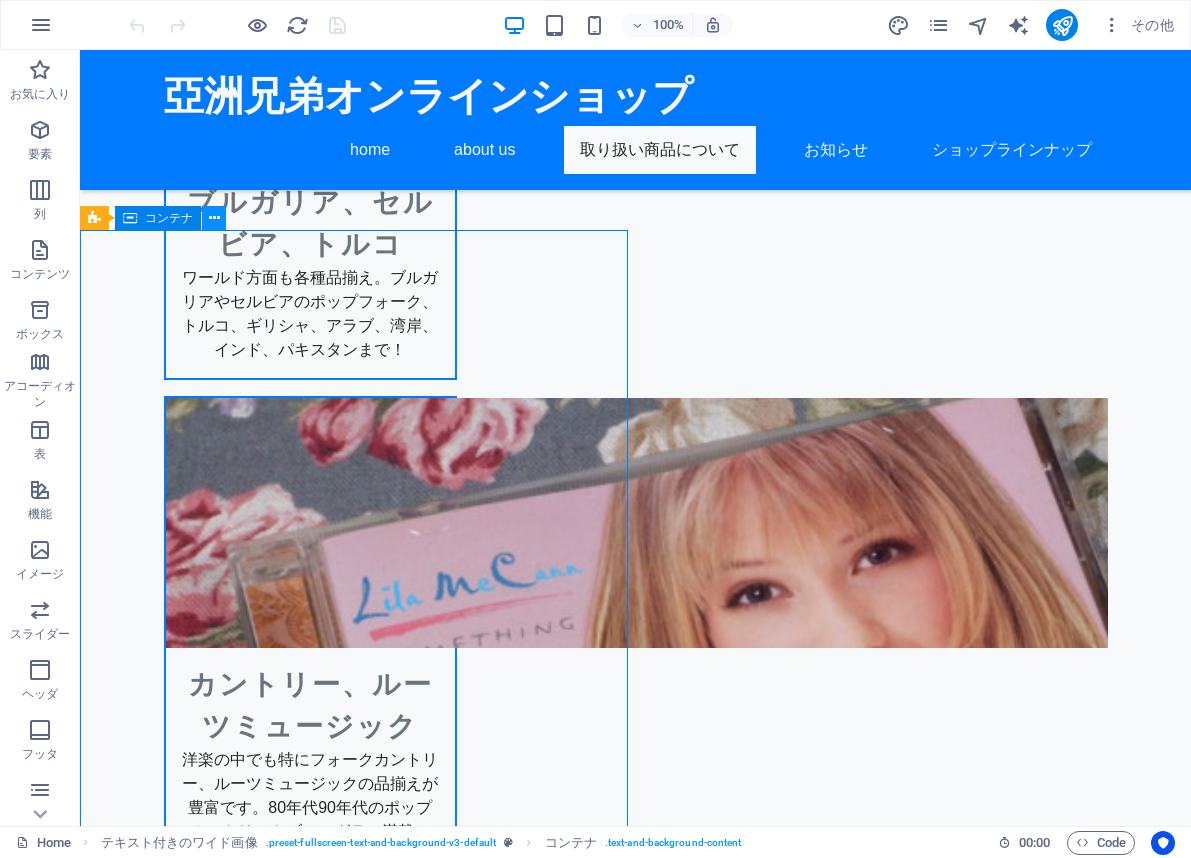 click at bounding box center (214, 218) 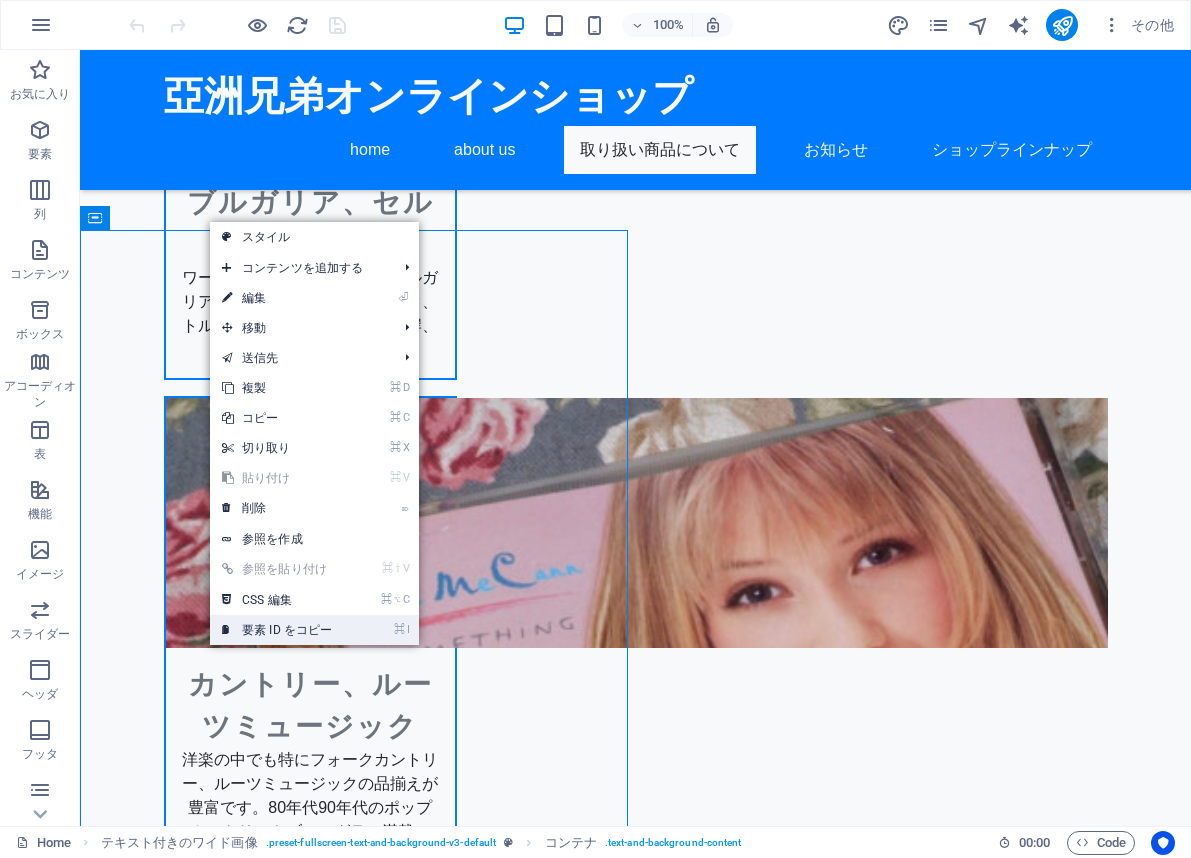 click on "⌘ I  要素 ID をコピー" at bounding box center [277, 630] 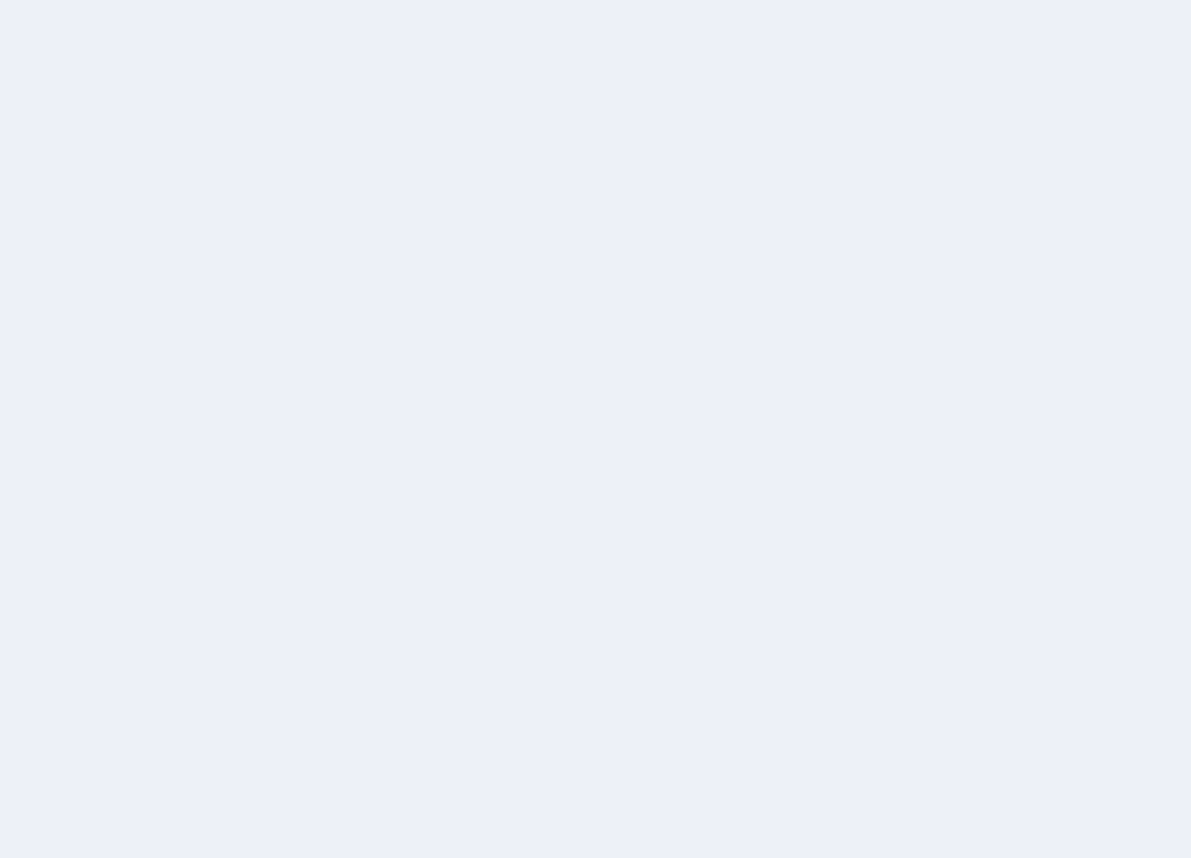 scroll, scrollTop: 0, scrollLeft: 0, axis: both 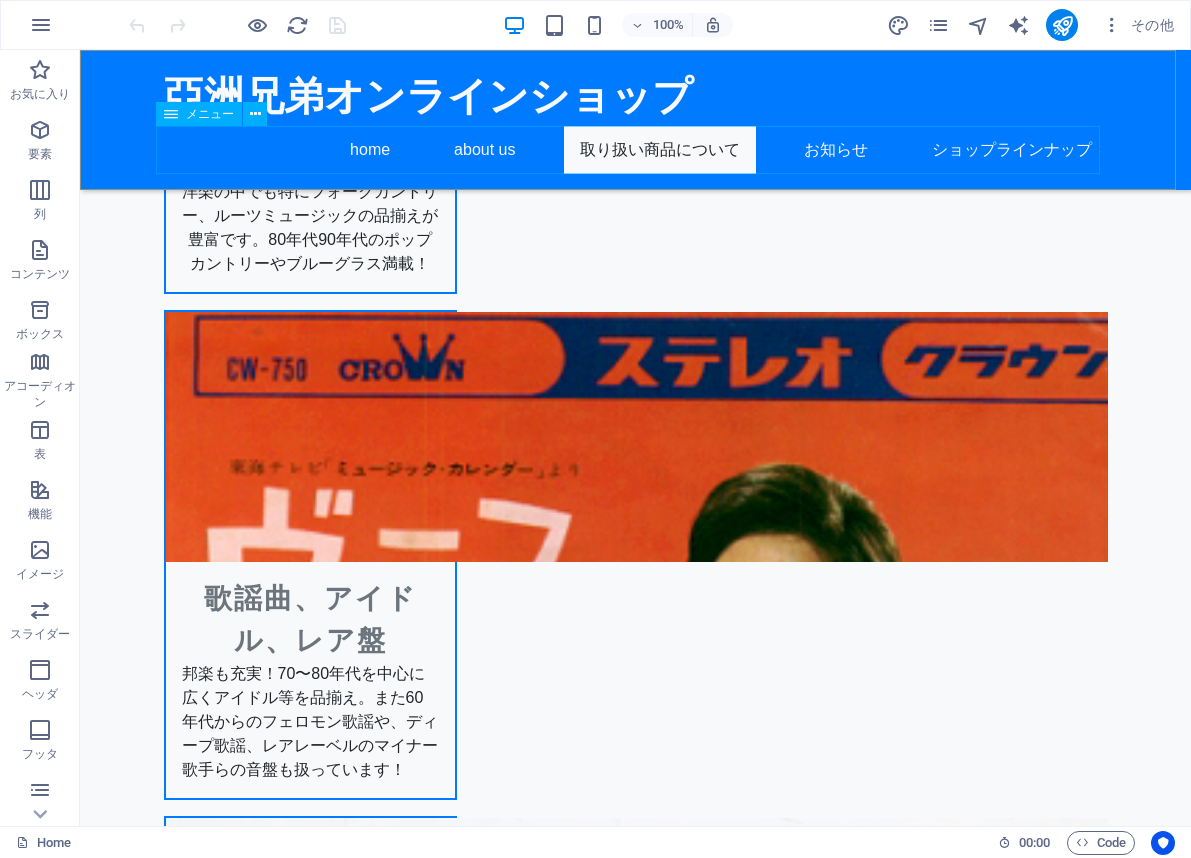 click on "home about us 取り扱い商品について お知らせ ショップラインナップ" at bounding box center [636, 150] 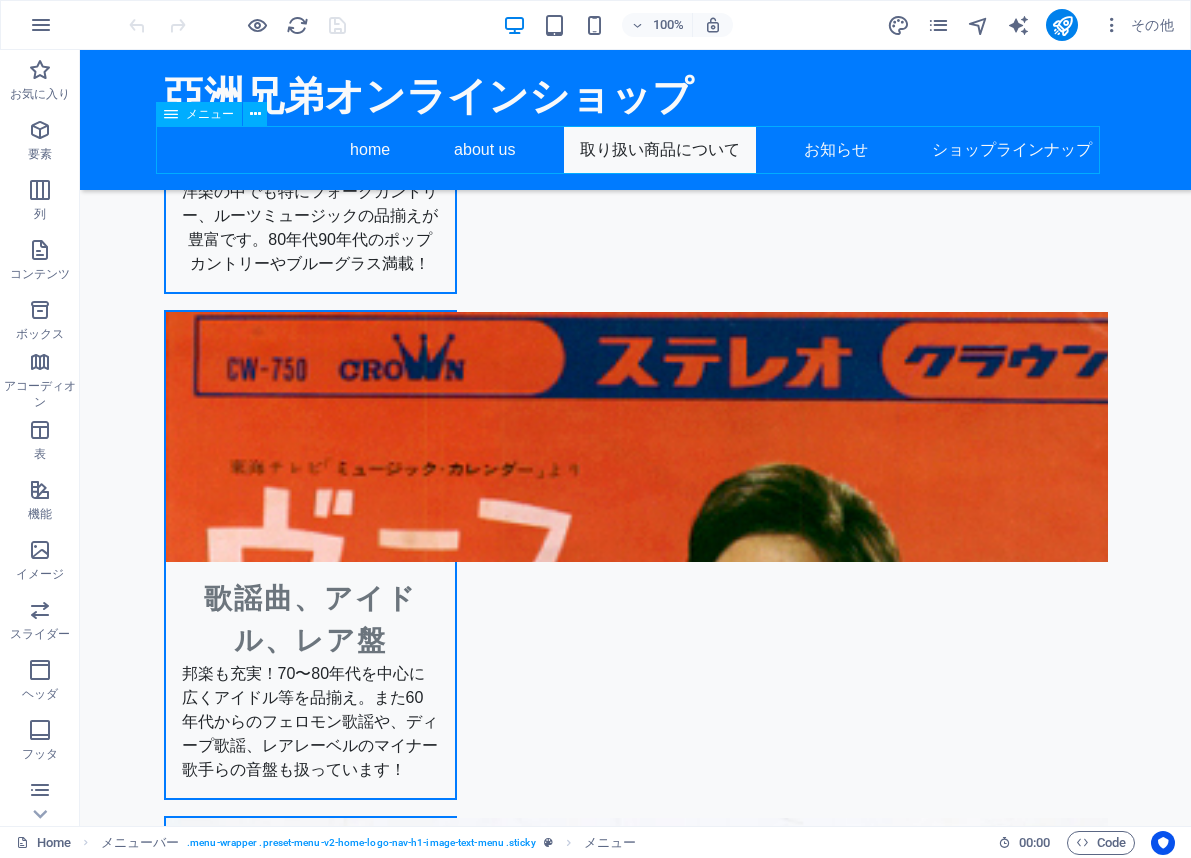 click on "home about us 取り扱い商品について お知らせ ショップラインナップ" at bounding box center [636, 150] 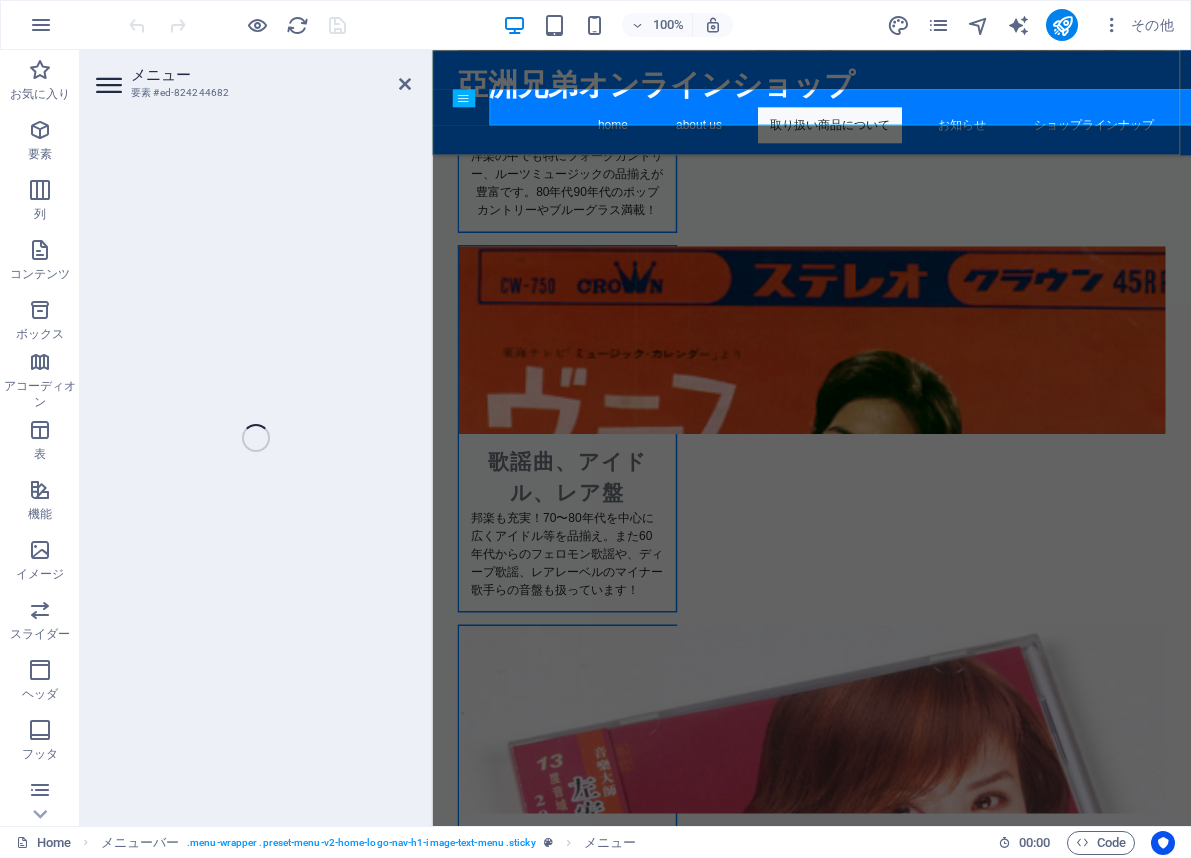 select 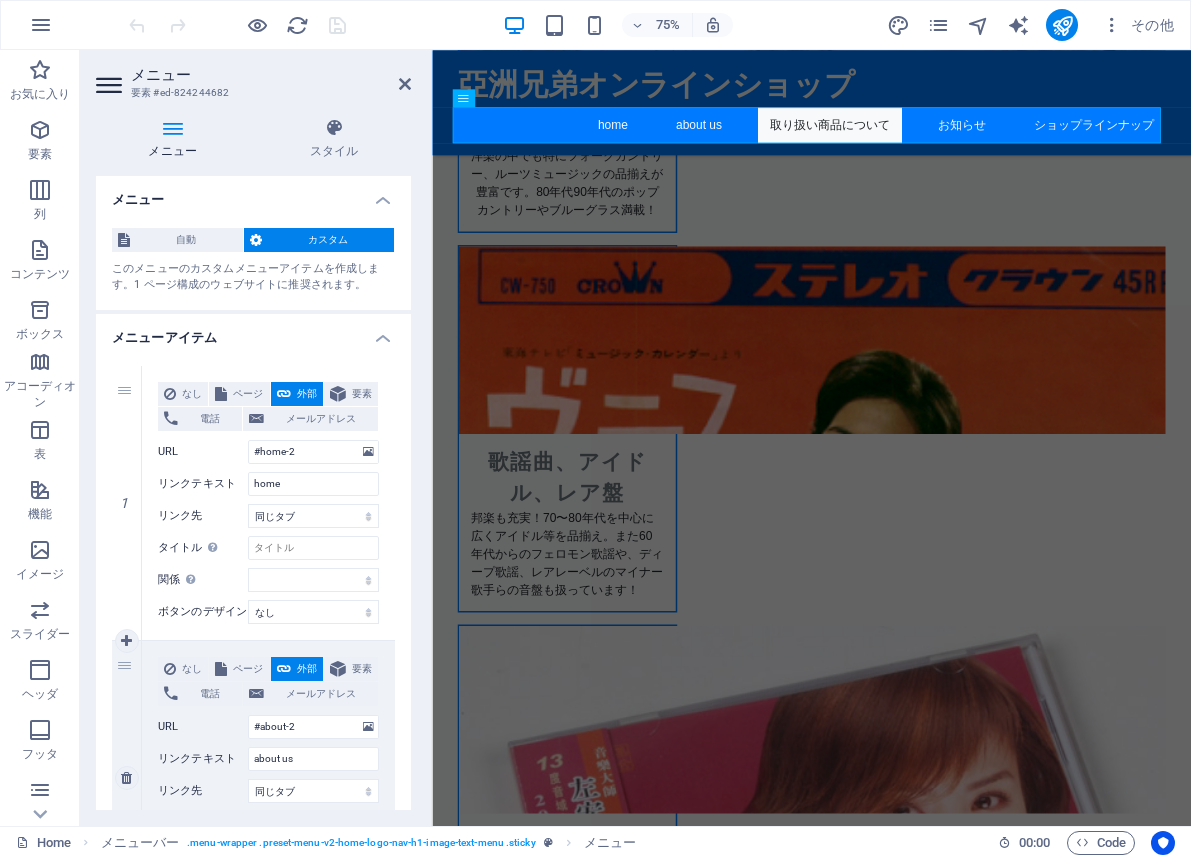scroll, scrollTop: 2364, scrollLeft: 0, axis: vertical 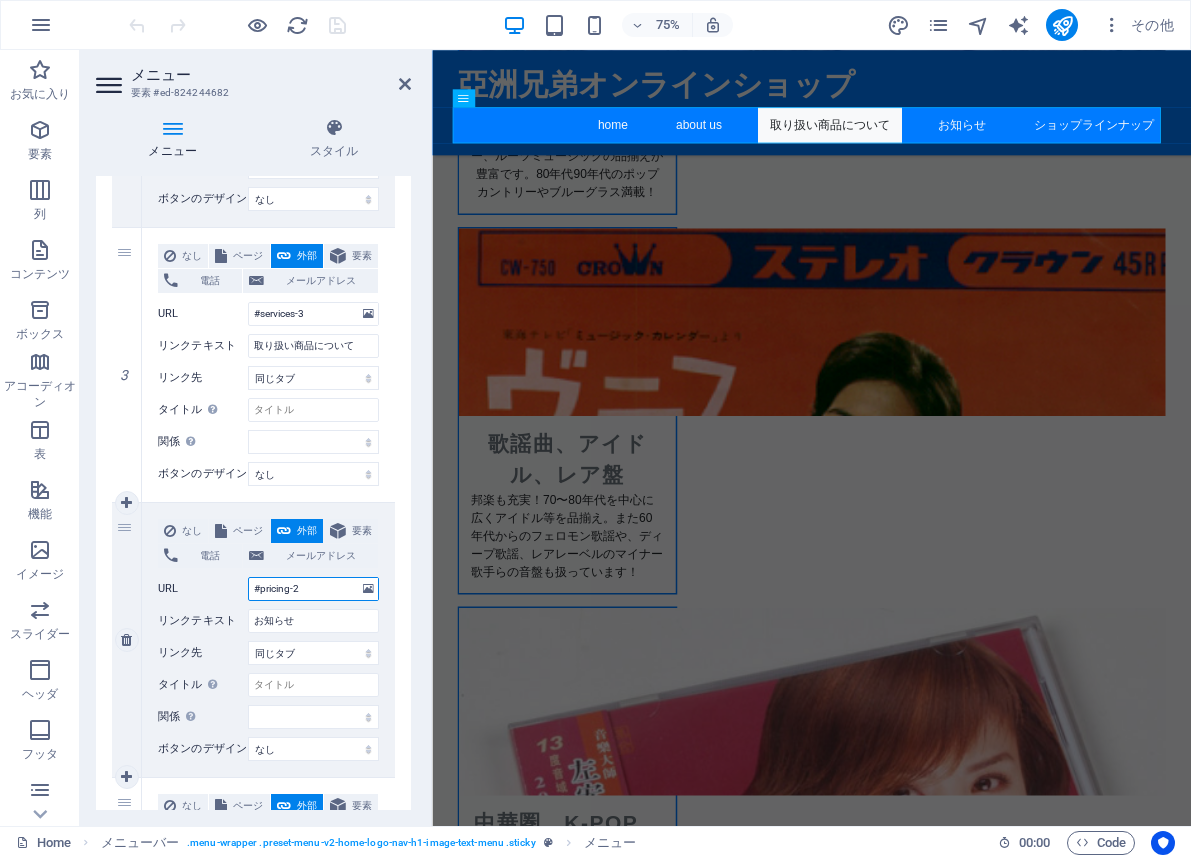 click on "#pricing-2" at bounding box center (313, 589) 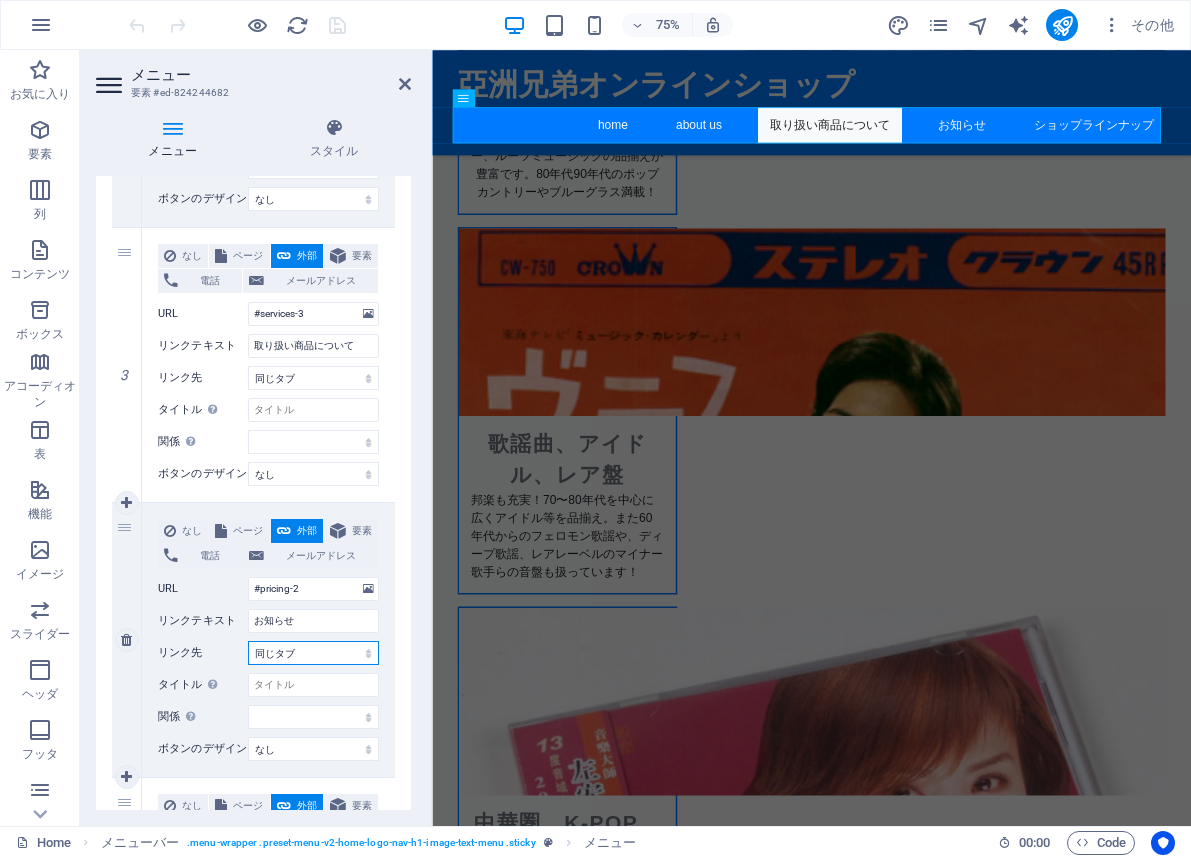 click on "新規タブ 同じタブ オーバーレイ" at bounding box center (313, 653) 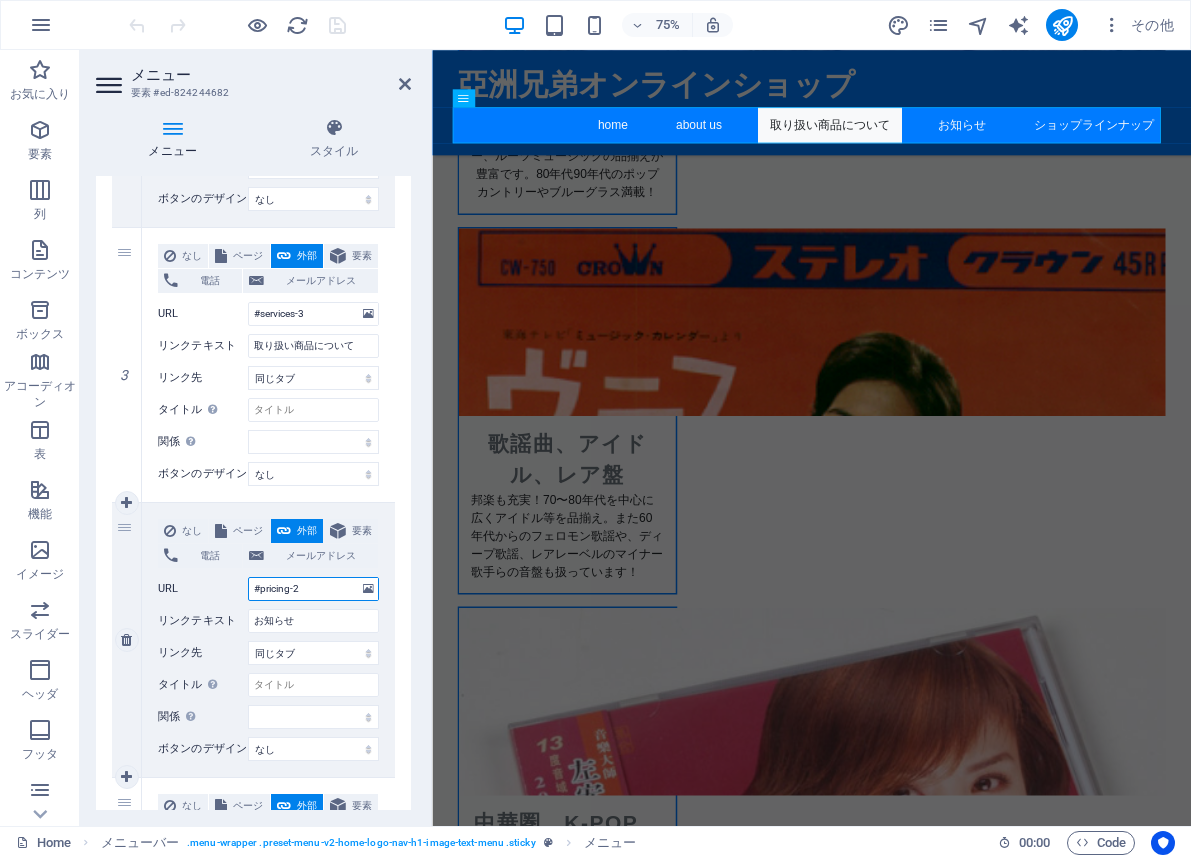 click on "#pricing-2" at bounding box center [313, 589] 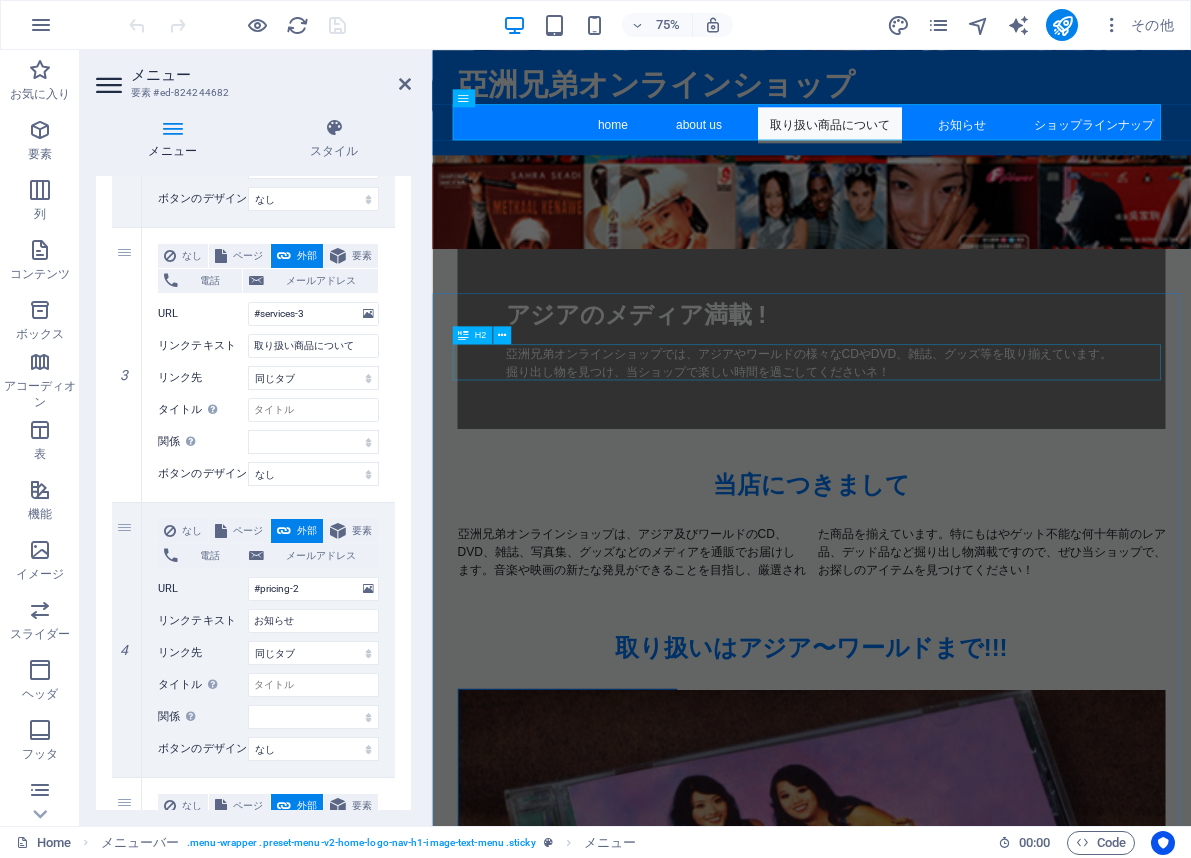 scroll, scrollTop: 304, scrollLeft: 0, axis: vertical 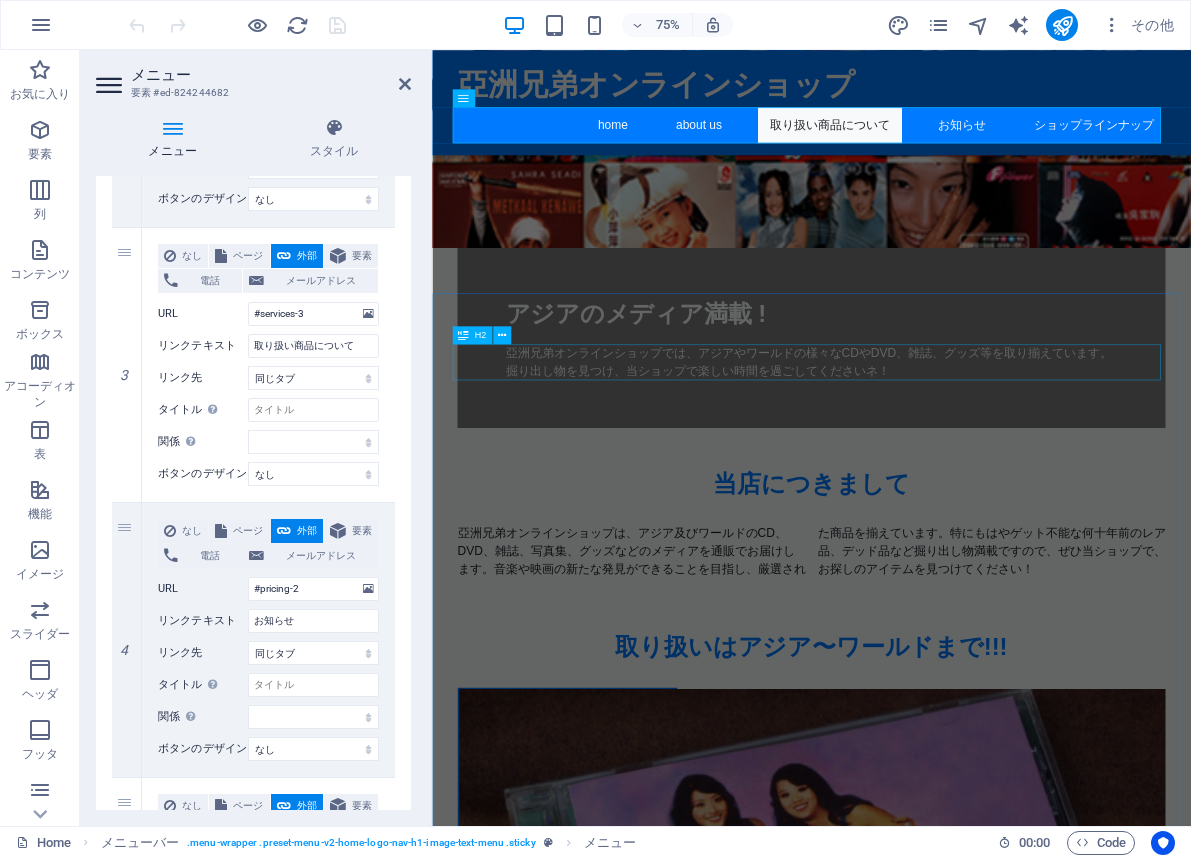 click at bounding box center [463, 335] 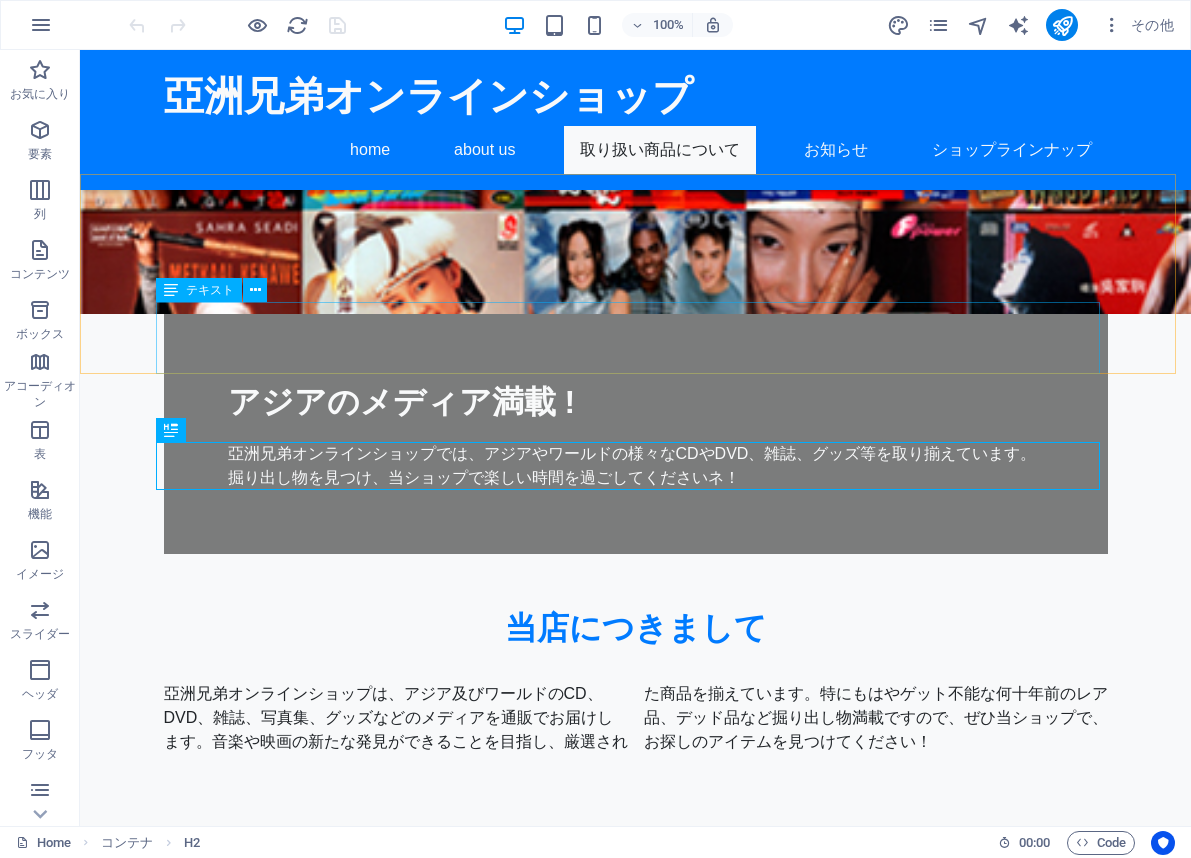 click on "テキスト" at bounding box center [210, 290] 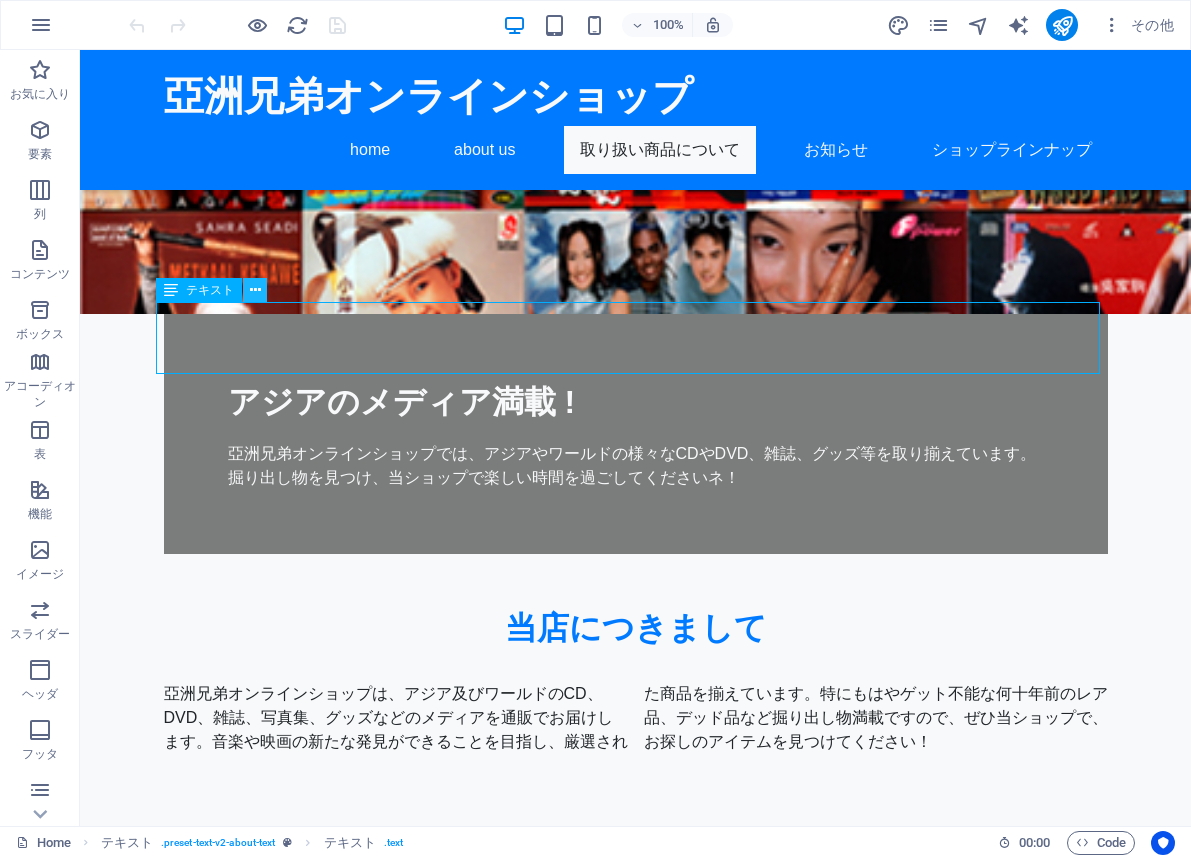 click at bounding box center [255, 290] 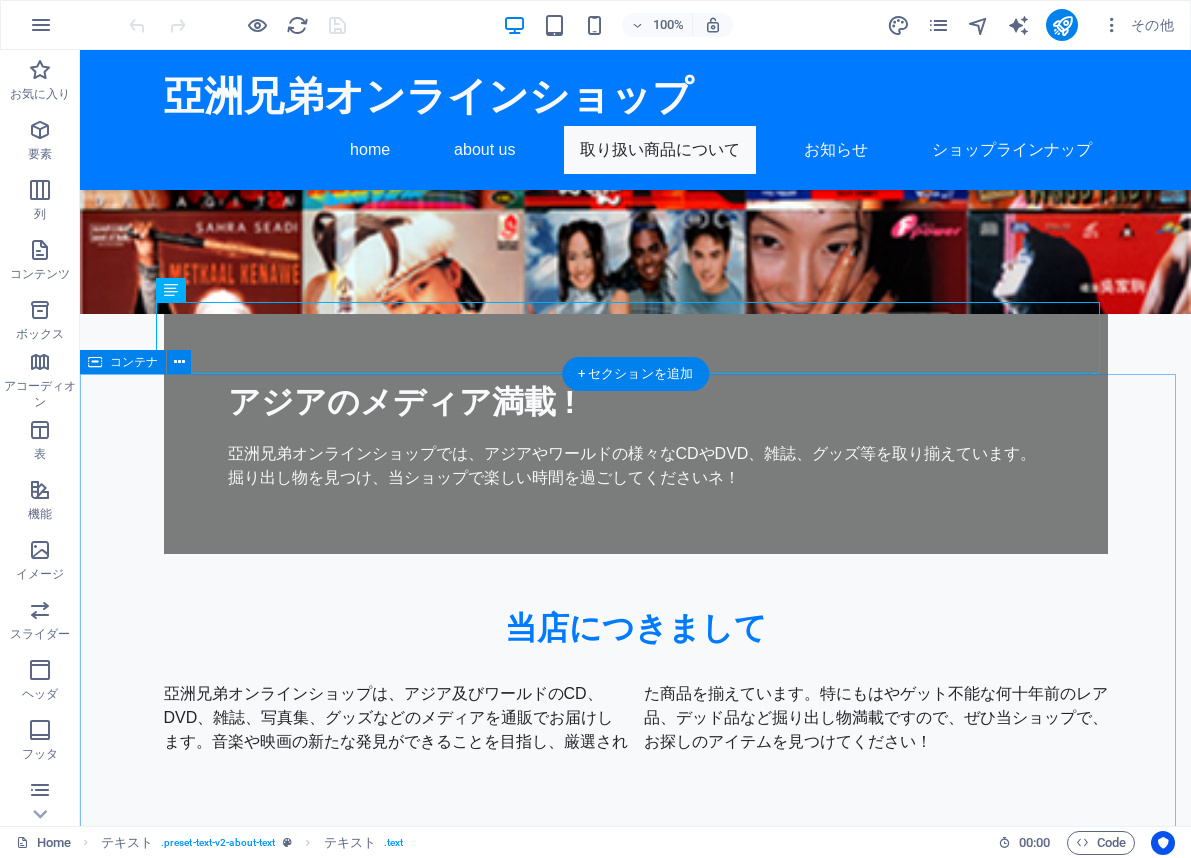 click on "取り扱いはアジア〜ワールドまで!!! タイ、カンボジア、ミャンマー他 当店が得意とする、アジア、特に東南アジアの商品も豊富です。タイ、カンボジア、ミャンマー、ラオス、ベトナム、モンゴルなどまで！ ブルガリア、セルビア、トルコ ワールド方面も各種品揃え。ブルガリアやセルビアのポップフォーク、トルコ、ギリシャ、アラブ、湾岸、インド、パキスタンまで！ カントリー、ルーツミュージック 洋楽の中でも特にフォークカントリー、ルーツミュージックの品揃えが豊富です。80年代90年代のポップカントリーやブルーグラス満載！ 歌謡曲、アイドル、レア盤 邦楽も充実！70〜80年代を中心に広くアイドル等を品揃え。また60年代からのフェロモン歌謡や、ディープ歌謡、レアレーベルのマイナー歌手らの音盤も扱っています！" at bounding box center [635, 2313] 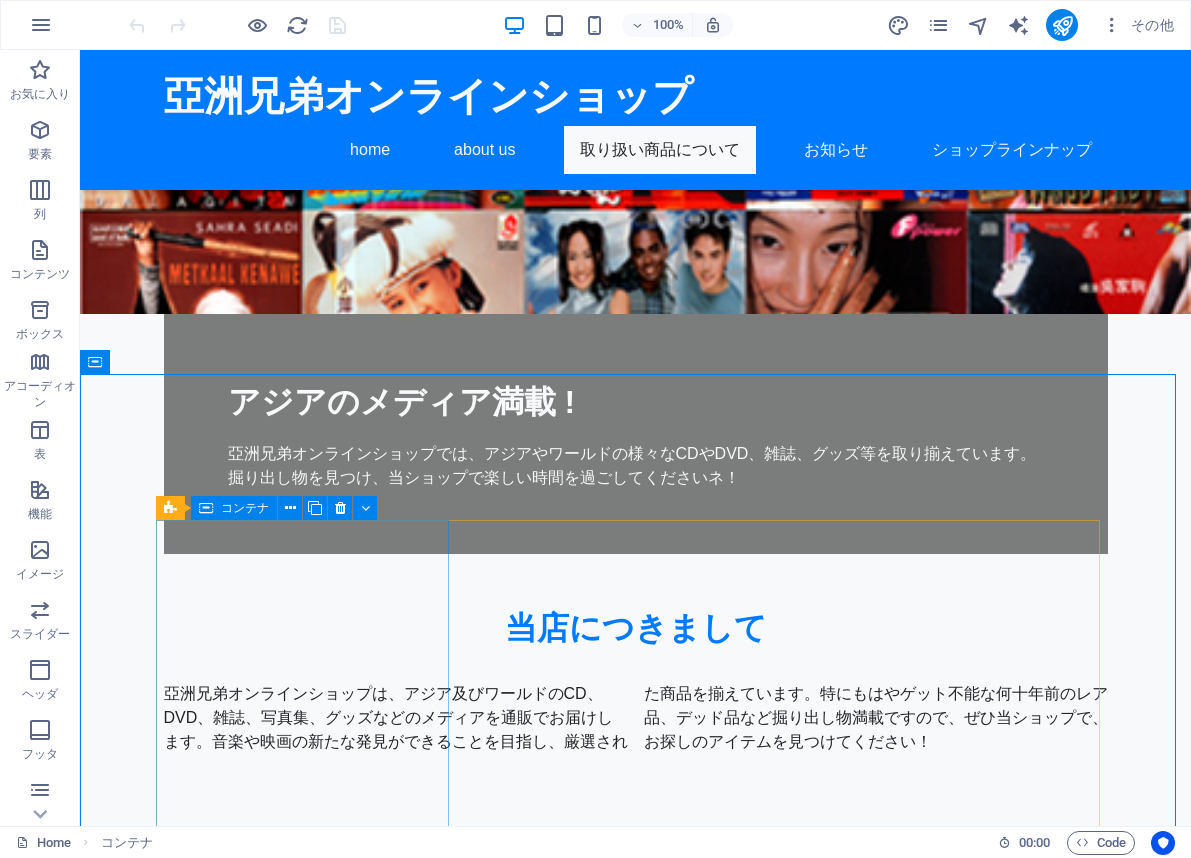 click on "コンテナ" at bounding box center (245, 508) 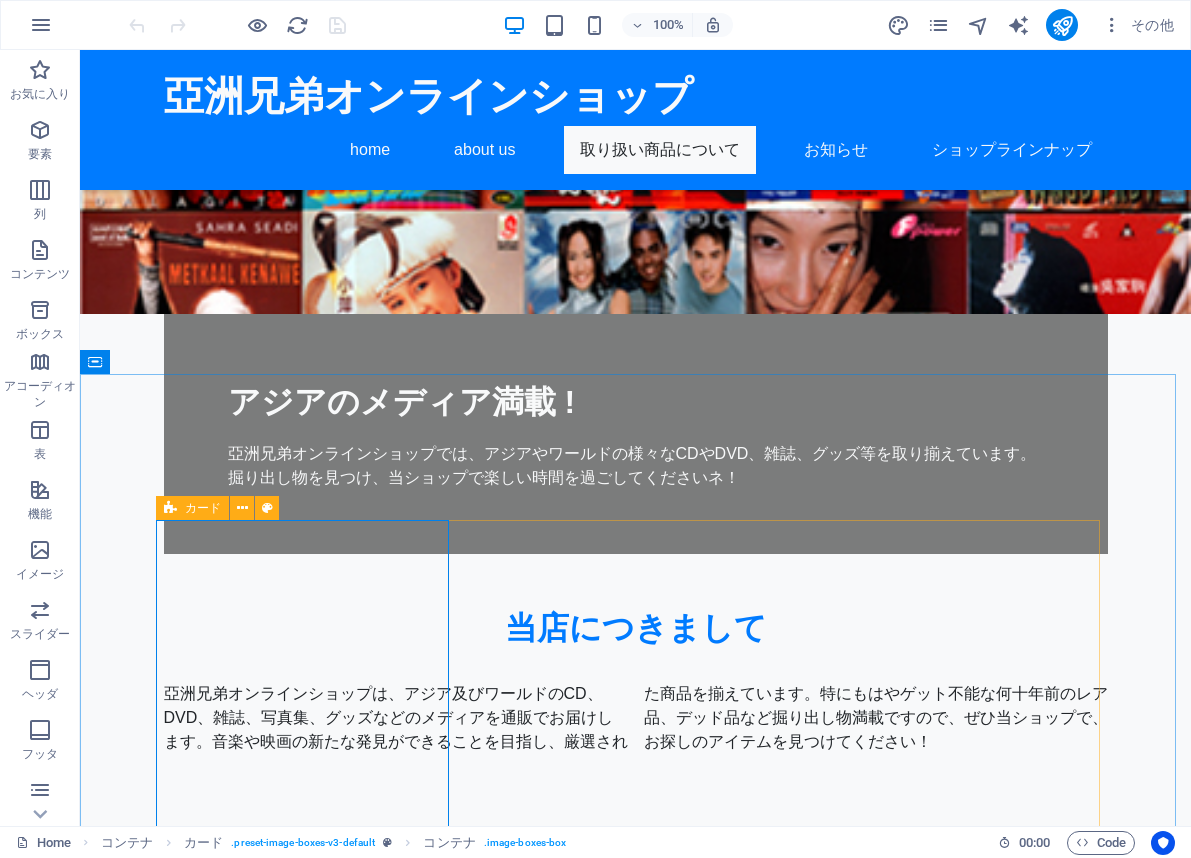 click at bounding box center [170, 508] 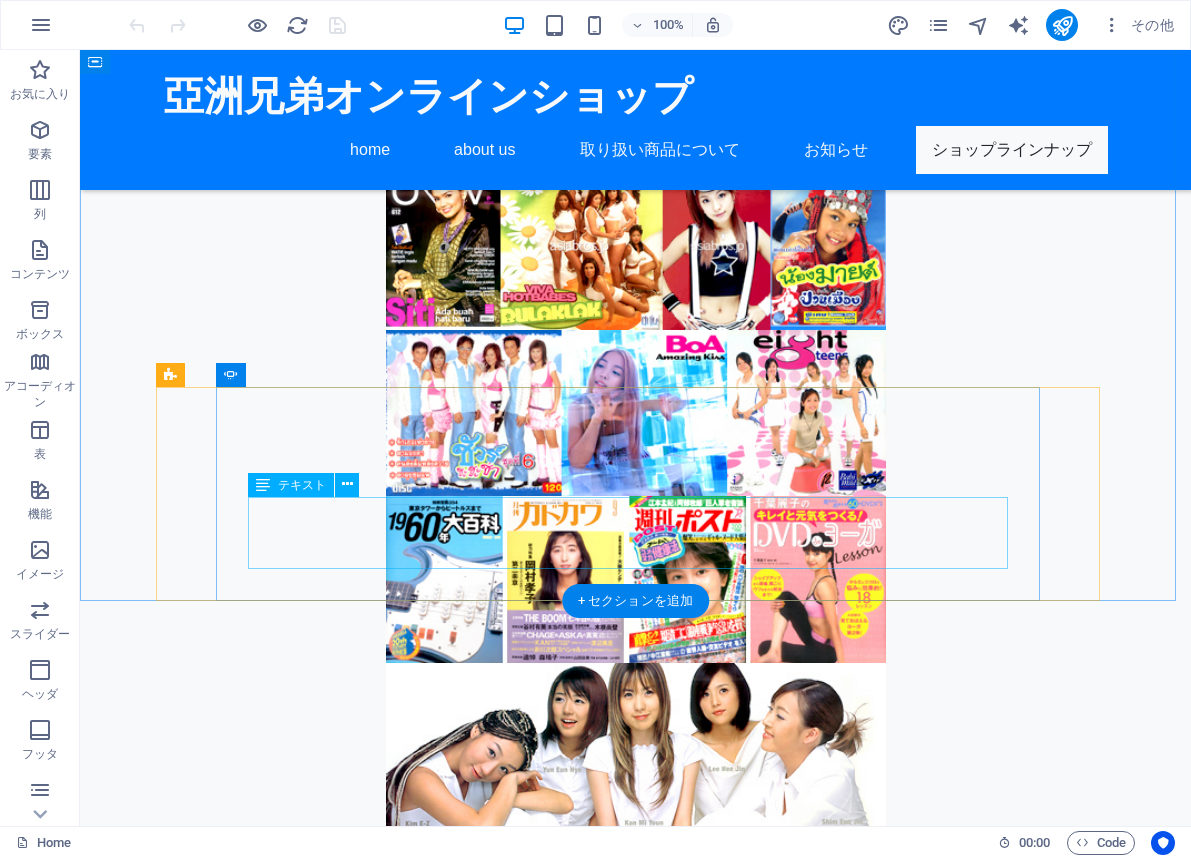scroll, scrollTop: 7520, scrollLeft: 0, axis: vertical 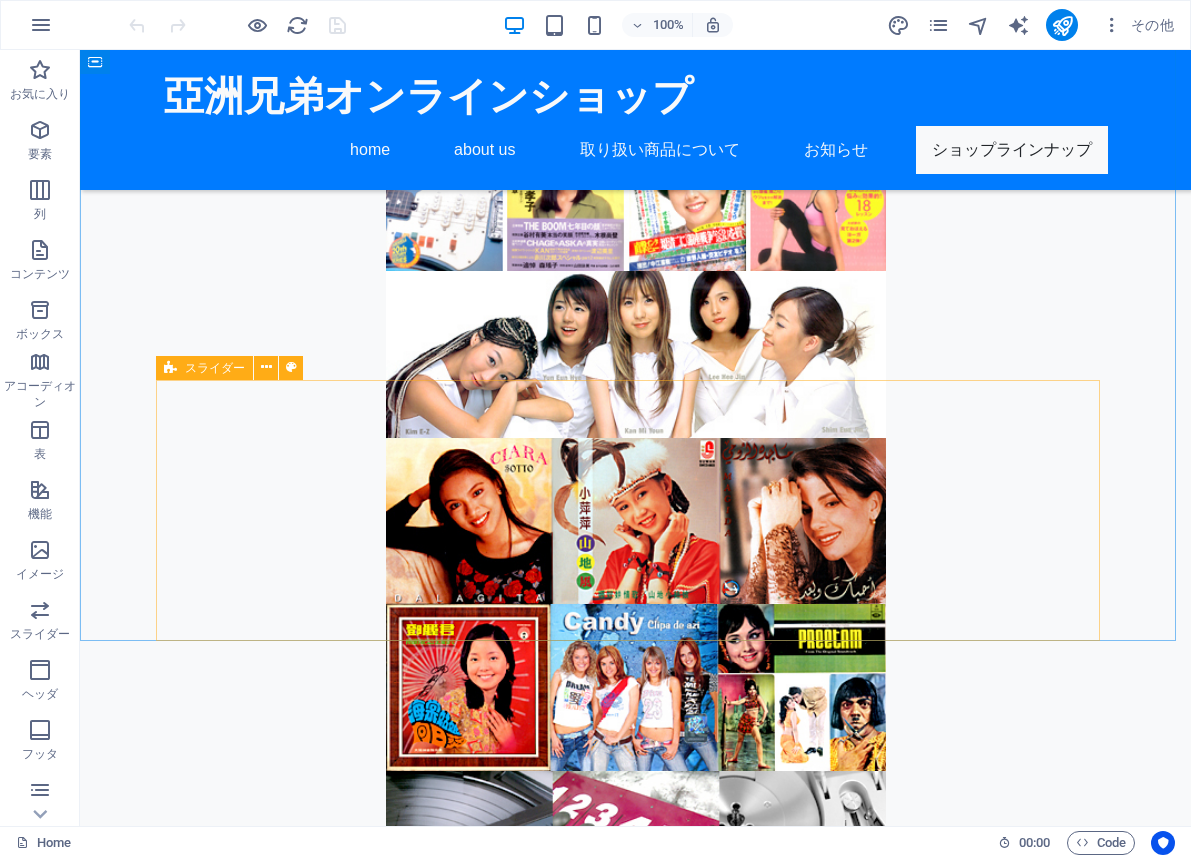 click on "スライダー" at bounding box center [215, 368] 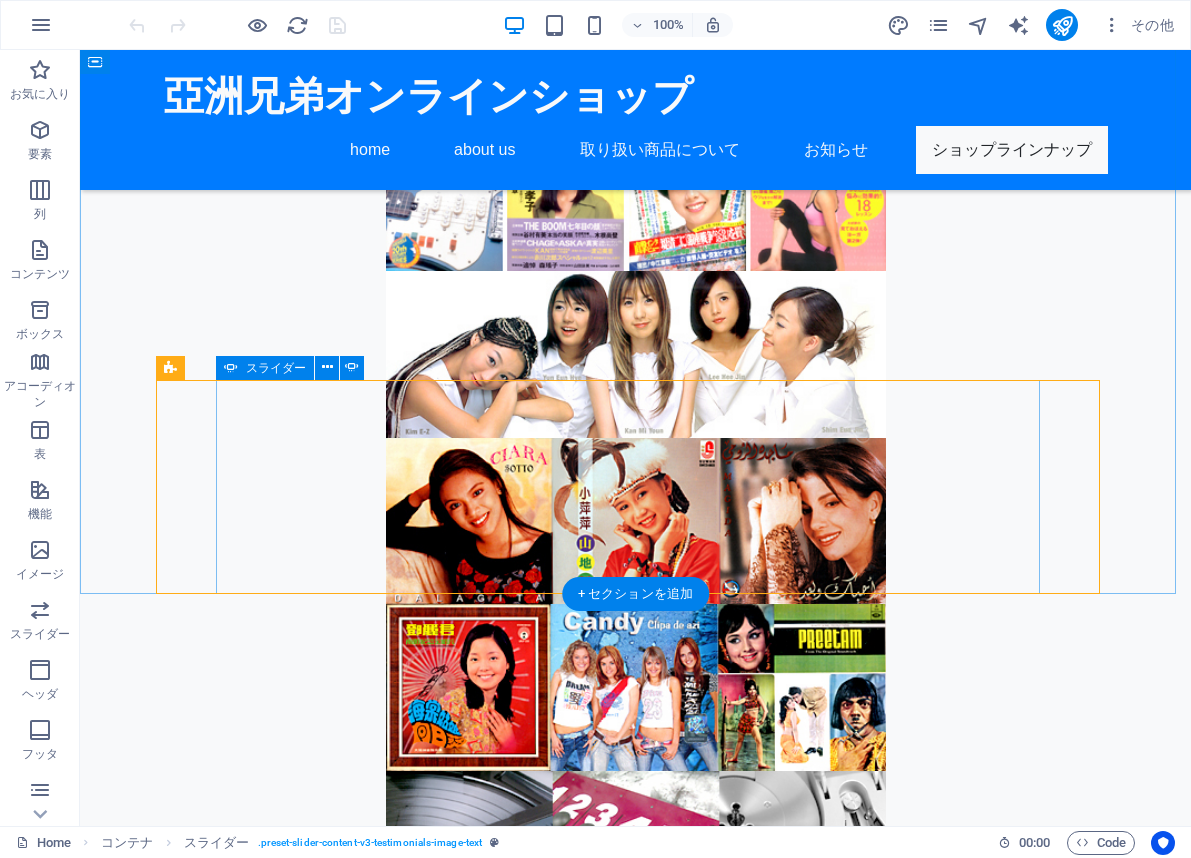 click at bounding box center (636, 3445) 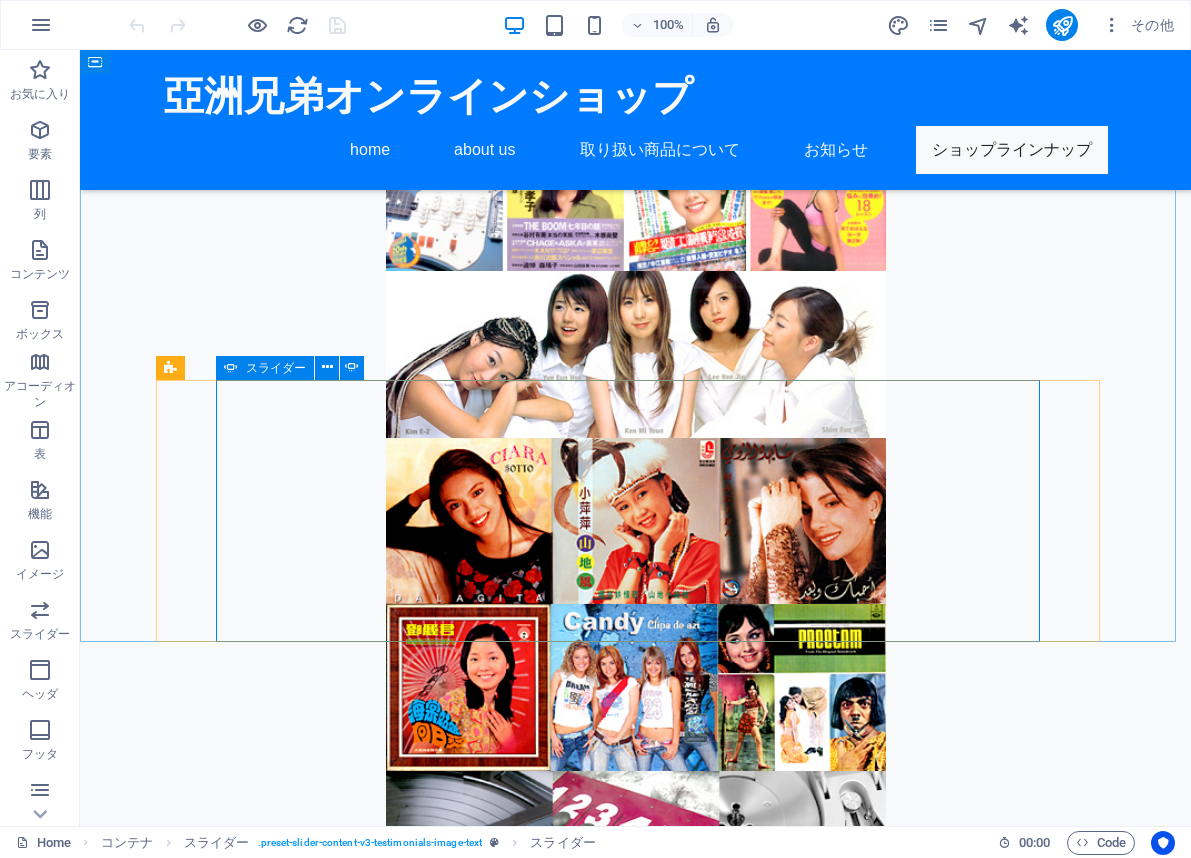 click on "スライダー" at bounding box center (276, 368) 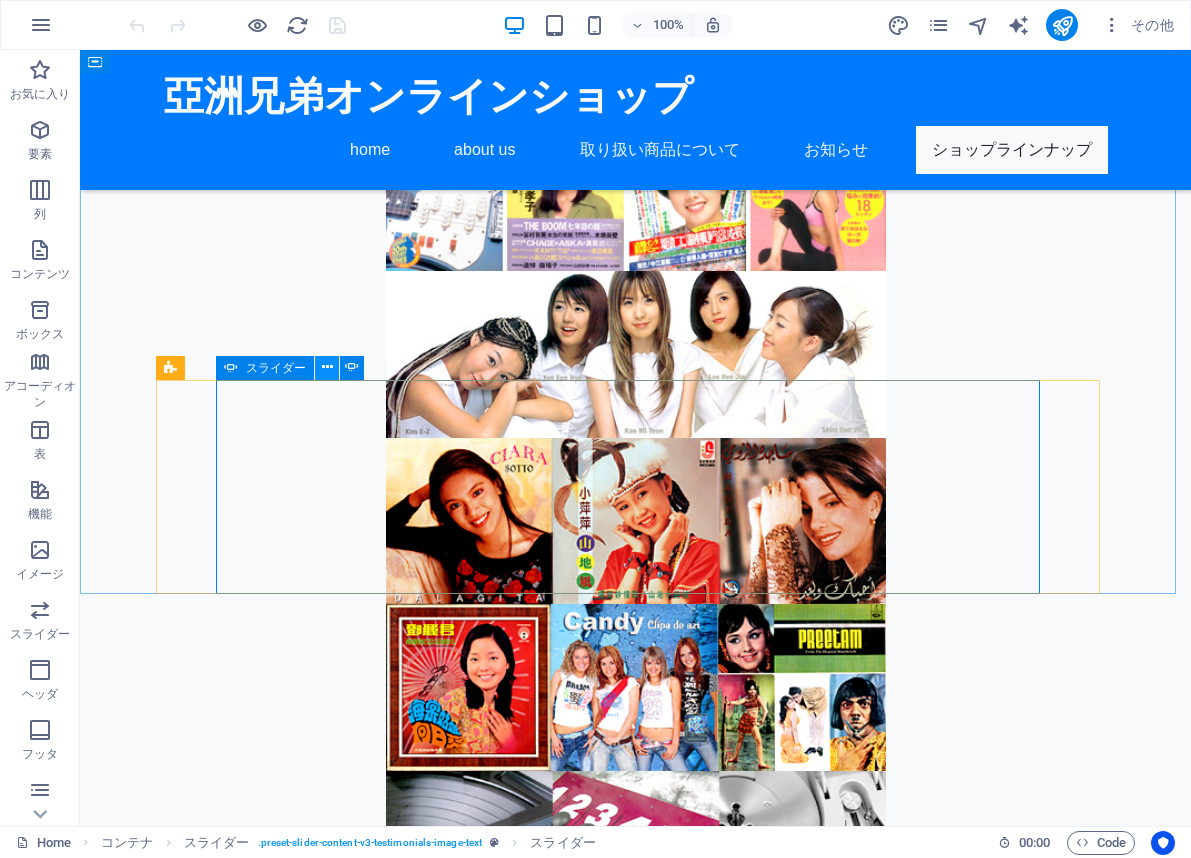 click at bounding box center (327, 367) 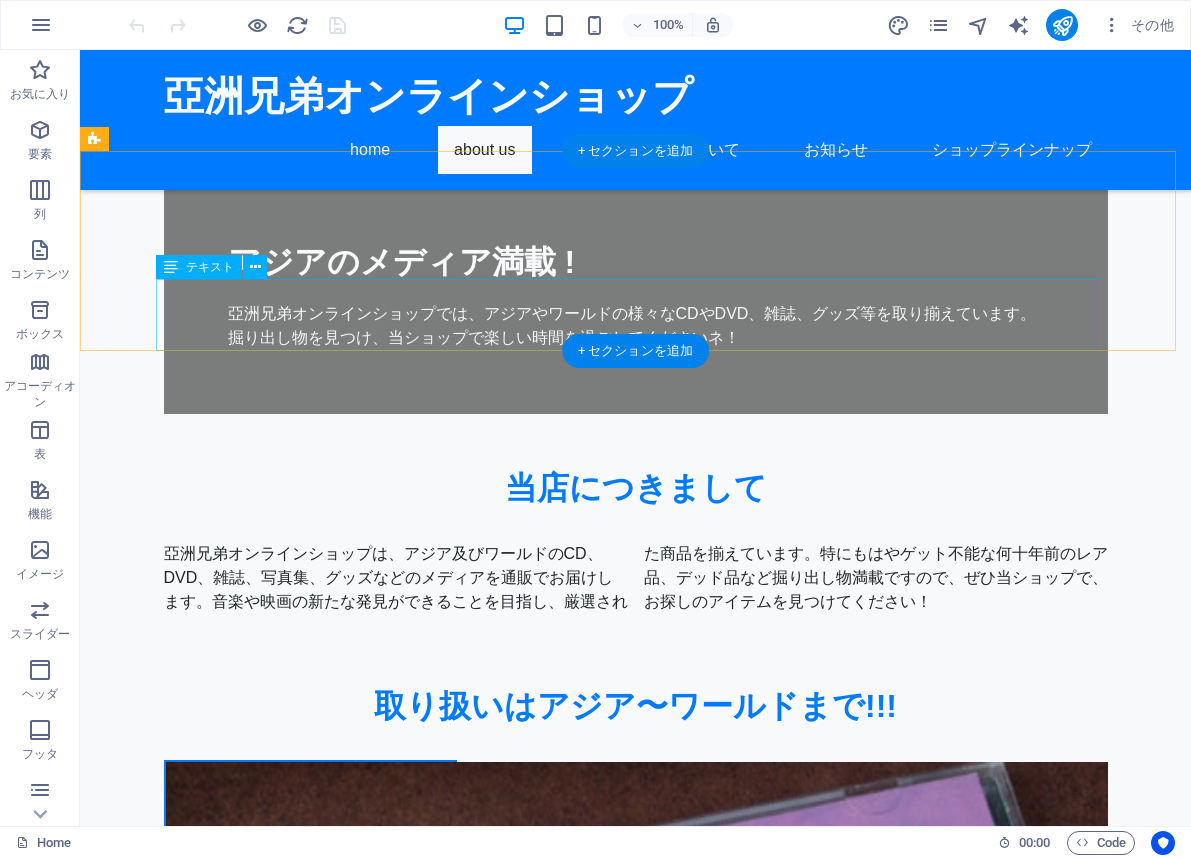 scroll, scrollTop: 444, scrollLeft: 0, axis: vertical 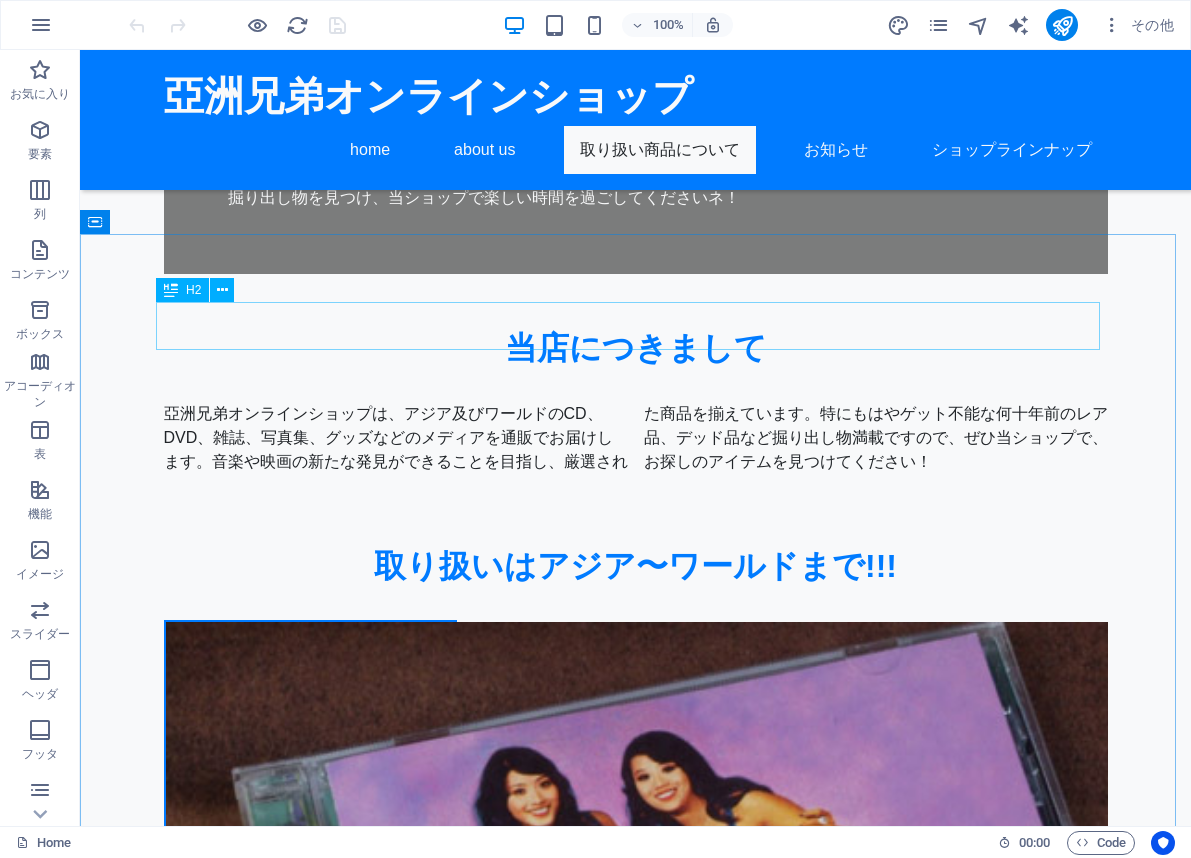 click on "H2" at bounding box center (182, 290) 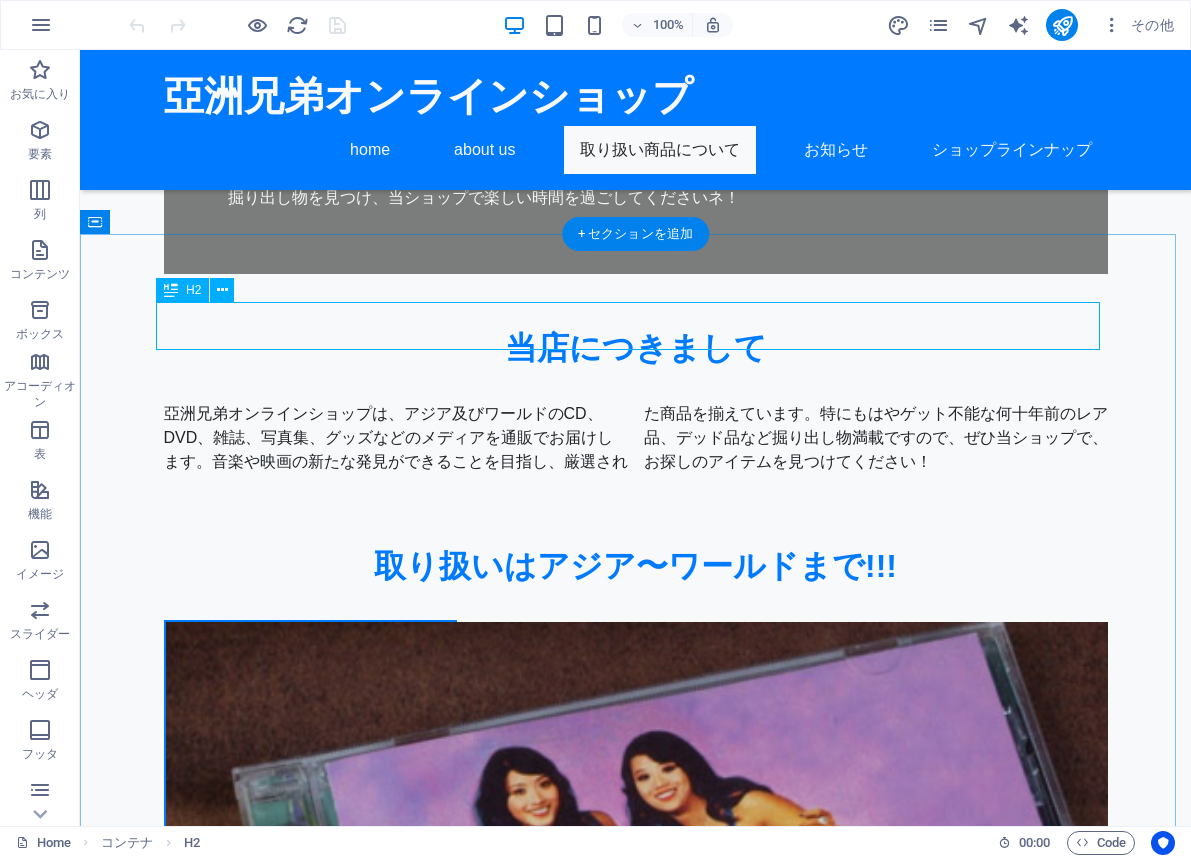 click on "取り扱いはアジア〜ワールドまで!!!" at bounding box center [636, 566] 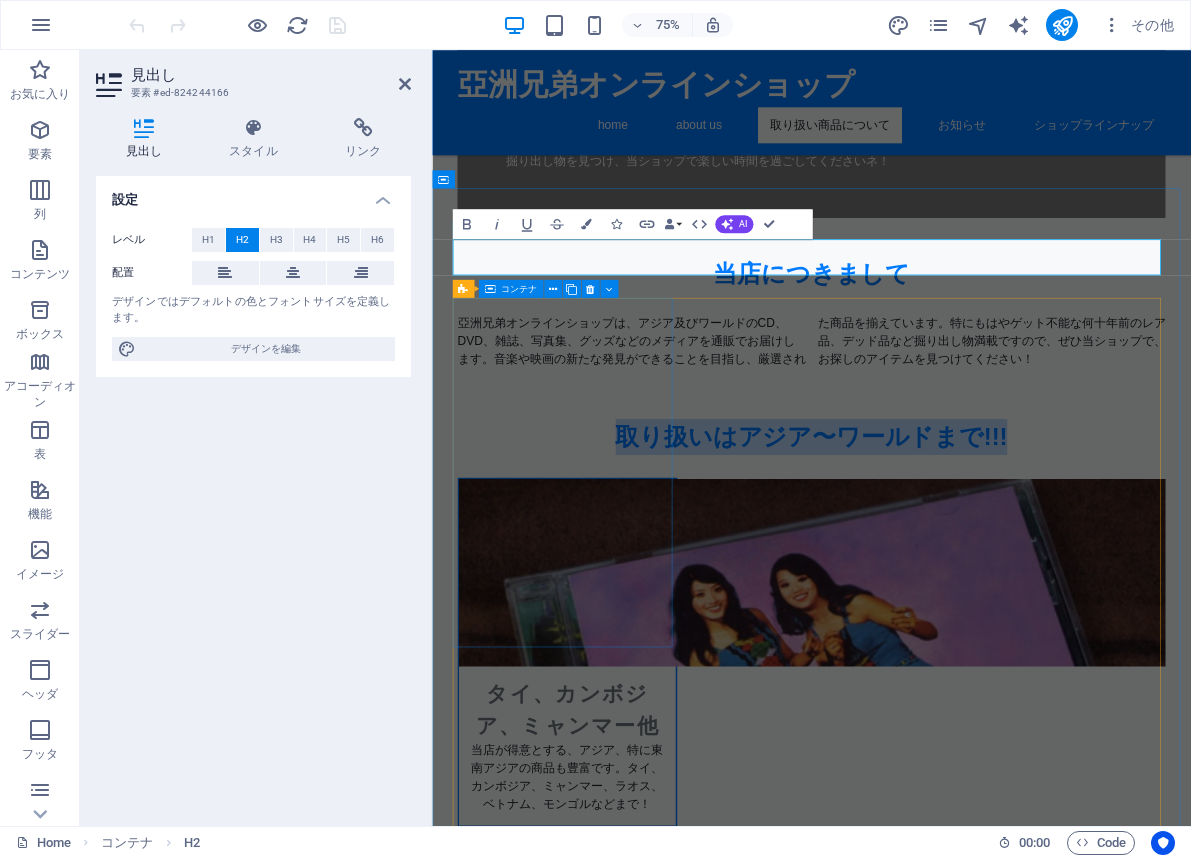 click at bounding box center (489, 289) 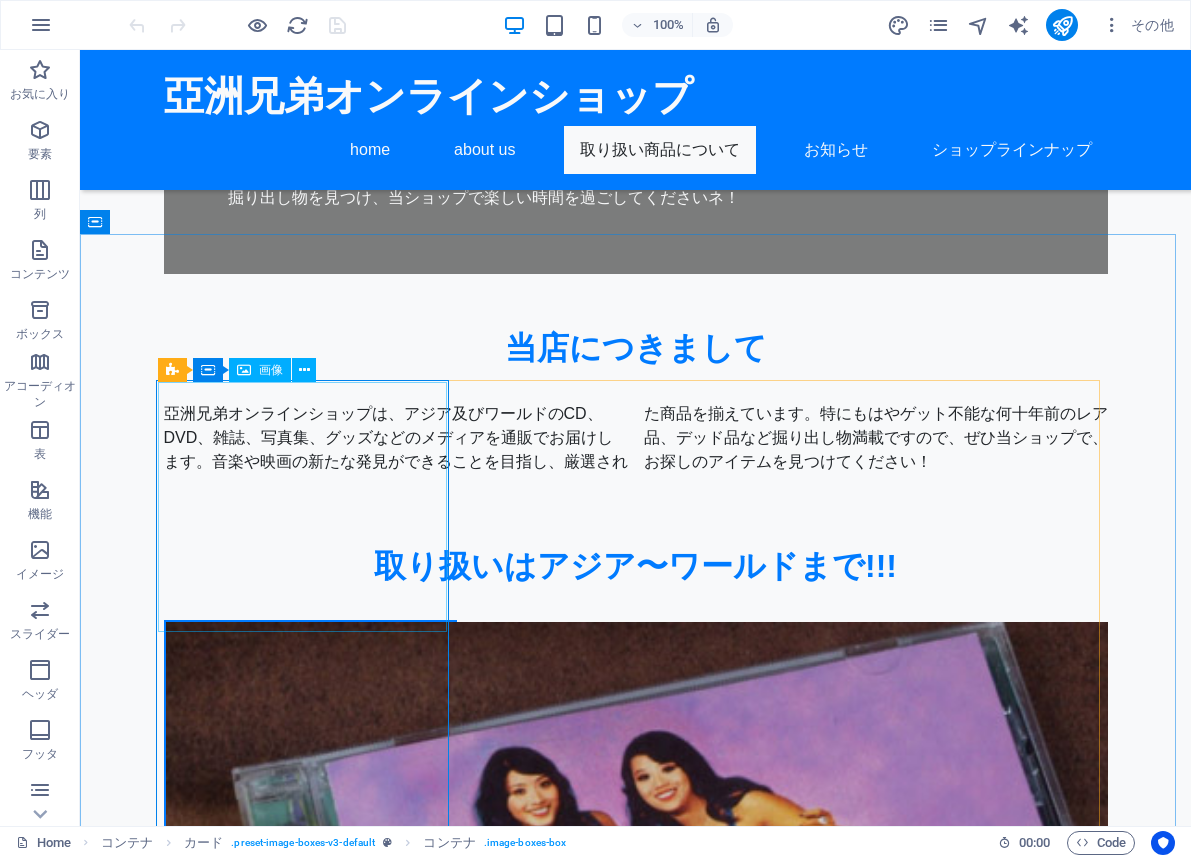 click on "画像" at bounding box center [260, 370] 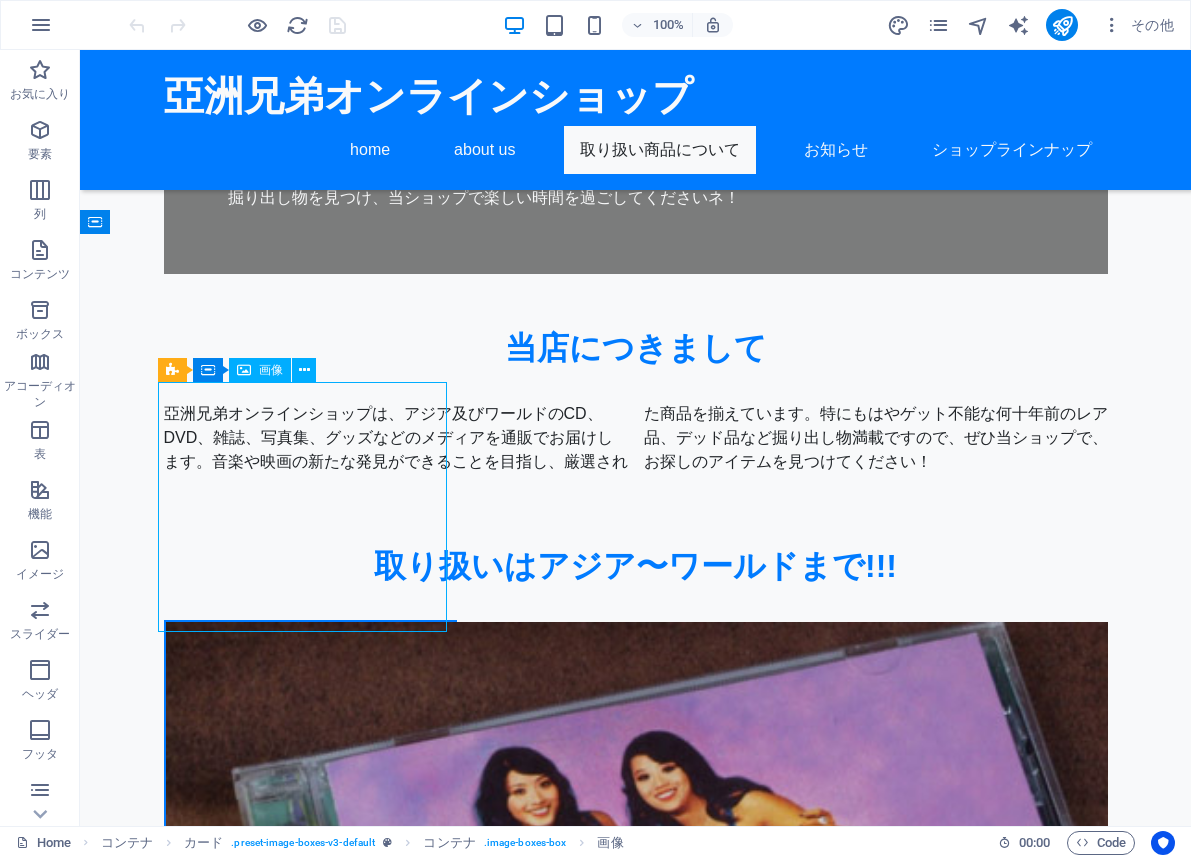 click on "画像" at bounding box center (260, 370) 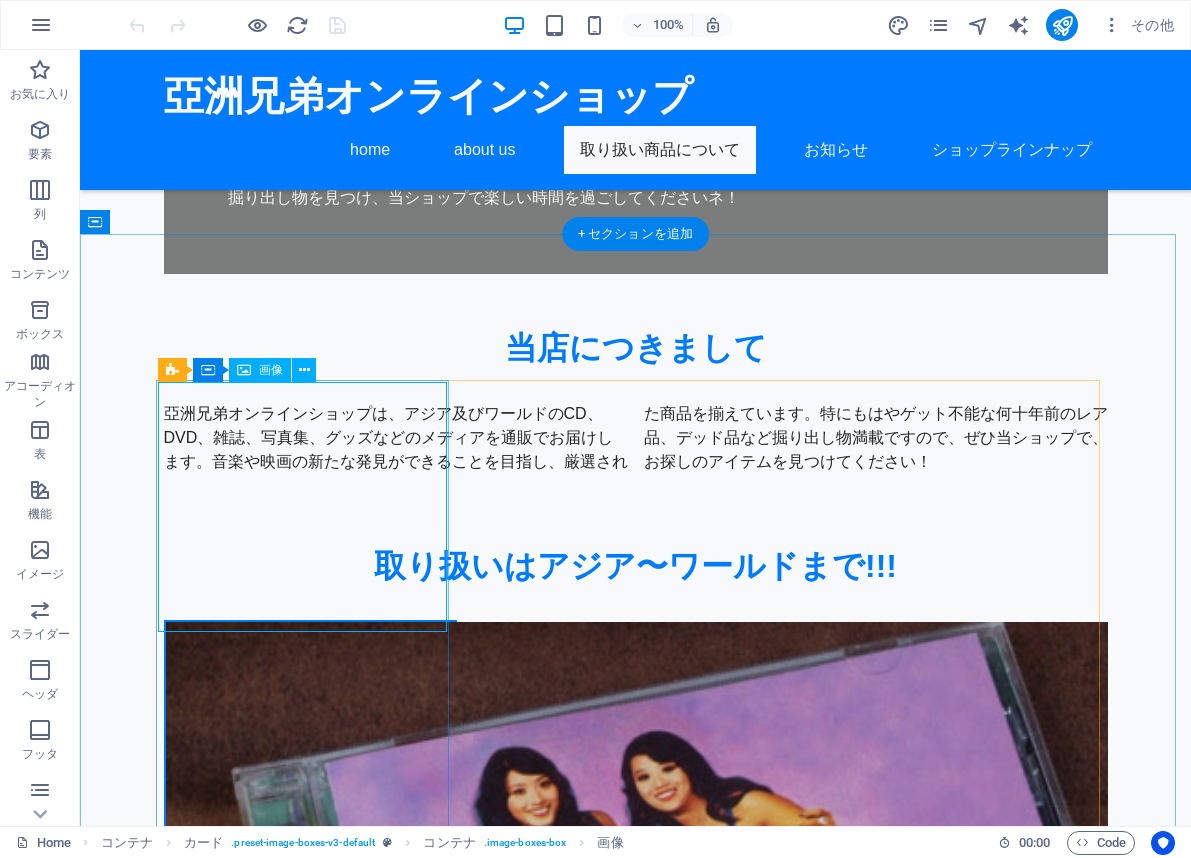 click at bounding box center [310, 747] 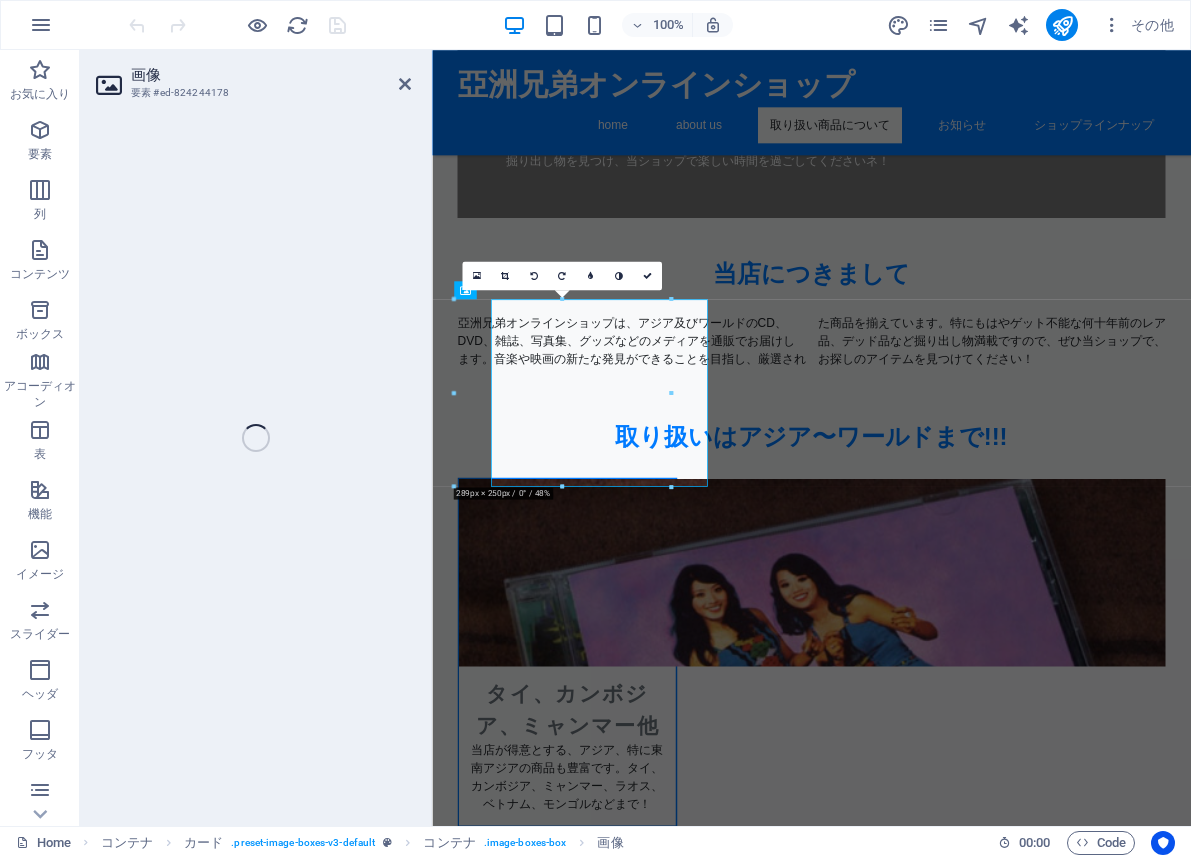 select on "vw" 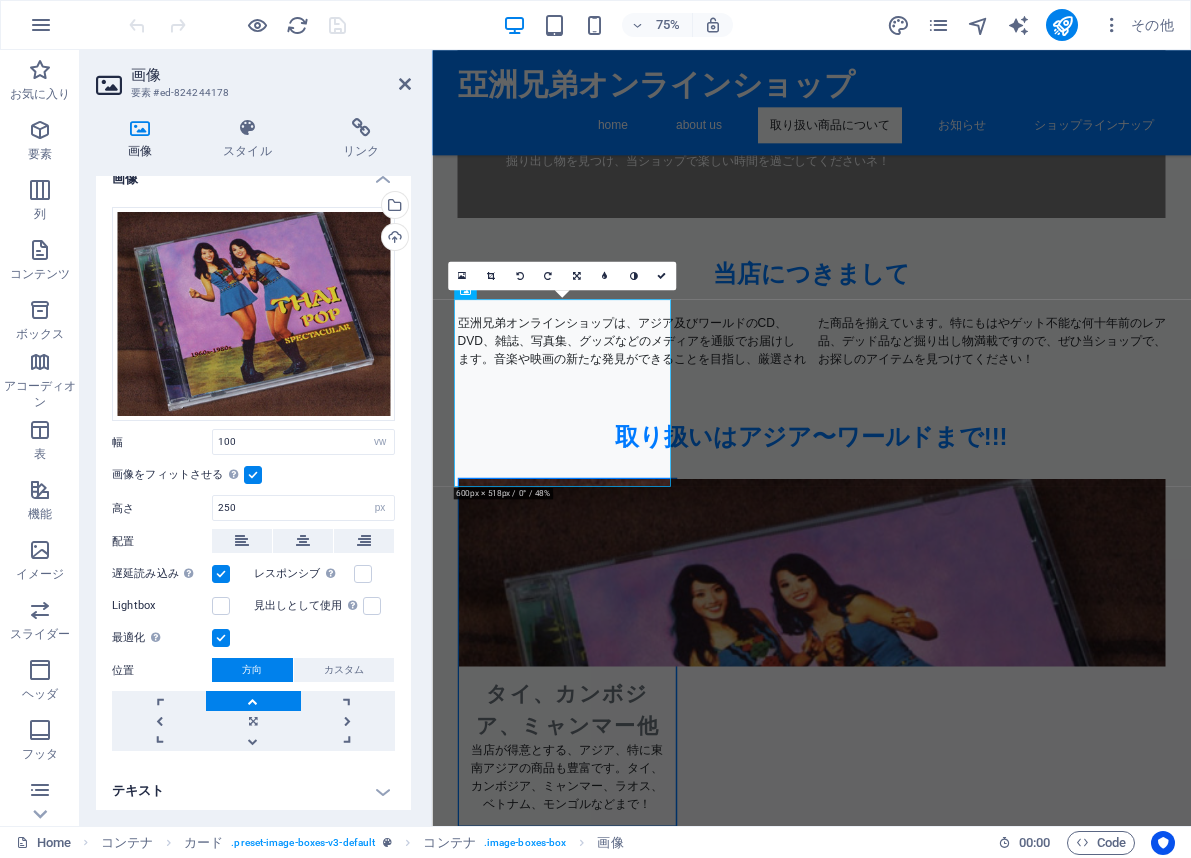 scroll, scrollTop: 24, scrollLeft: 0, axis: vertical 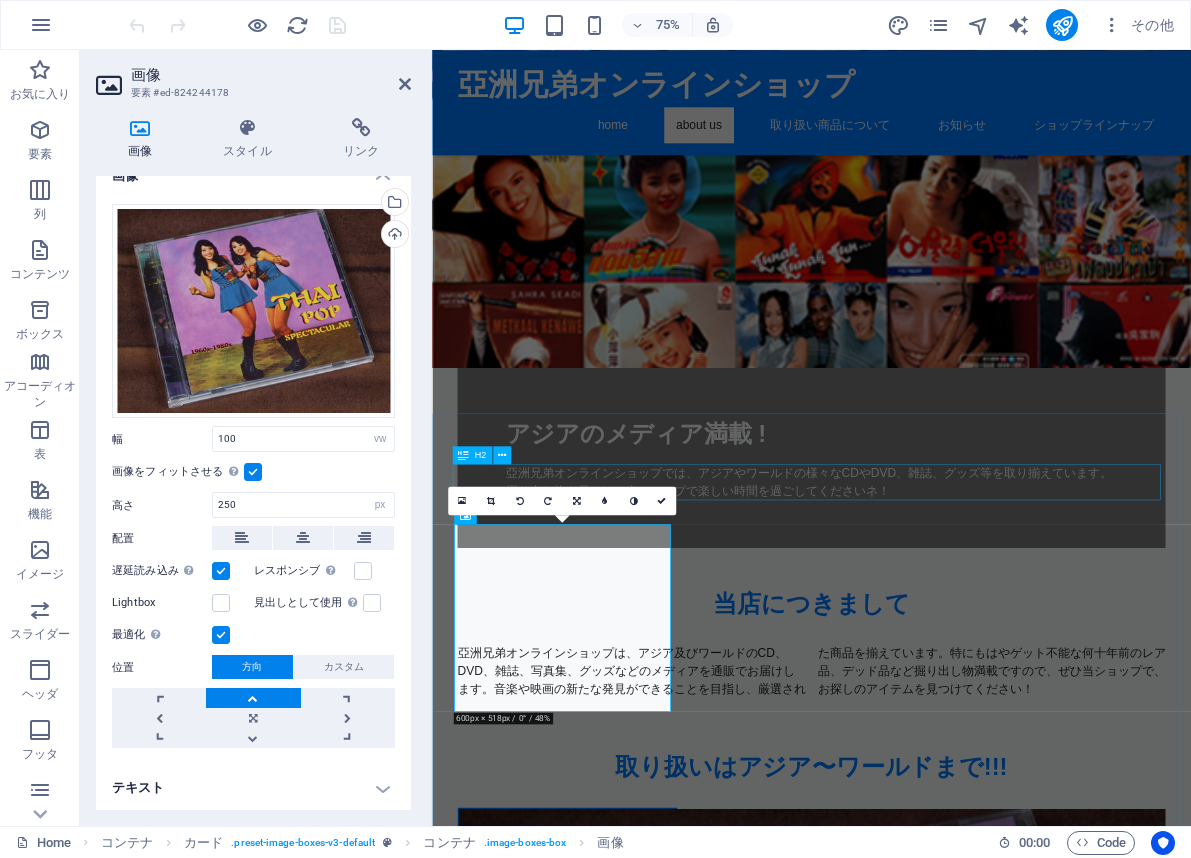 click on "H2" at bounding box center [480, 455] 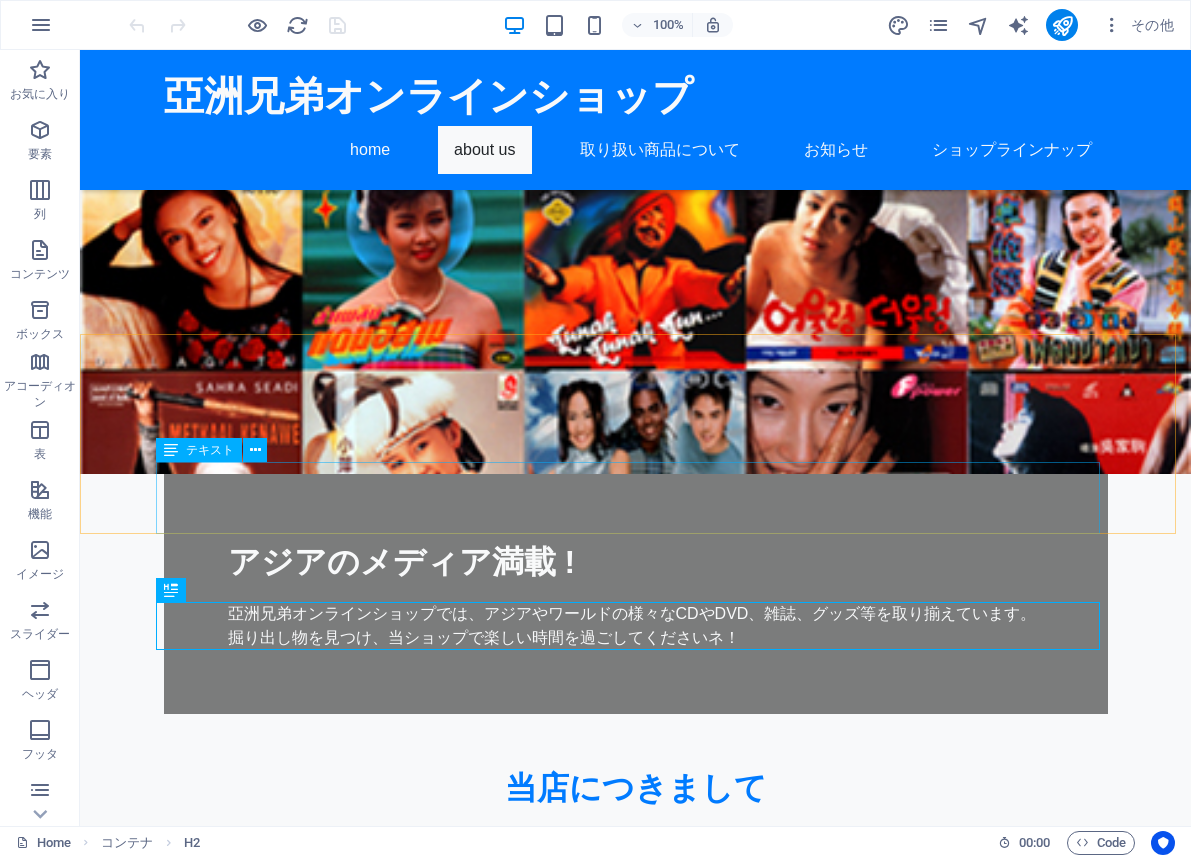 click on "テキスト" at bounding box center (210, 450) 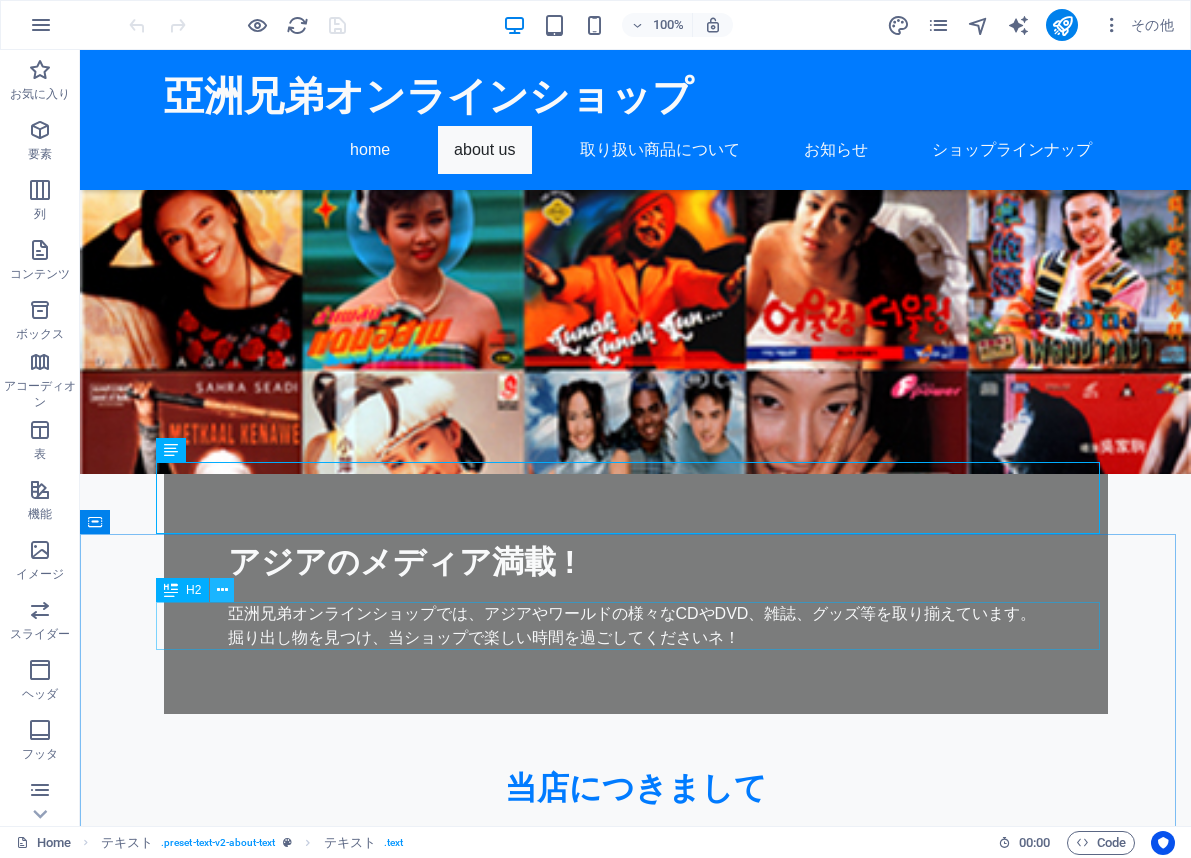 click at bounding box center (222, 590) 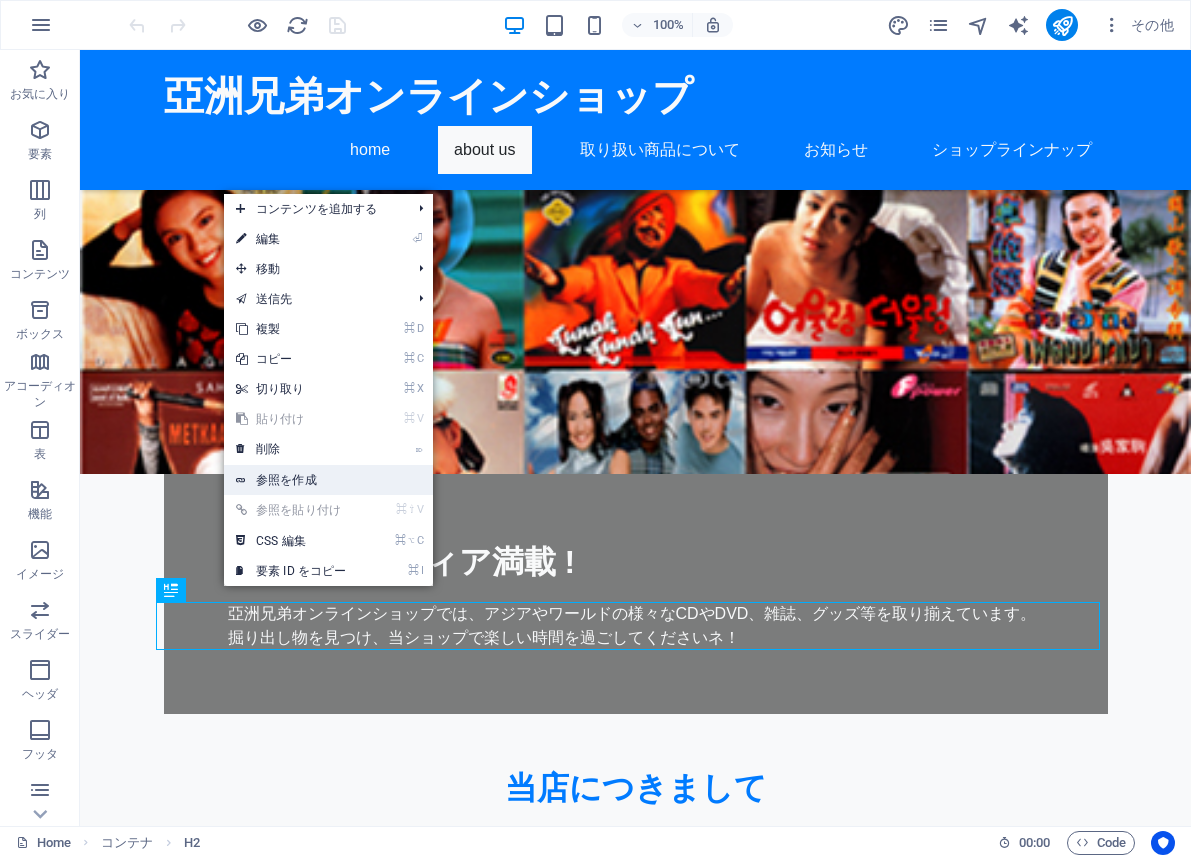 click on "参照を作成" at bounding box center [328, 480] 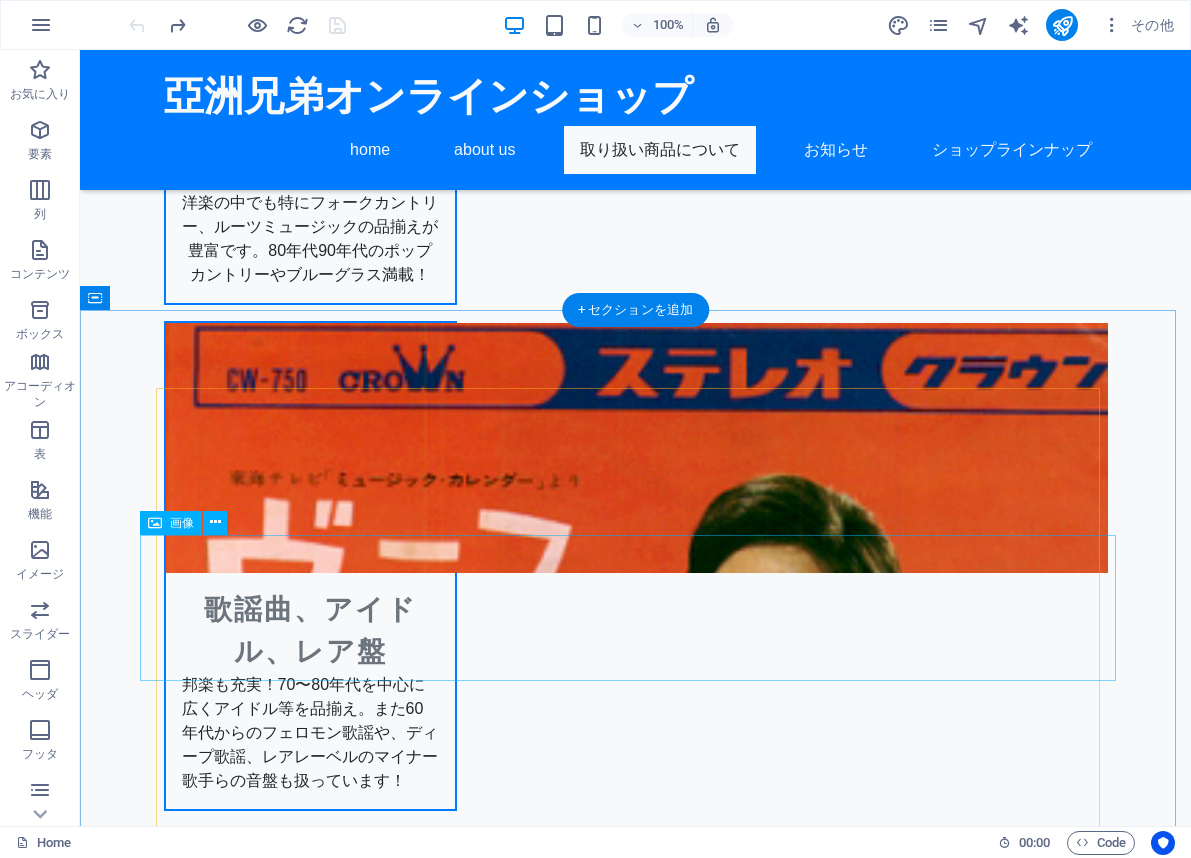 scroll, scrollTop: 2332, scrollLeft: 0, axis: vertical 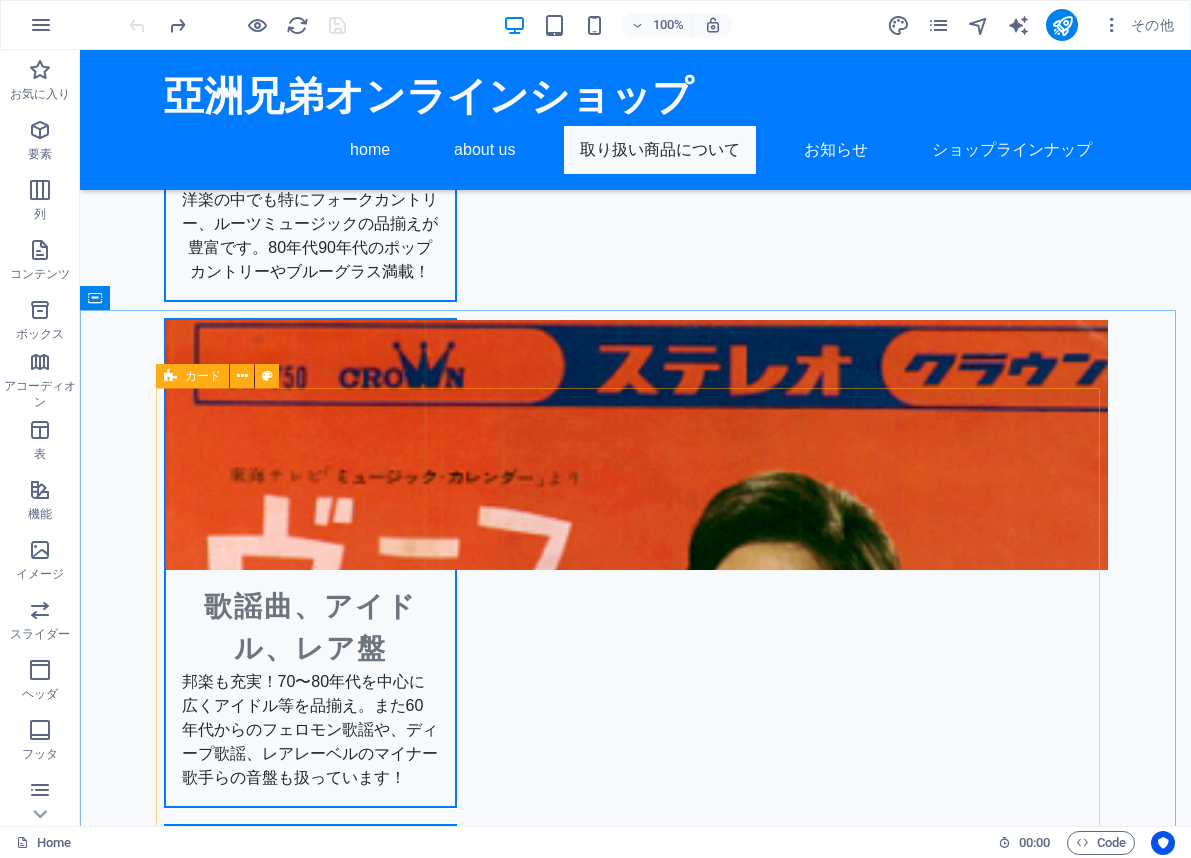 click at bounding box center [170, 376] 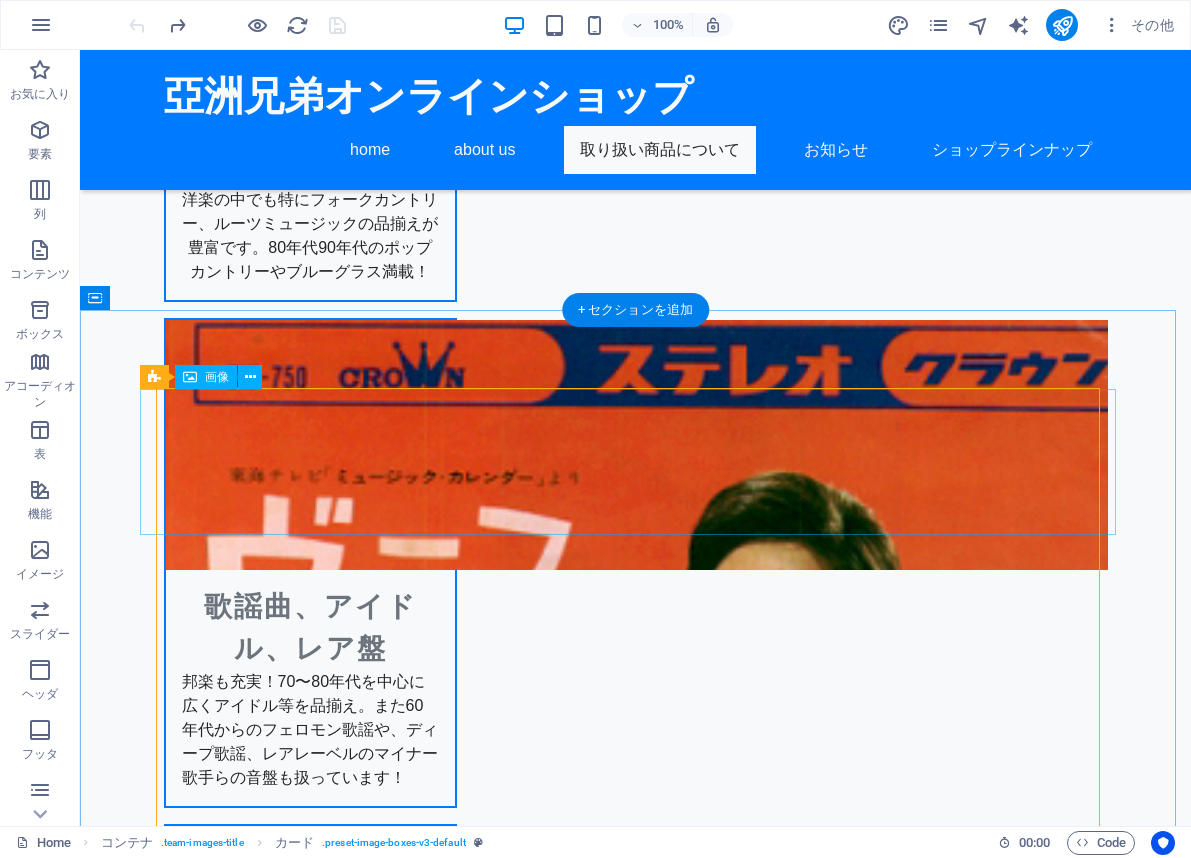 click at bounding box center [636, 3516] 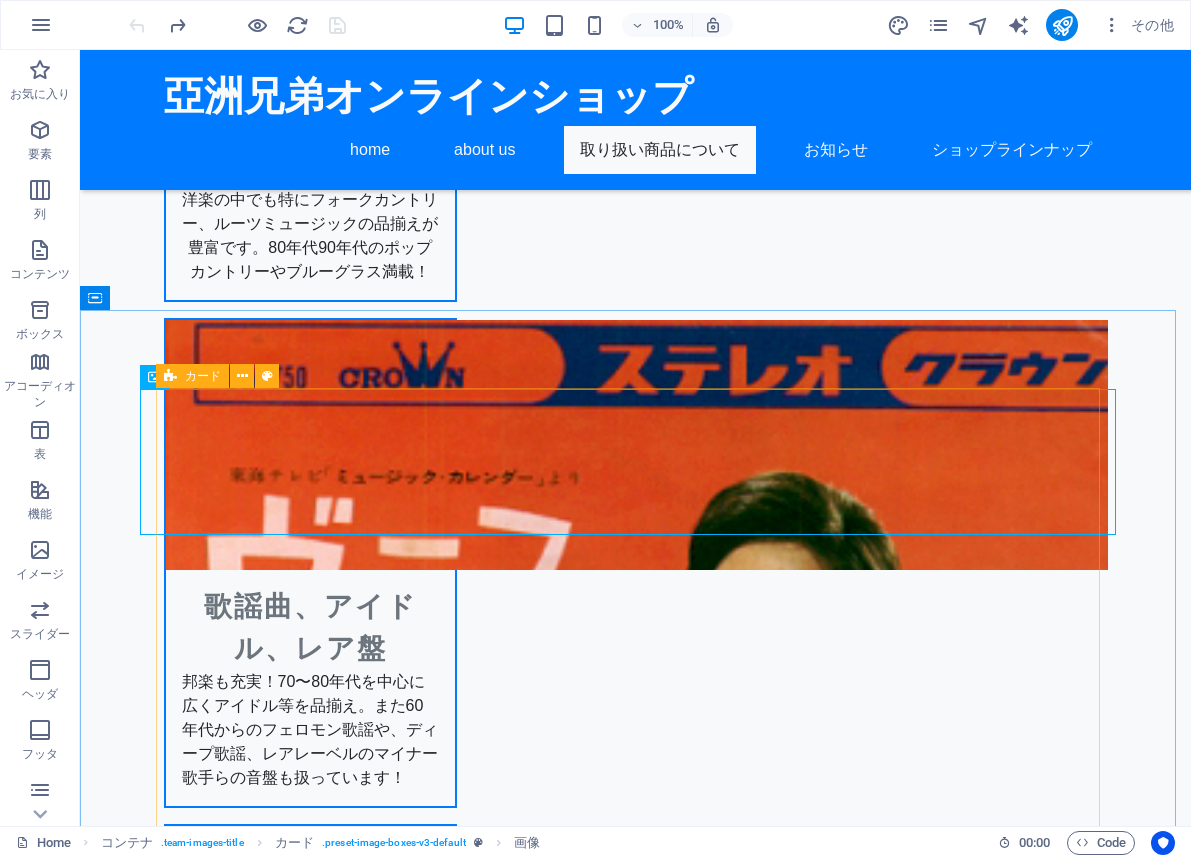 click at bounding box center [155, 377] 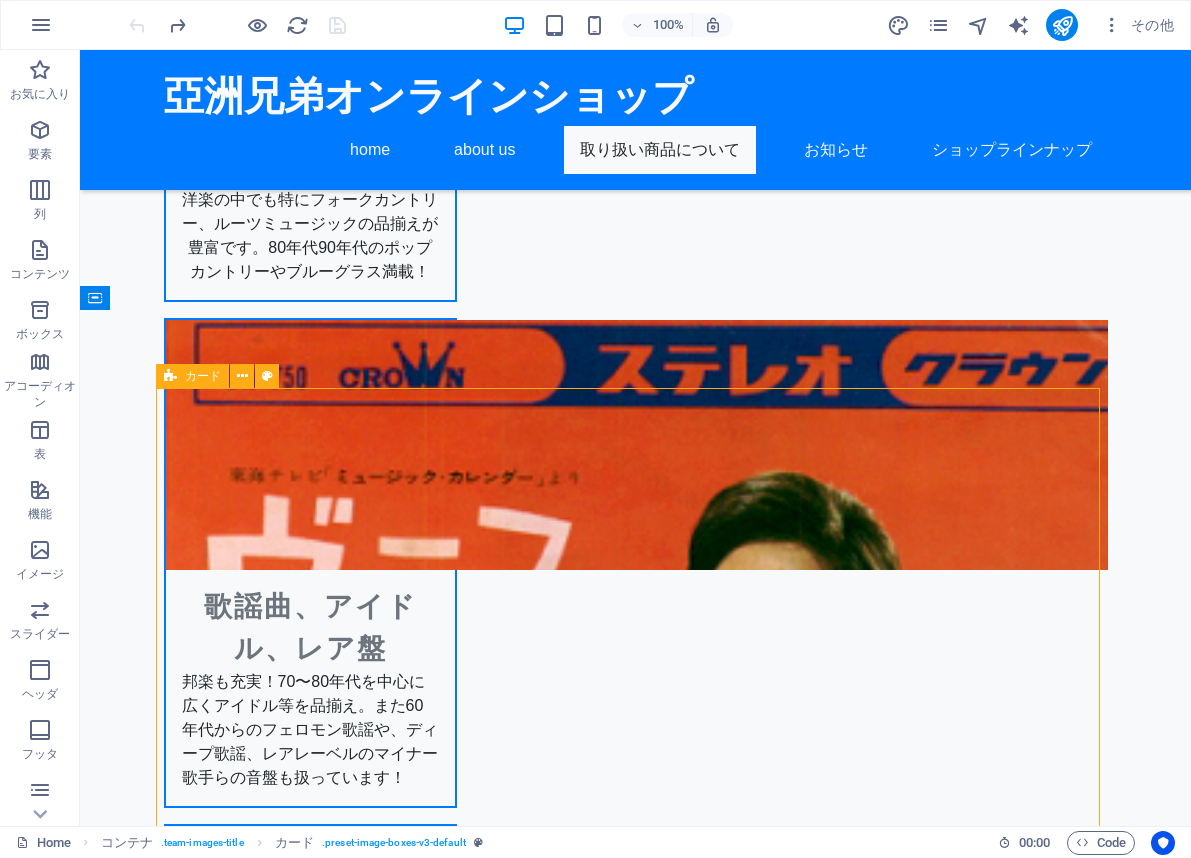 click on "カード" at bounding box center (203, 376) 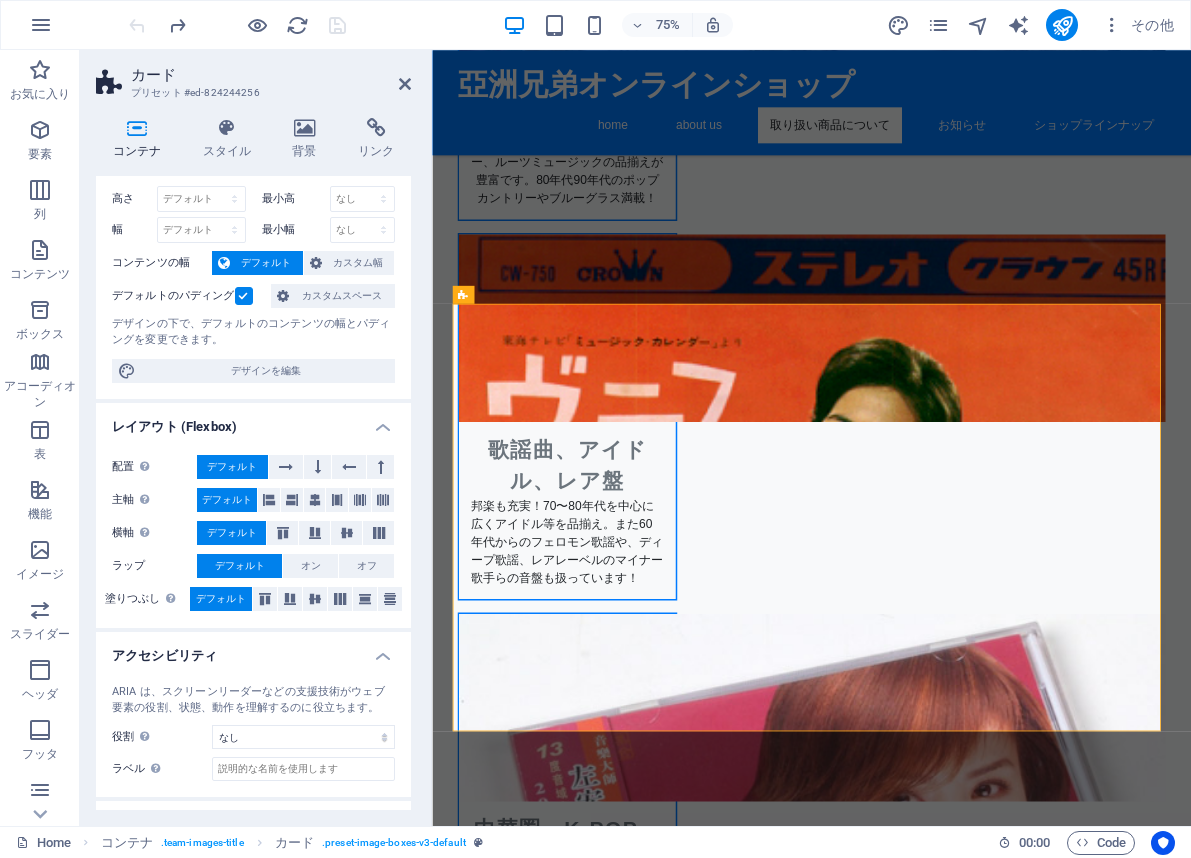 scroll, scrollTop: 0, scrollLeft: 0, axis: both 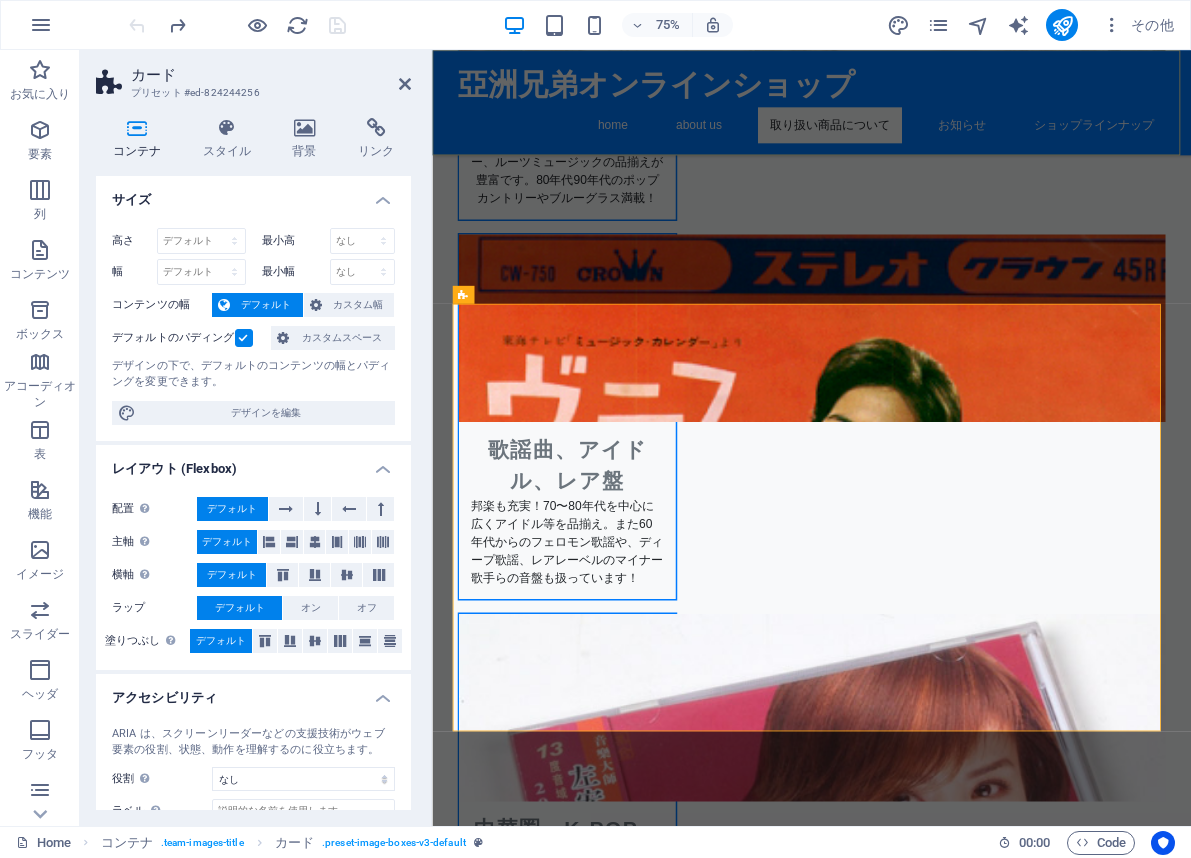 click on "亞洲兄弟オンラインショップ home about us 取り扱い商品について お知らせ ショップラインナップ" at bounding box center [938, 120] 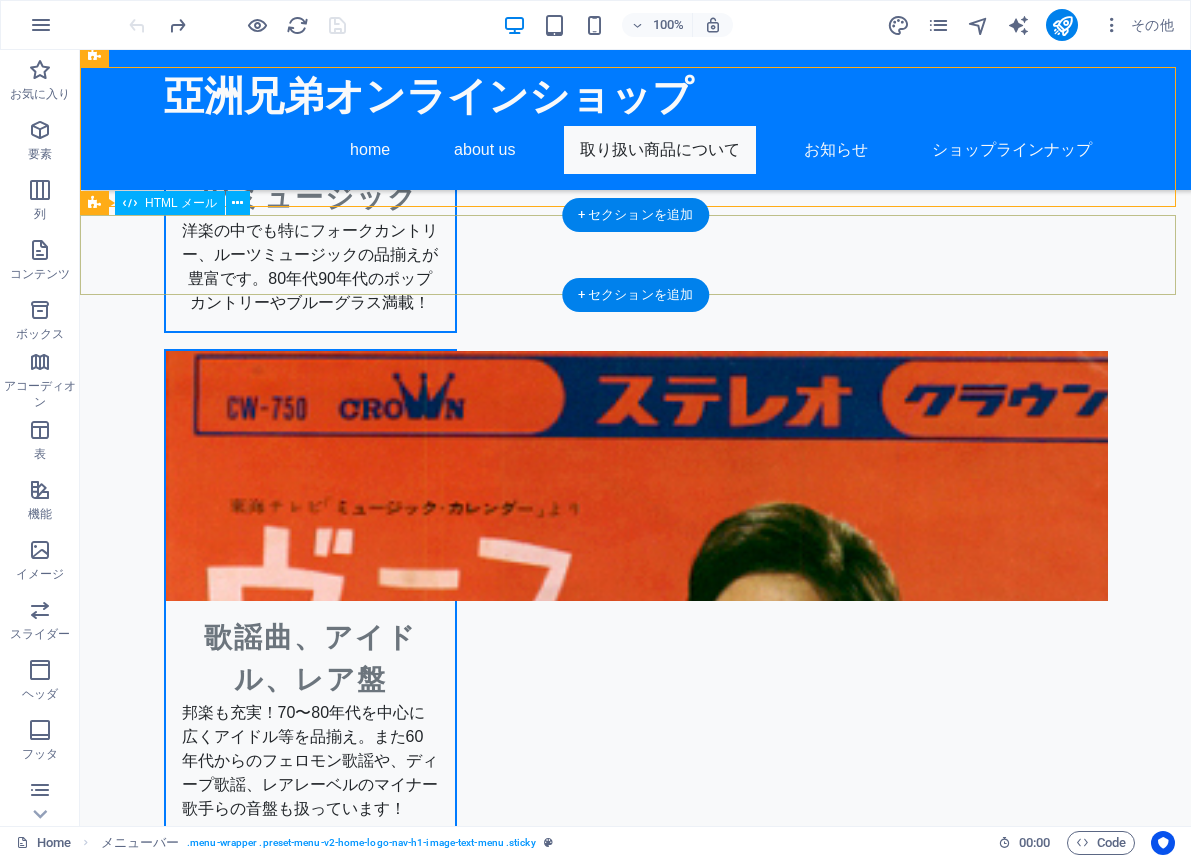 scroll, scrollTop: 2236, scrollLeft: 0, axis: vertical 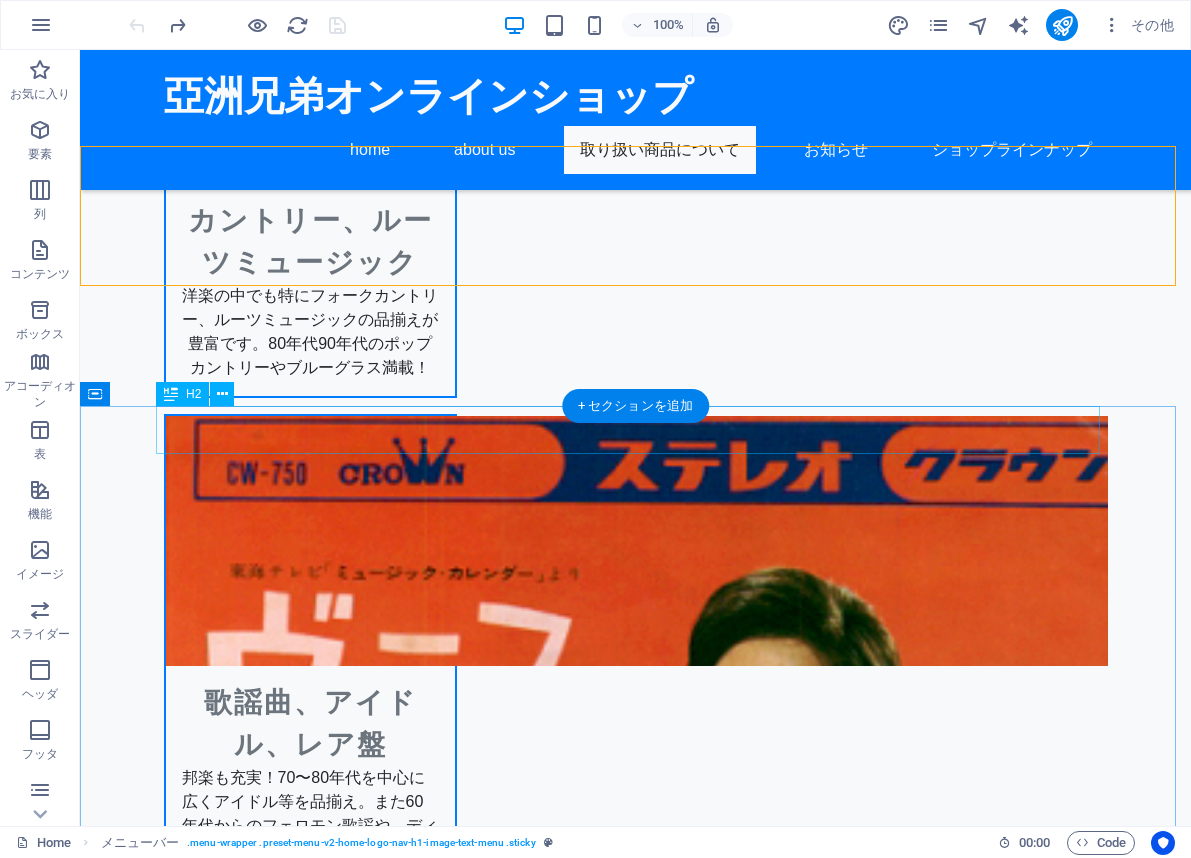 click on "ショップ・ラインナップ" at bounding box center (636, 3484) 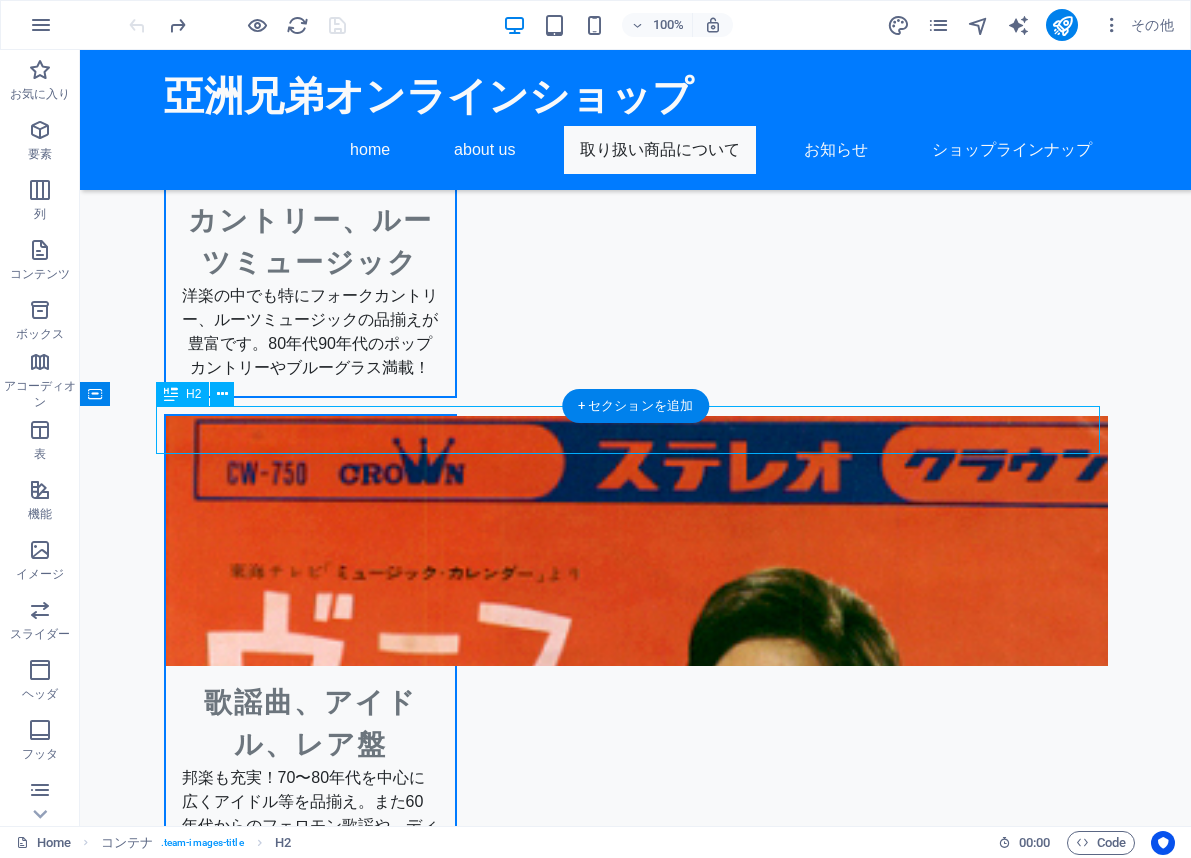 click on "ショップ・ラインナップ" at bounding box center [636, 3484] 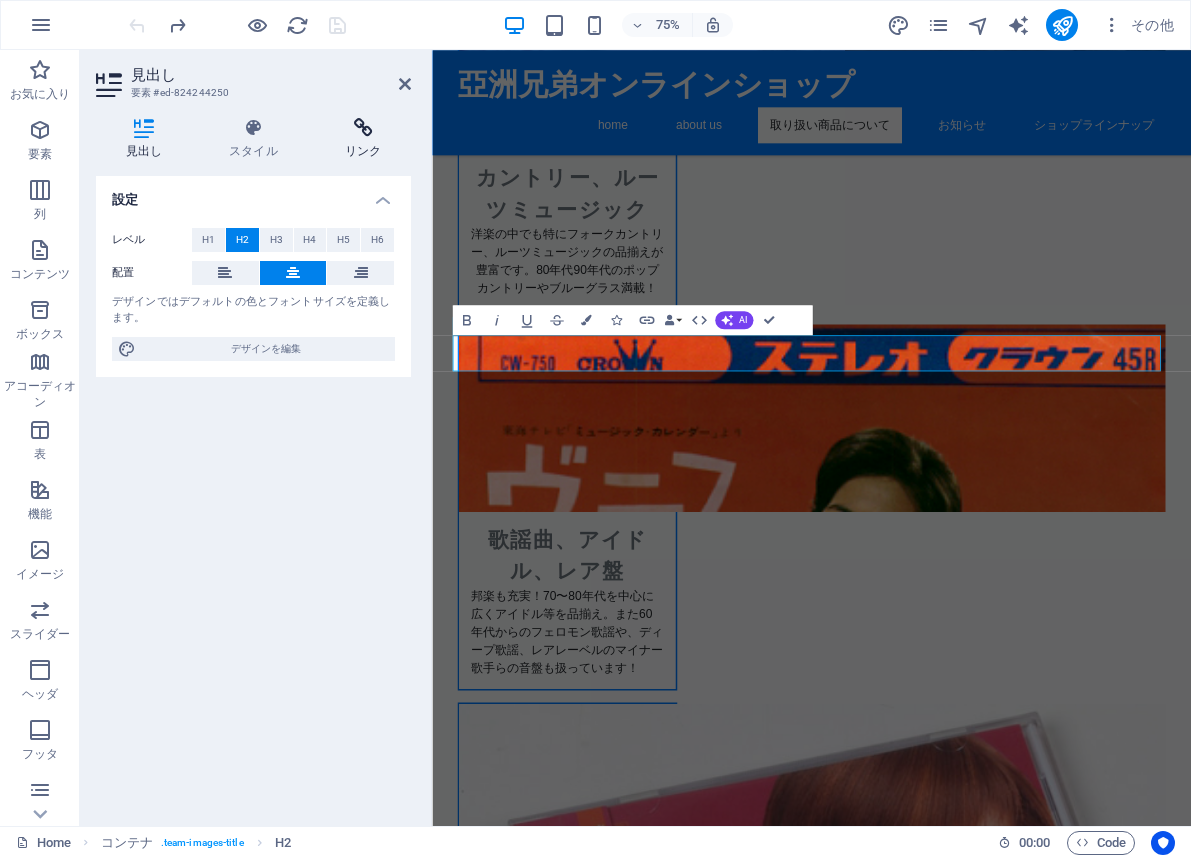 click at bounding box center [363, 128] 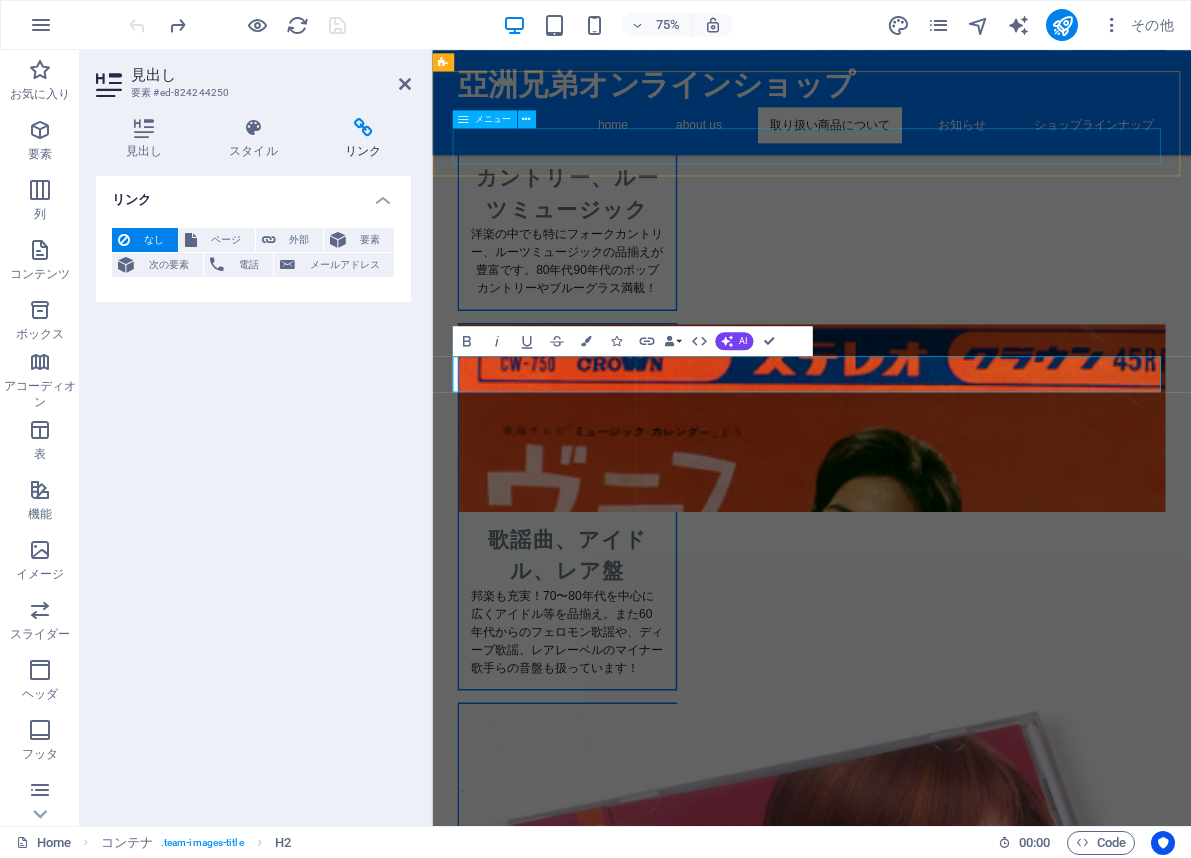 scroll, scrollTop: 1476, scrollLeft: 0, axis: vertical 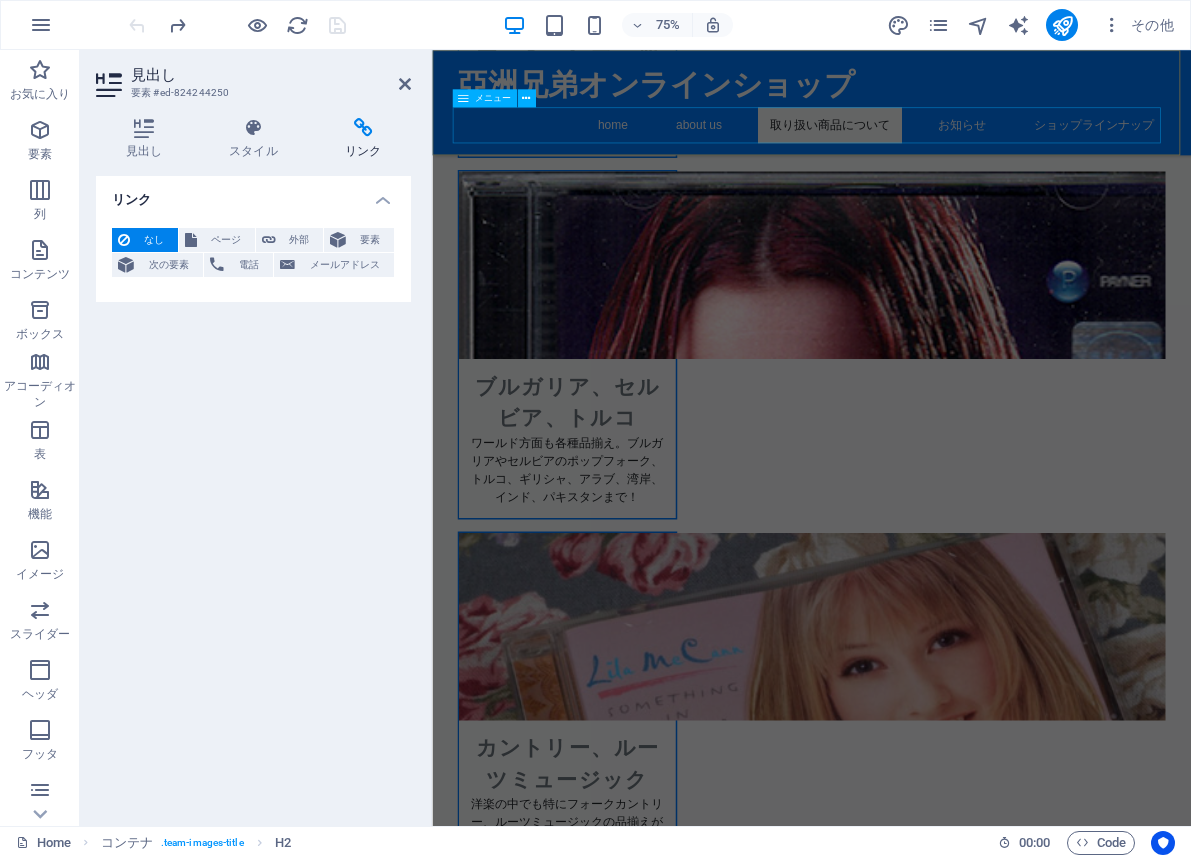 click on "home about us 取り扱い商品について お知らせ ショップラインナップ" at bounding box center [938, 150] 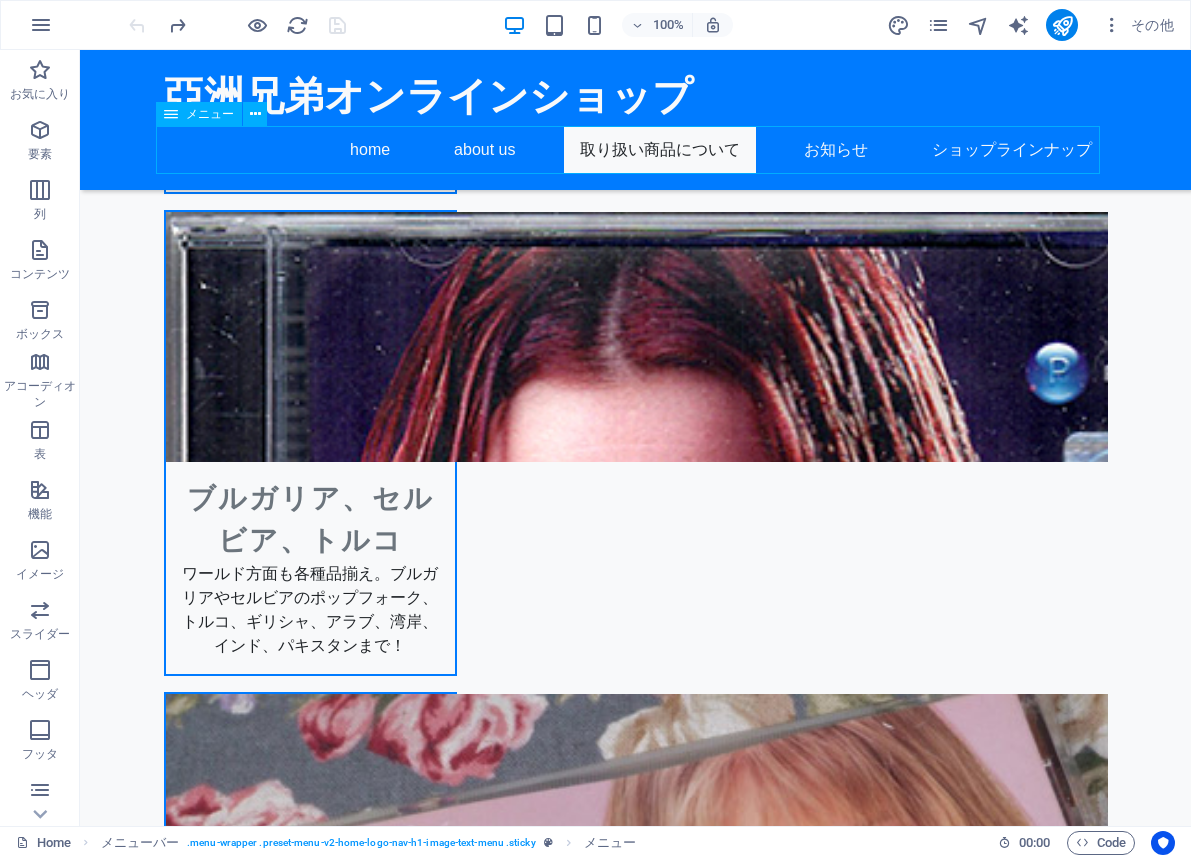 click on "home about us 取り扱い商品について お知らせ ショップラインナップ" at bounding box center (636, 150) 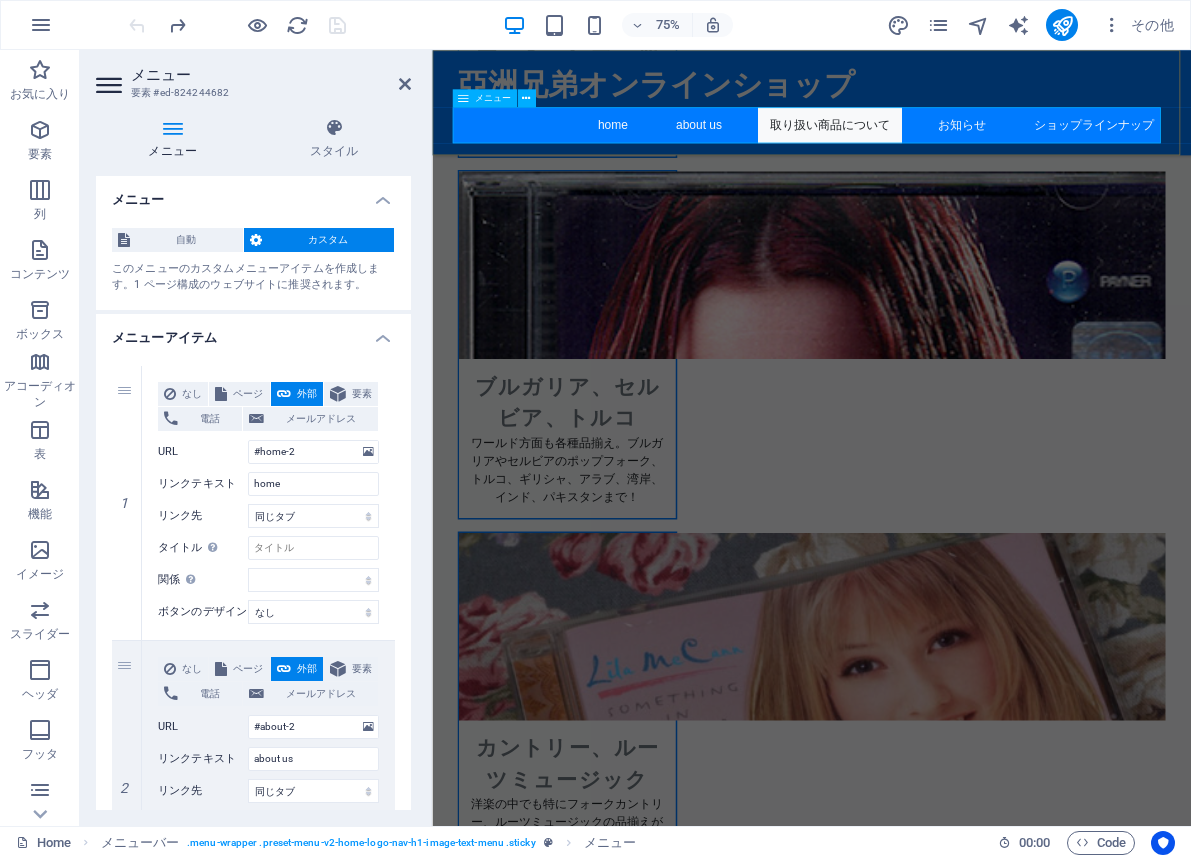 click on "home about us 取り扱い商品について お知らせ ショップラインナップ" at bounding box center [938, 150] 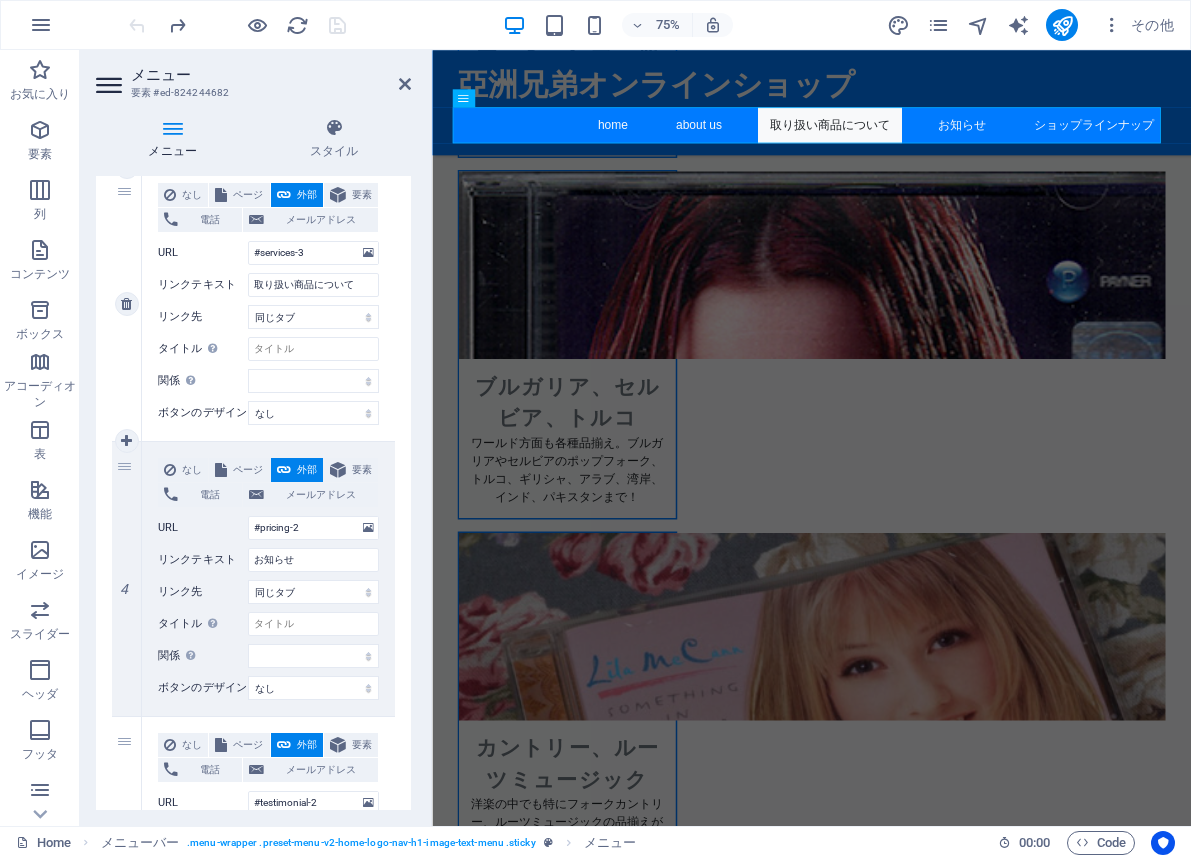 scroll, scrollTop: 776, scrollLeft: 0, axis: vertical 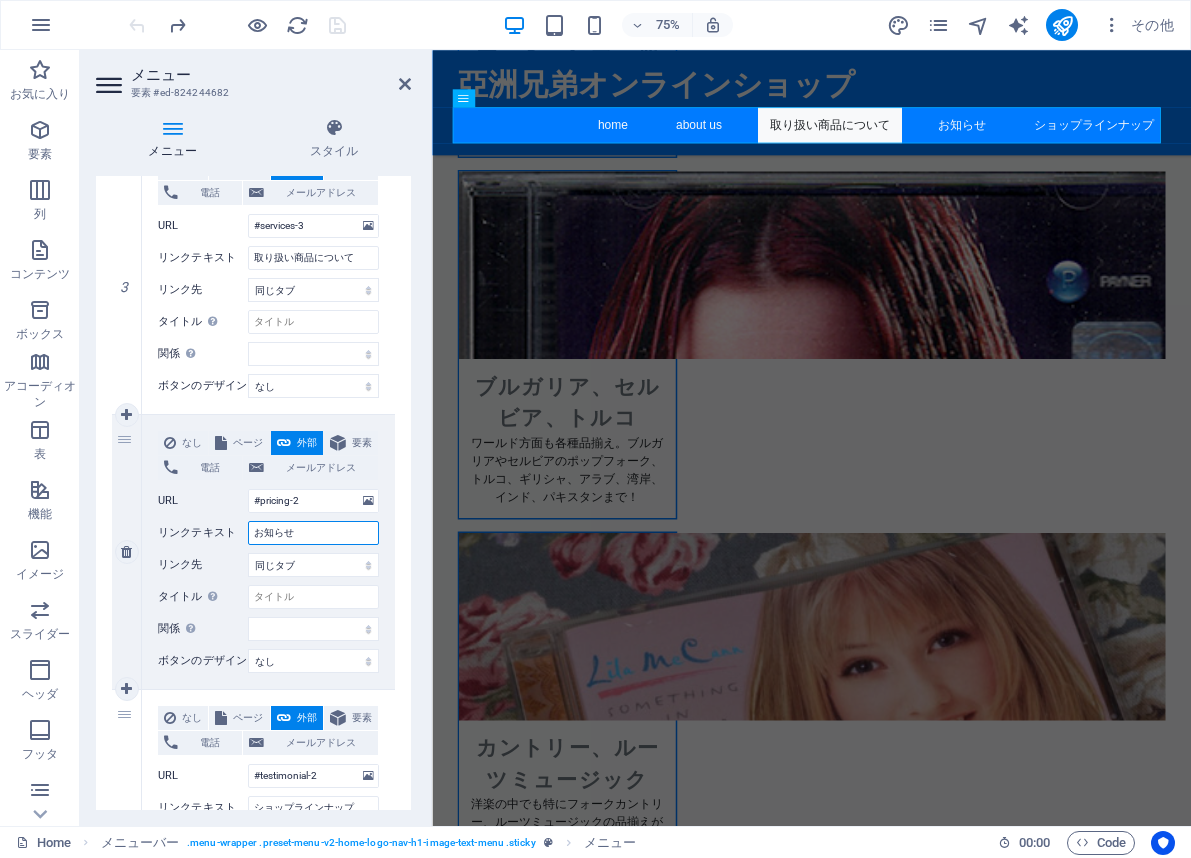 click on "お知らせ" at bounding box center [313, 533] 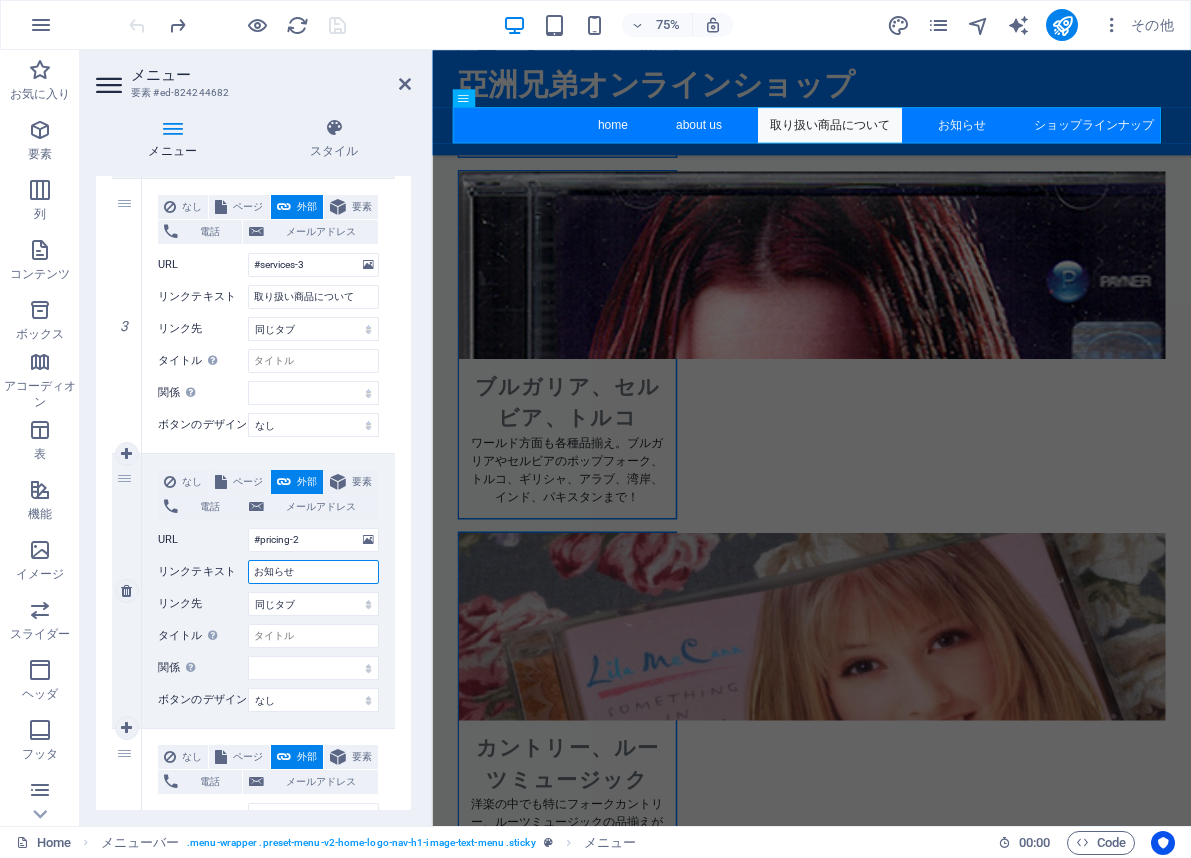 scroll, scrollTop: 804, scrollLeft: 0, axis: vertical 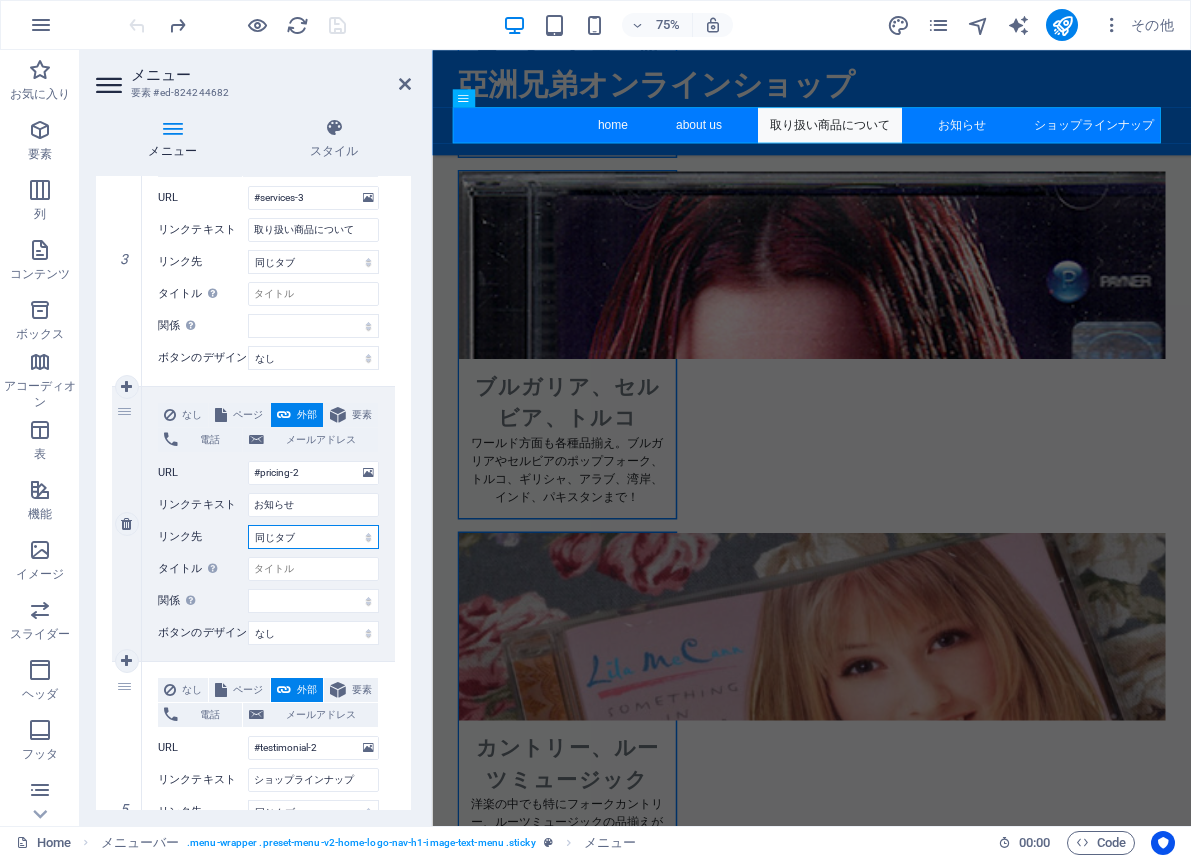 click on "新規タブ 同じタブ オーバーレイ" at bounding box center [313, 537] 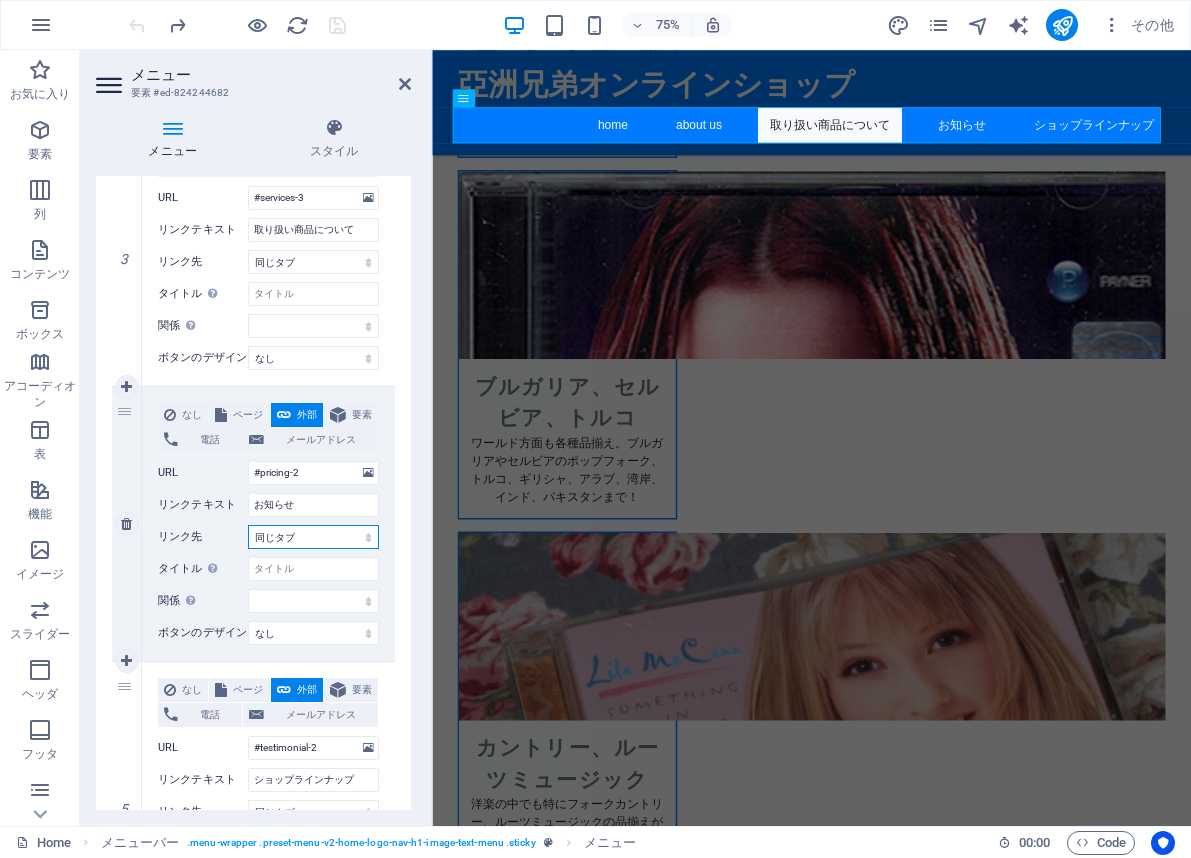 click on "新規タブ 同じタブ オーバーレイ" at bounding box center (313, 537) 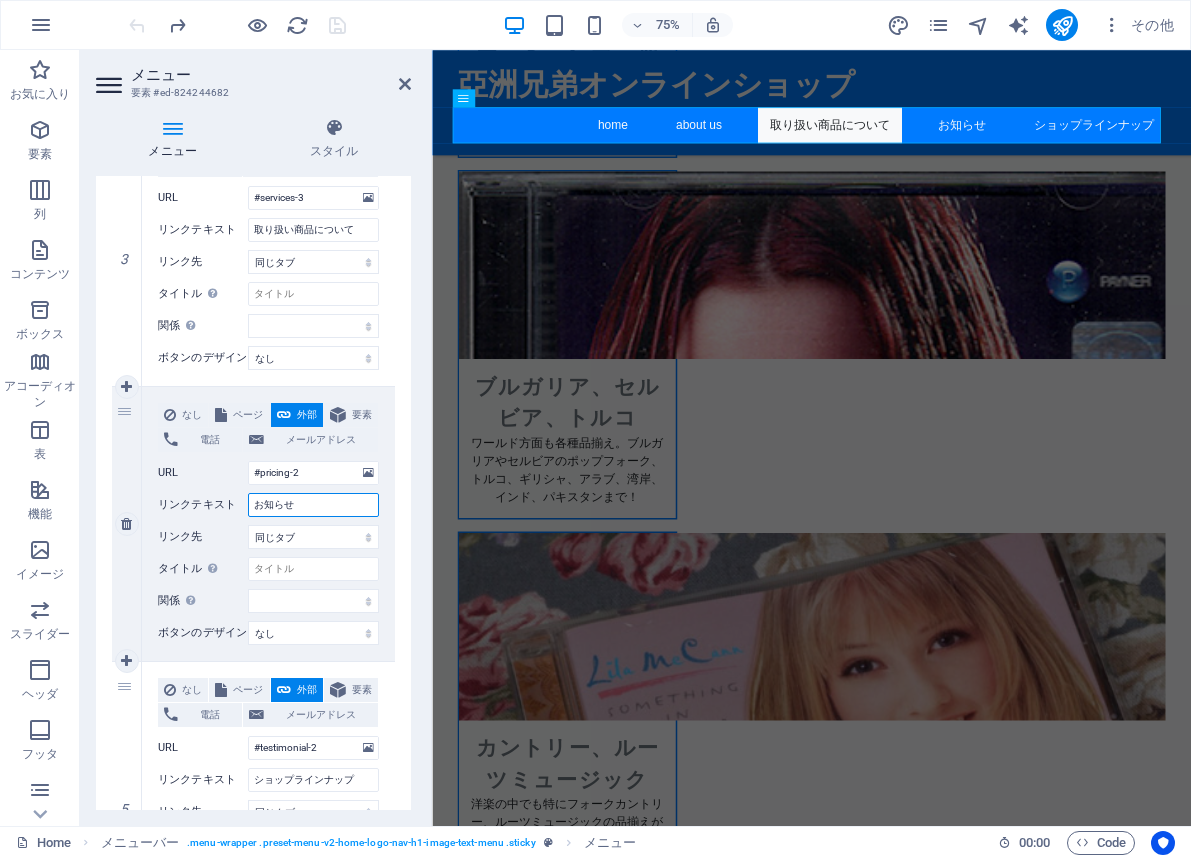 click on "お知らせ" at bounding box center [313, 505] 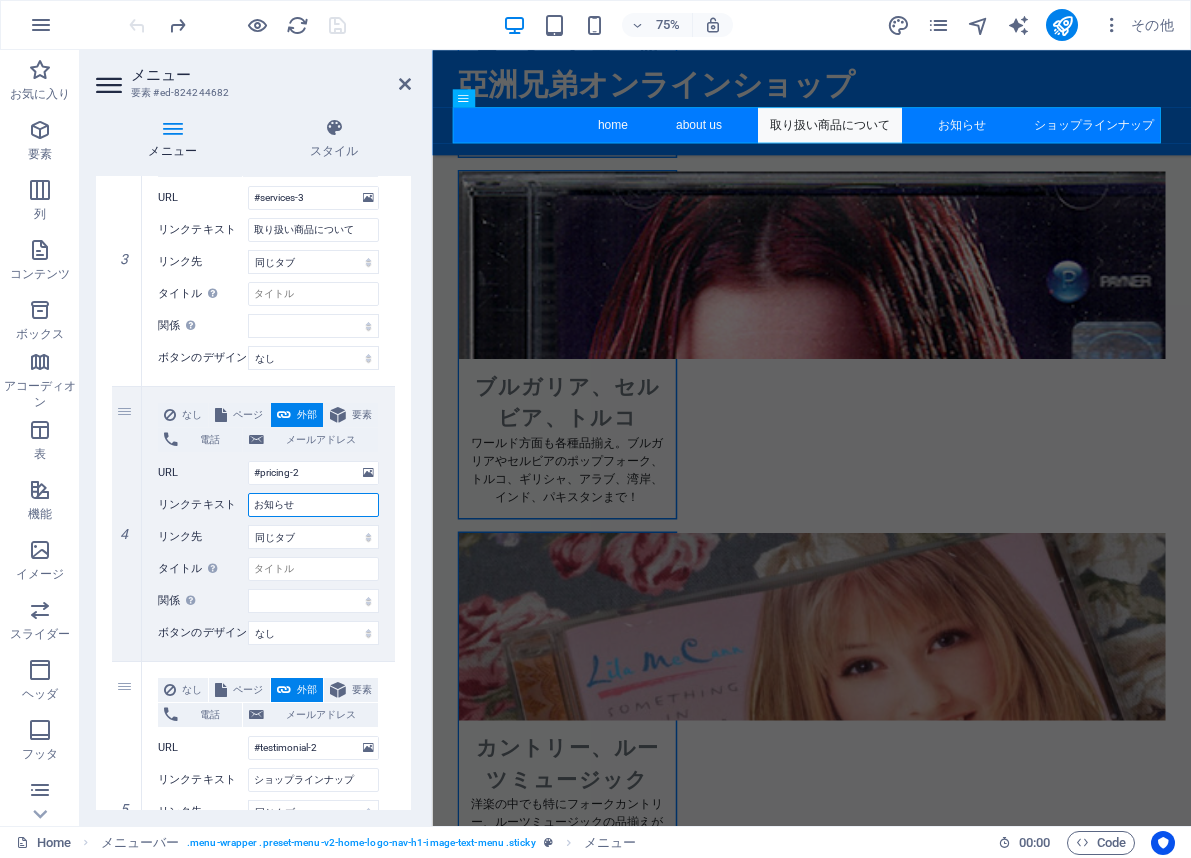drag, startPoint x: 311, startPoint y: 500, endPoint x: 99, endPoint y: 453, distance: 217.14742 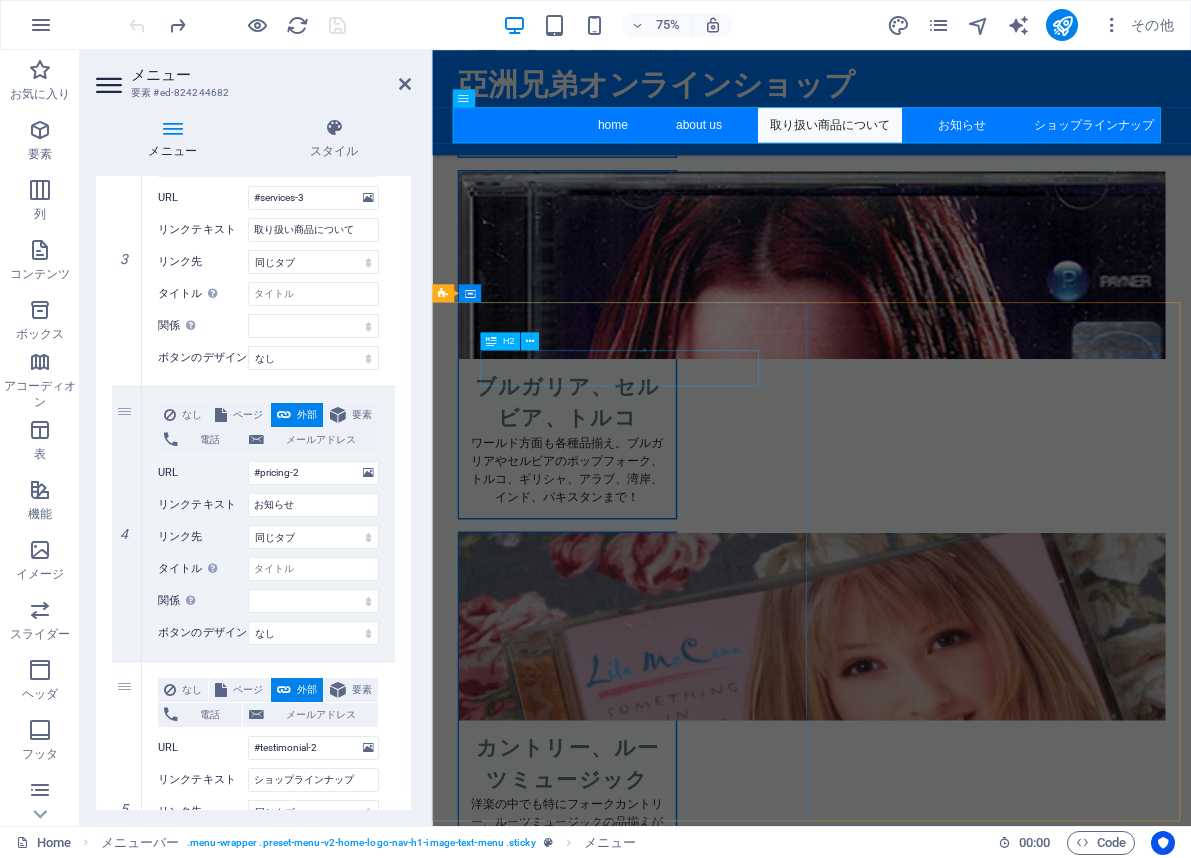 click on "!! Information !!" at bounding box center (938, 2838) 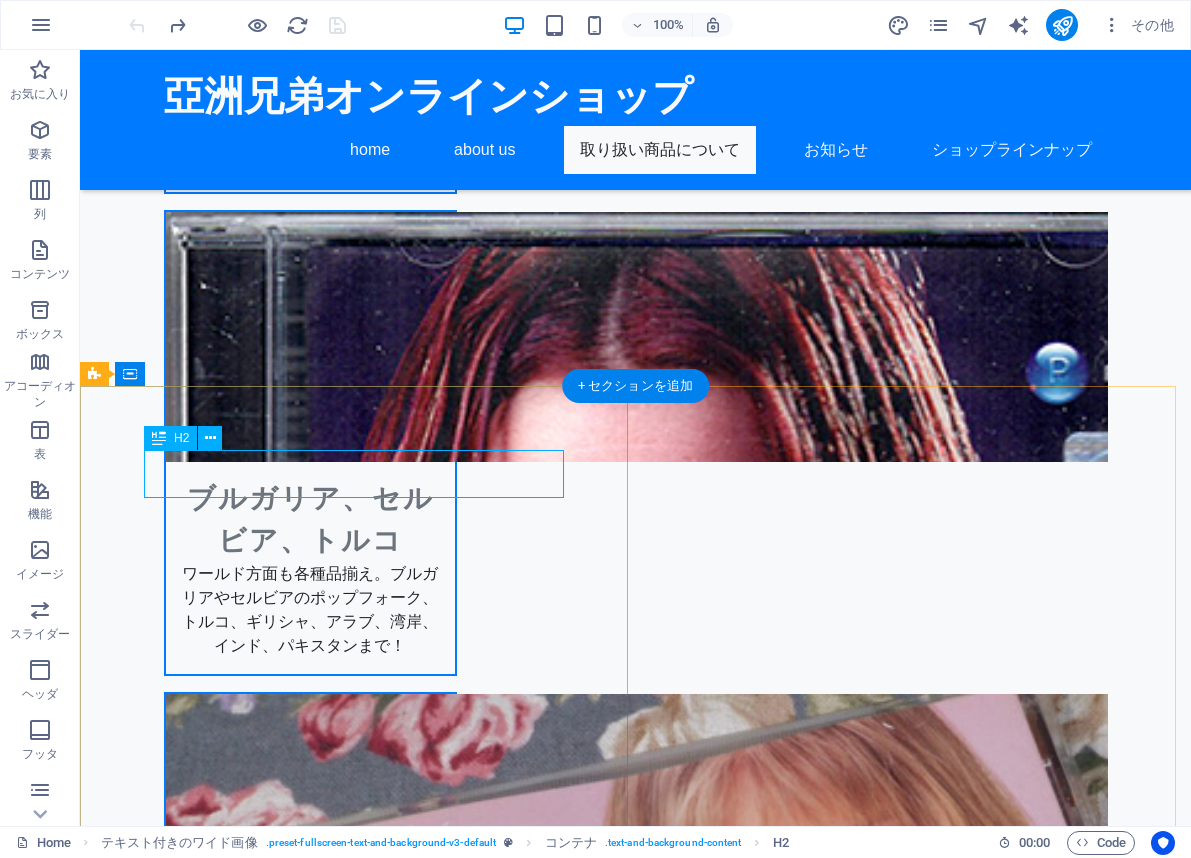 click on "!! Information !!" at bounding box center (636, 2838) 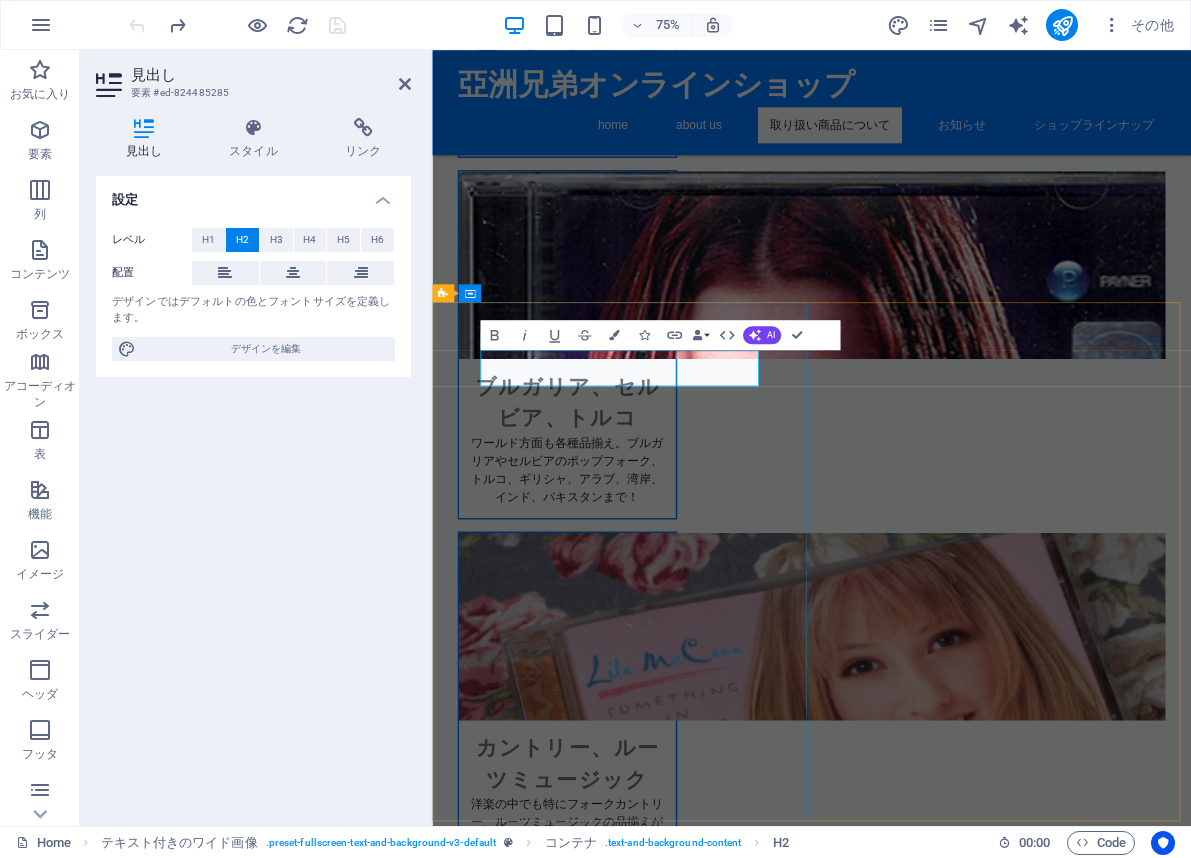 click on "!! Information !!" at bounding box center [938, 2838] 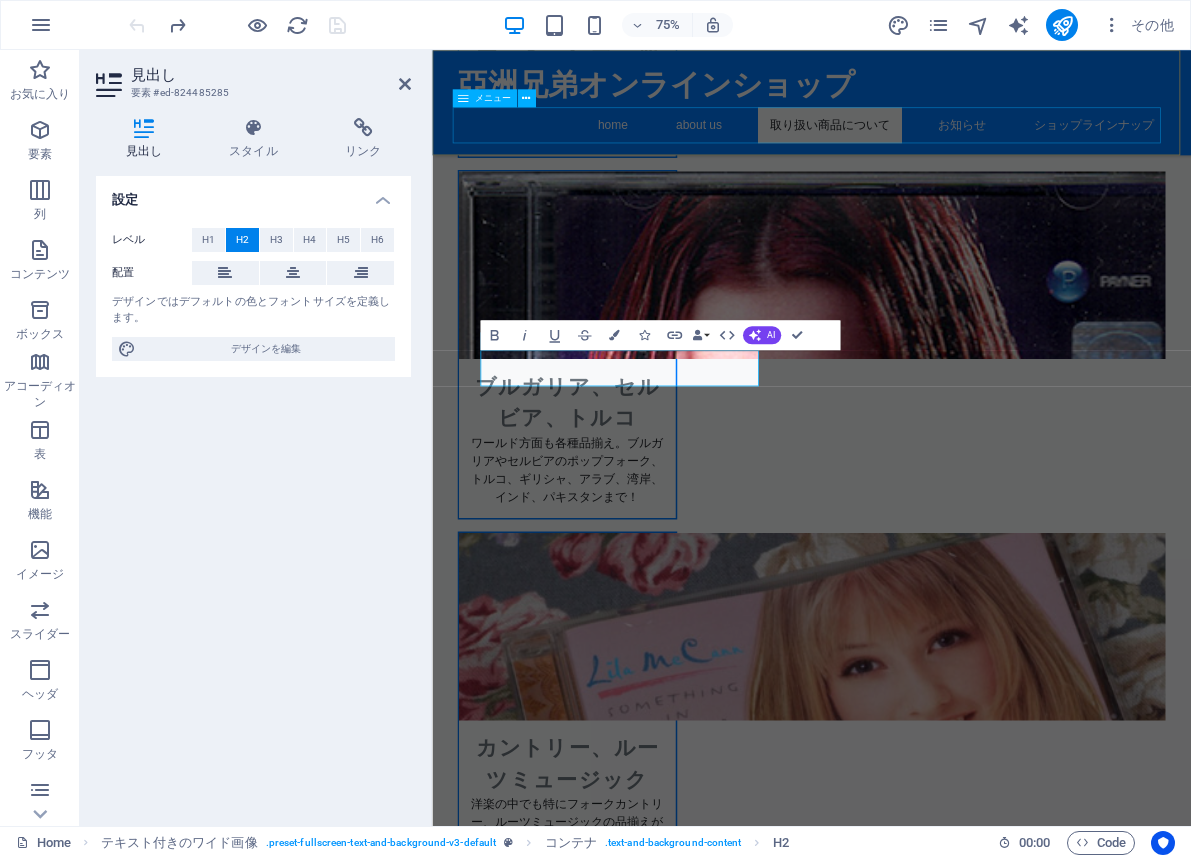 click on "home about us 取り扱い商品について お知らせ ショップラインナップ" at bounding box center [938, 150] 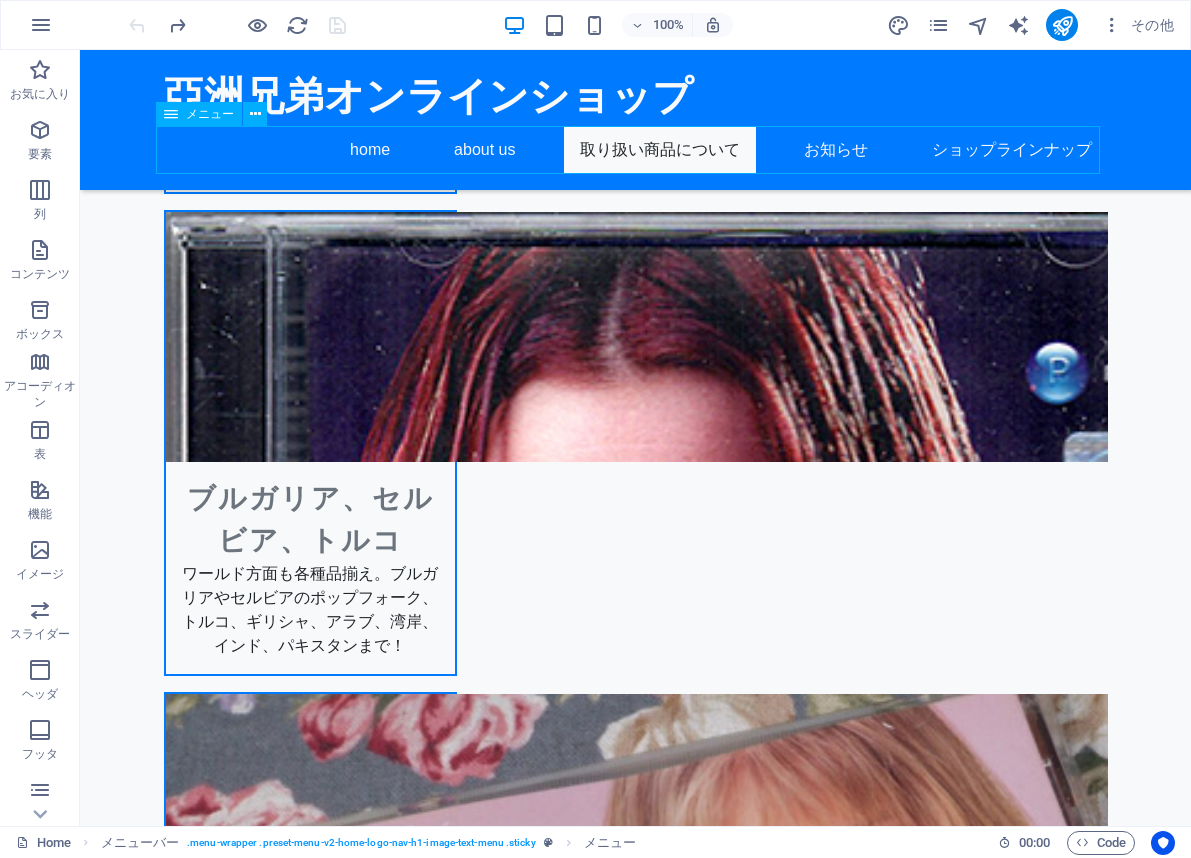click on "home about us 取り扱い商品について お知らせ ショップラインナップ" at bounding box center [636, 150] 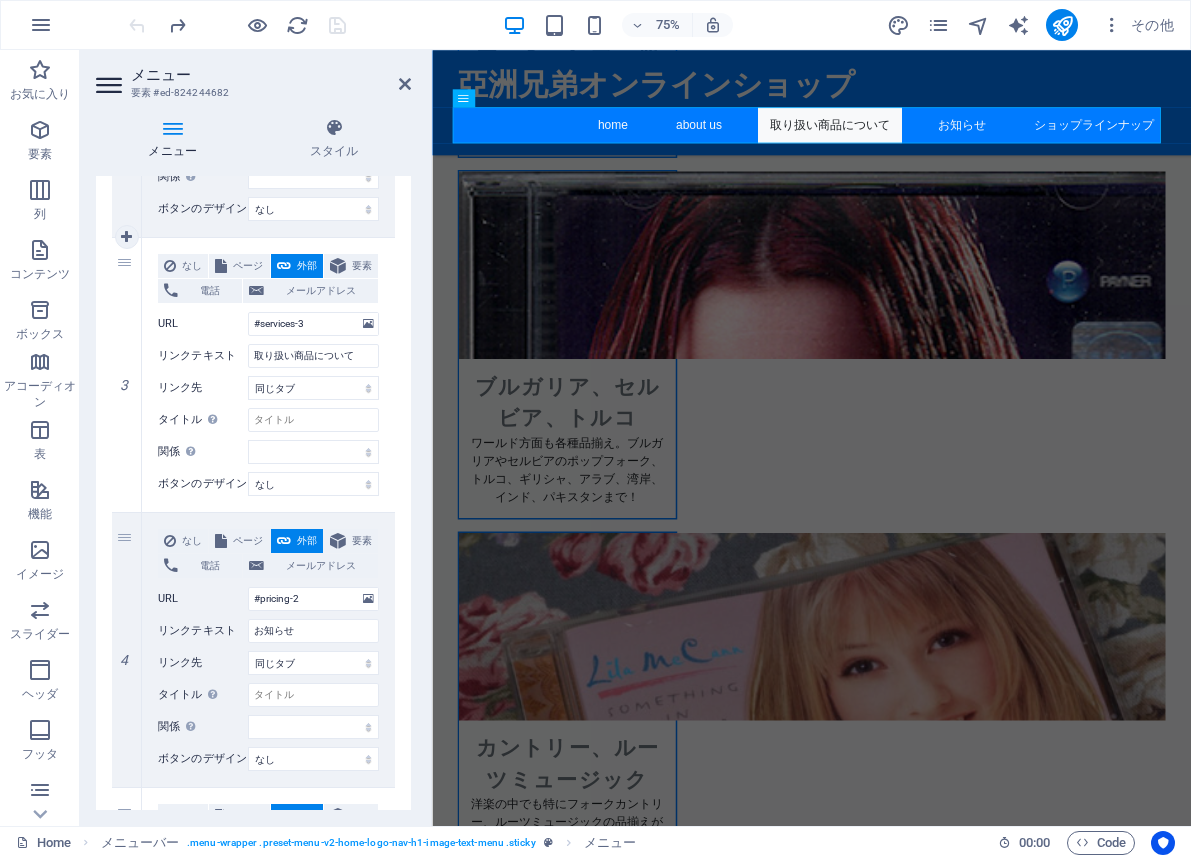 scroll, scrollTop: 716, scrollLeft: 0, axis: vertical 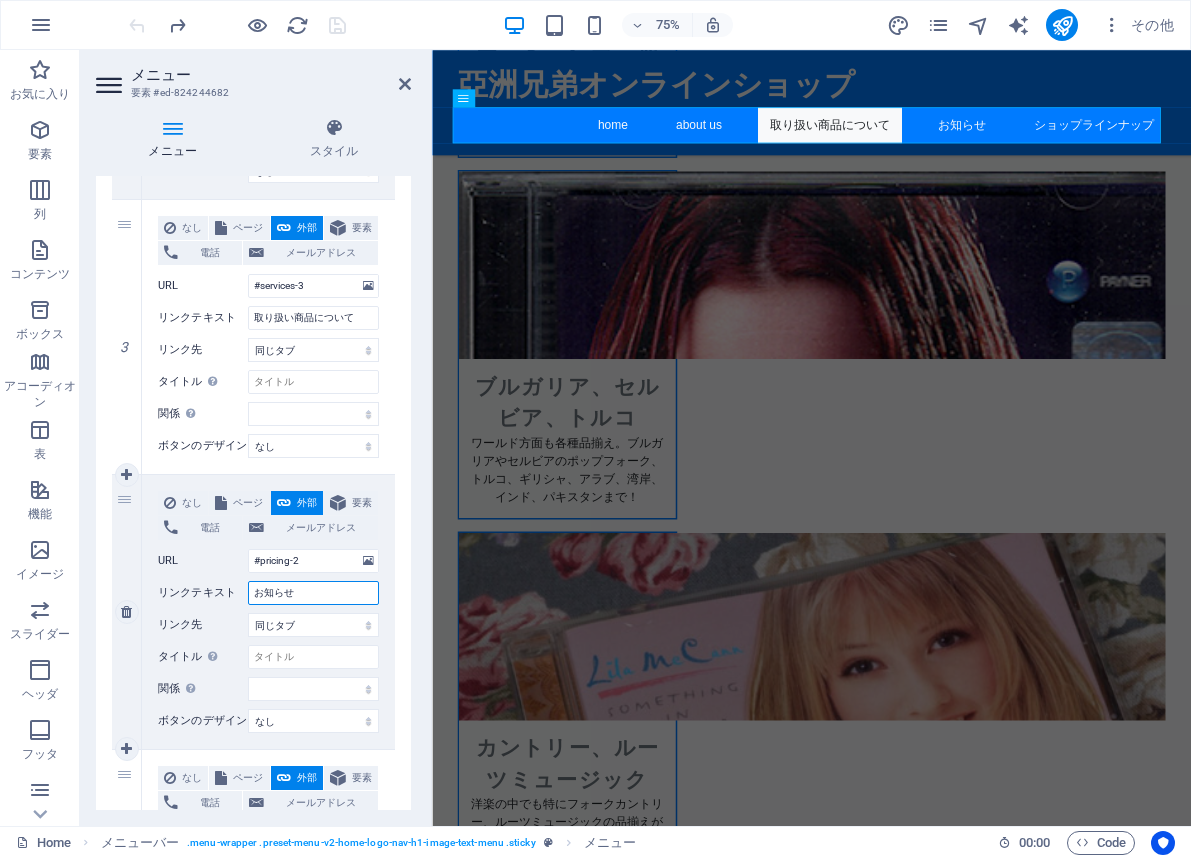 drag, startPoint x: 308, startPoint y: 592, endPoint x: 200, endPoint y: 573, distance: 109.65856 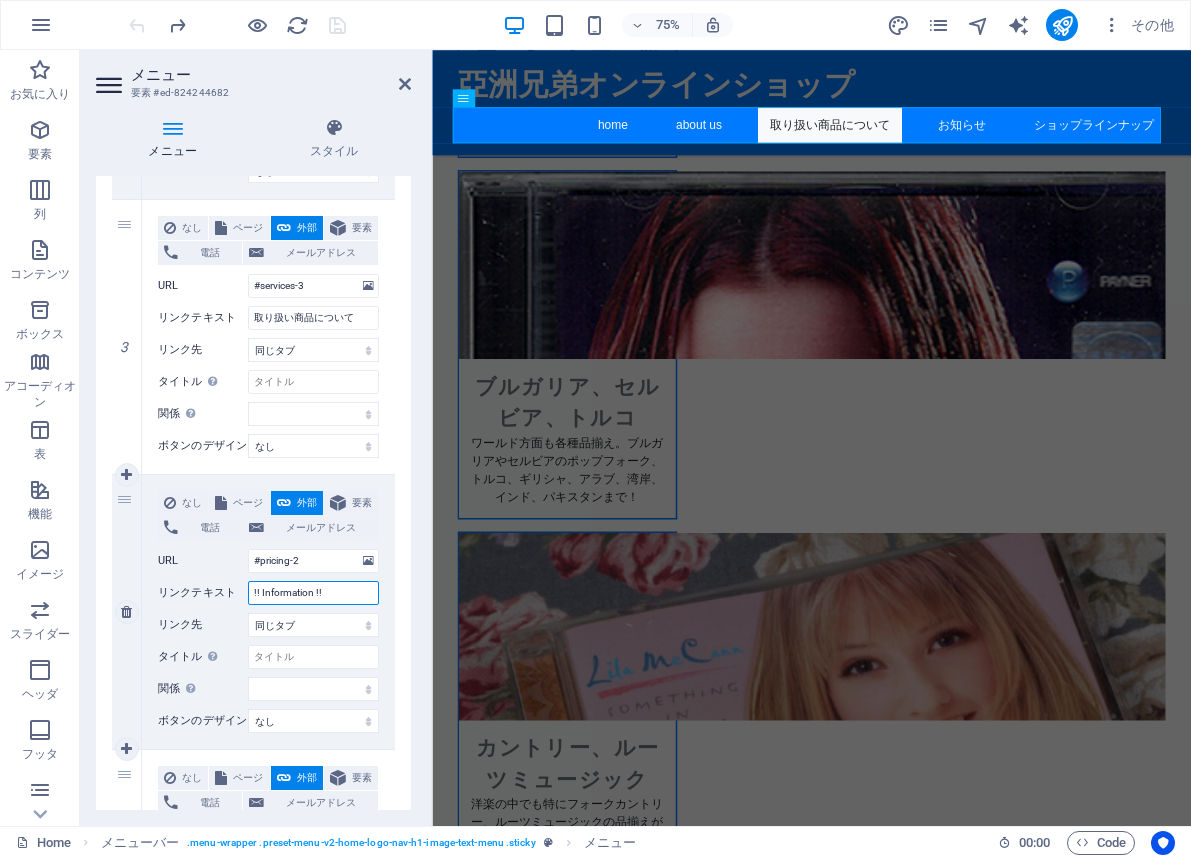 select 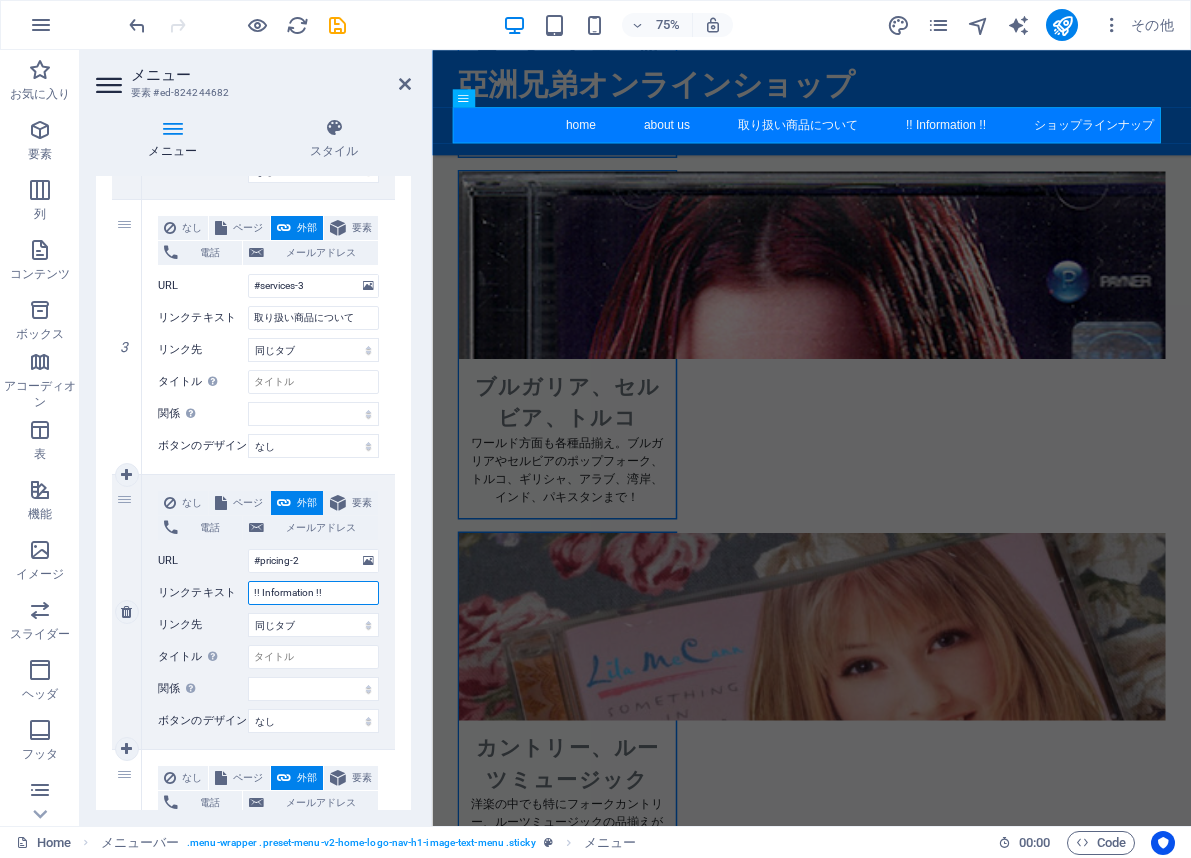 type on "!! Information !!" 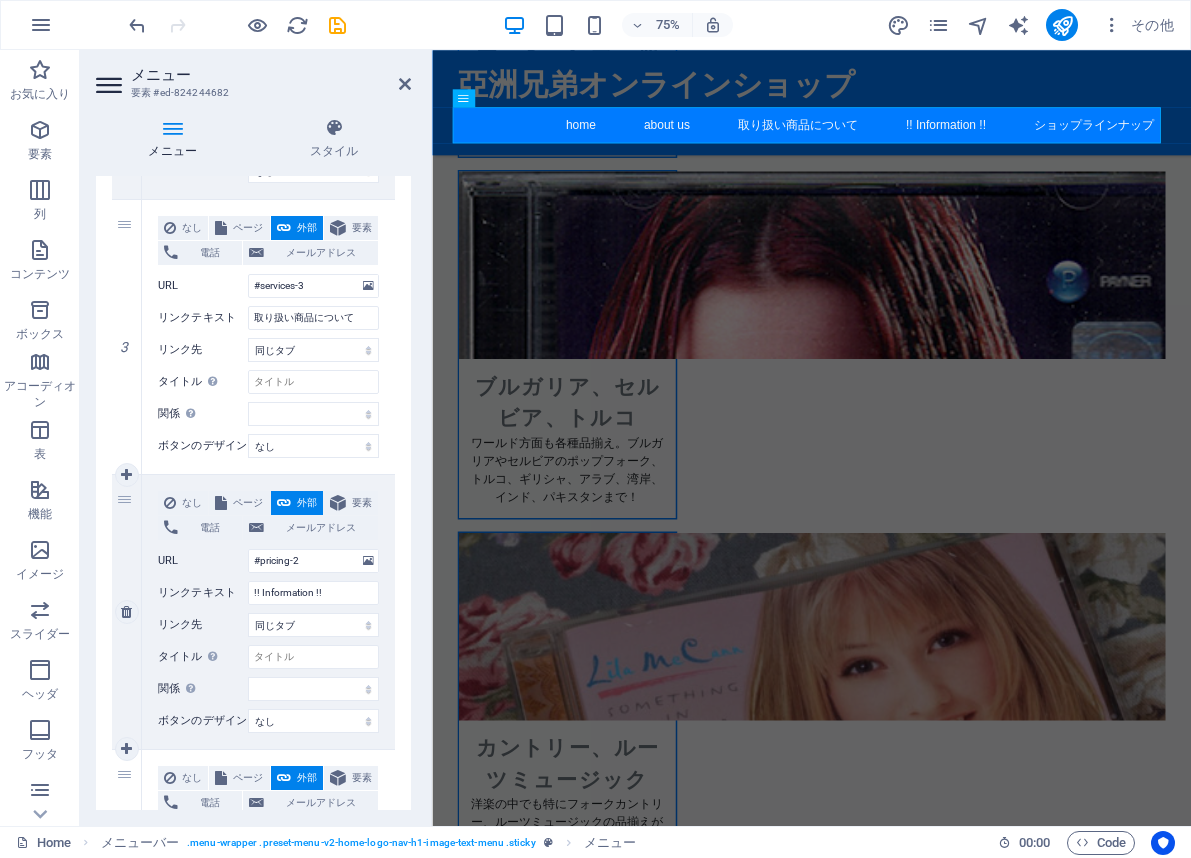 click on "なし ページ 外部 要素 電話 メールアドレス ページ Home Subpage Legal Notice Privacy 要素
URL #pricing-2 電話 メールアドレス リンクテキスト !! Information !! リンク先 新規タブ 同じタブ オーバーレイ タイトル 追加リンクの説明。リンクテキストと同じにしないでください。タイトルは、要素の上にカーソルを動かしたときにヒントのテキストとしてよく表示されます。よくわからない場合は空のままにしてください。 関係 このリンクからリンク先への関係 を設定します。たとえば、値 "nofollow" は検索エンジンに対し、リンクを辿らないように指示します。空のまま残すことができます。 alternate 作成者 bookmark 外部 ヘルプ ライセンス 次へ nofollow noreferrer noopener 前へ 検索 タグ ボタンのデザイン なし デフォルト プライマリ セカンダリ" at bounding box center [268, 612] 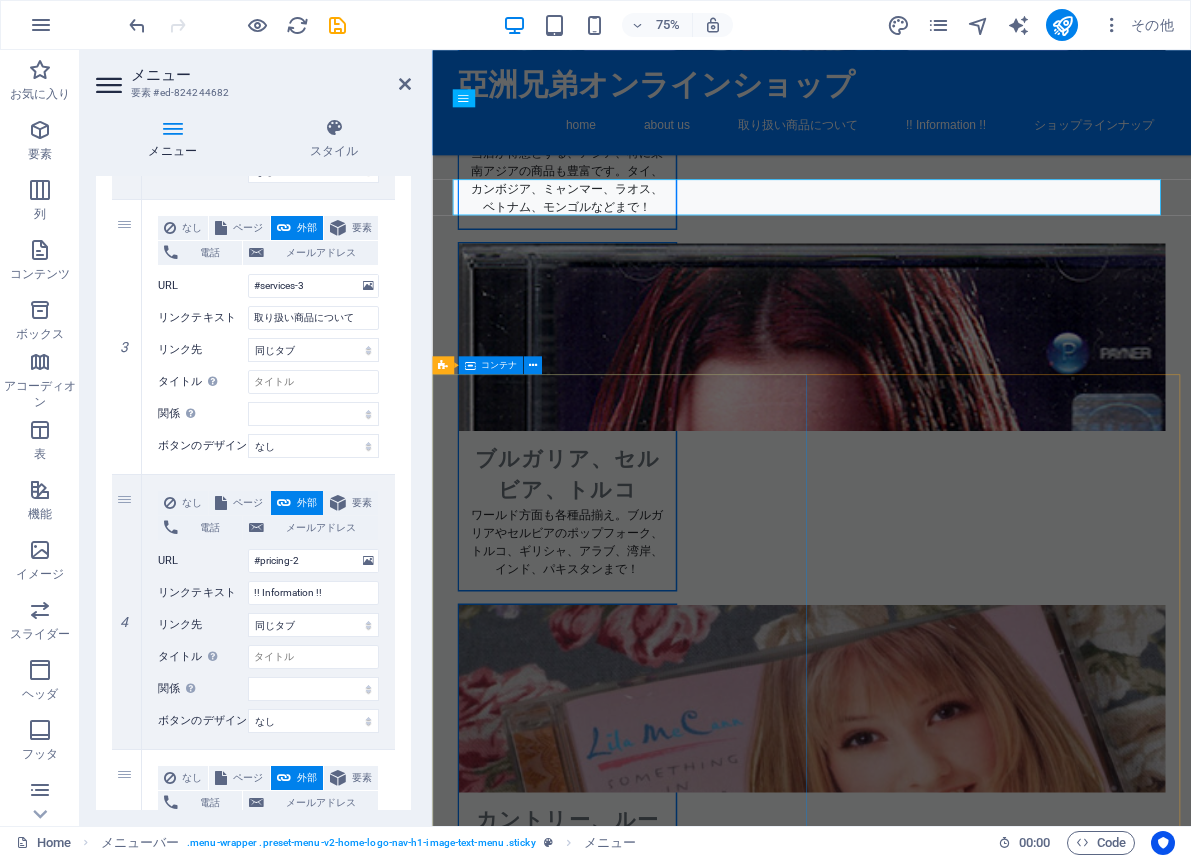 scroll, scrollTop: 1380, scrollLeft: 0, axis: vertical 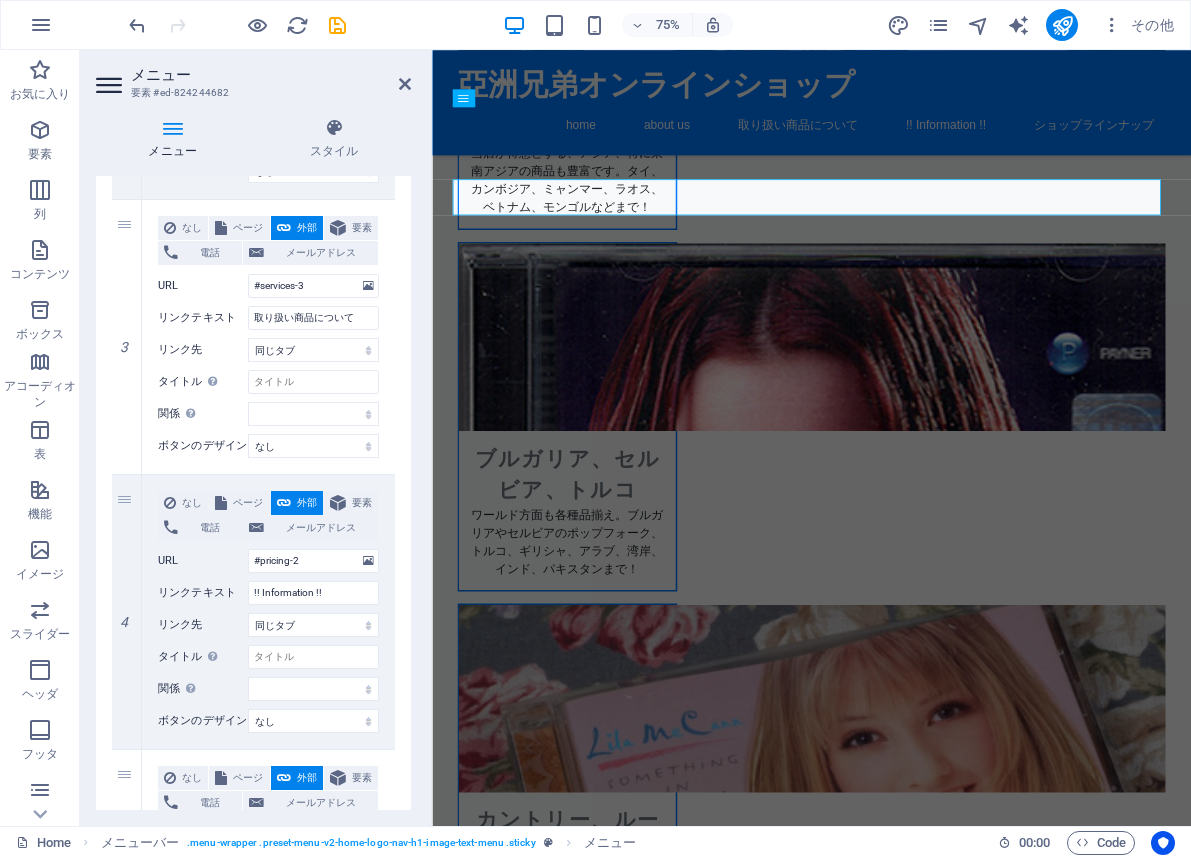 click on "メニュー スタイル メニュー 自動 カスタム このメニューのカスタムメニューアイテムを作成します。1 ページ構成のウェブサイトに推奨されます。 ページを管理 メニューアイテム 1 なし ページ 外部 要素 電話 メールアドレス ページ Home Subpage Legal Notice Privacy 要素
URL #home-2 電話 メールアドレス リンクテキスト home リンク先 新規タブ 同じタブ オーバーレイ タイトル 追加リンクの説明。リンクテキストと同じにしないでください。タイトルは、要素の上にカーソルを動かしたときにヒントのテキストとしてよく表示されます。よくわからない場合は空のままにしてください。 関係 このリンクからリンク先への関係 alternate 作成者 bookmark 外部 ヘルプ ライセンス 次へ nofollow noreferrer noopener 前へ 検索 タグ ボタンのデザイン なし デフォルト 2" at bounding box center (253, 464) 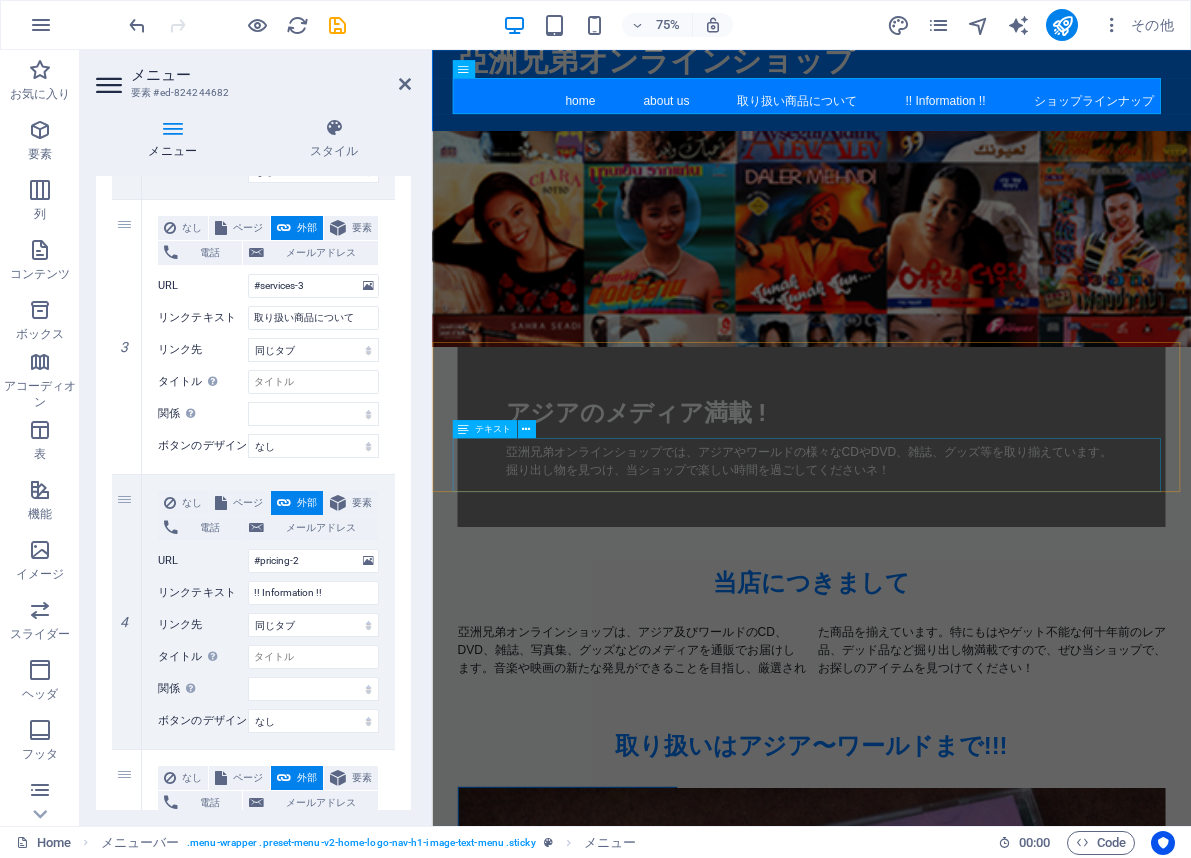scroll, scrollTop: 48, scrollLeft: 0, axis: vertical 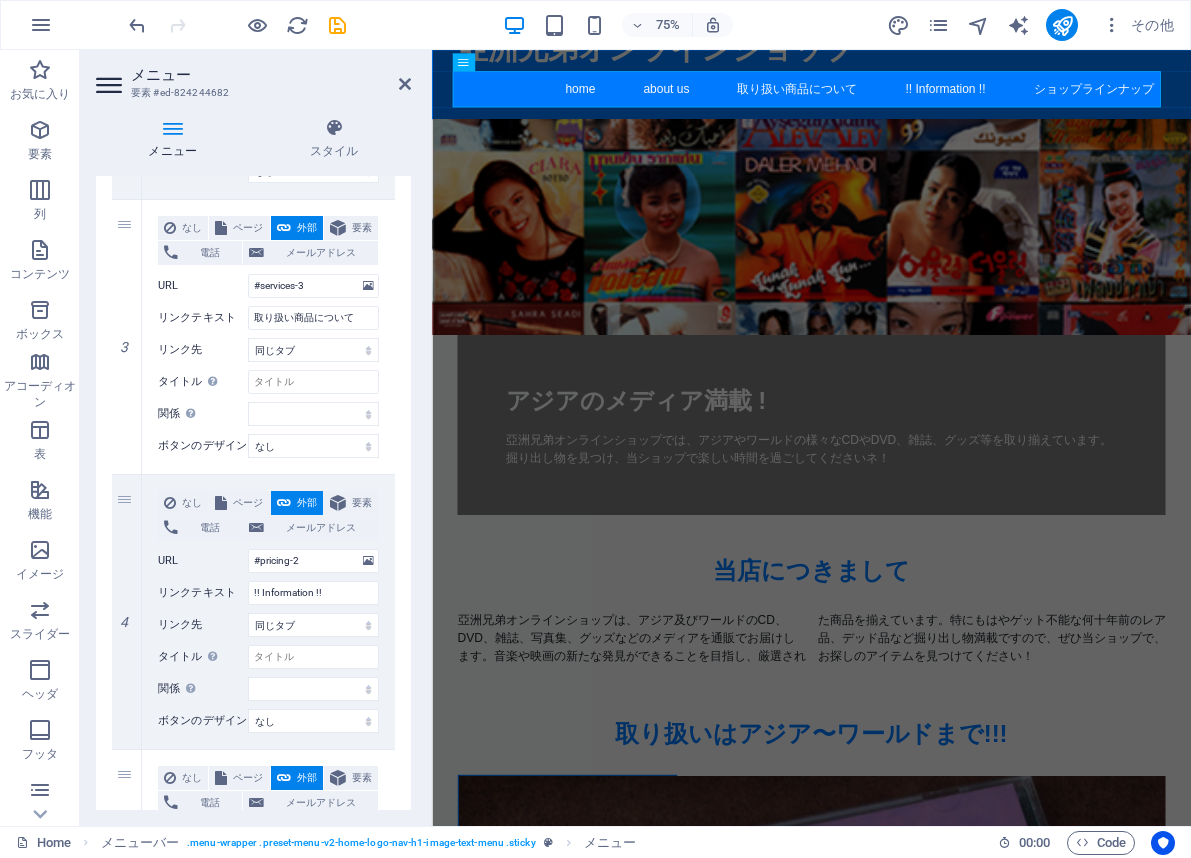 click on "1 なし ページ 外部 要素 電話 メールアドレス ページ Home Subpage Legal Notice Privacy 要素
URL #home-2 電話 メールアドレス リンクテキスト home リンク先 新規タブ 同じタブ オーバーレイ タイトル 追加リンクの説明。リンクテキストと同じにしないでください。タイトルは、要素の上にカーソルを動かしたときにヒントのテキストとしてよく表示されます。よくわからない場合は空のままにしてください。 関係 このリンクからリンク先への関係 を設定します。たとえば、値 "nofollow" は検索エンジンに対し、リンクを辿らないように指示します。空のまま残すことができます。 alternate 作成者 bookmark 外部 ヘルプ ライセンス 次へ nofollow noreferrer noopener 前へ 検索 タグ ボタンのデザイン なし デフォルト プライマリ セカンダリ 2 なし ページ 外部 要素 3" at bounding box center [253, 337] 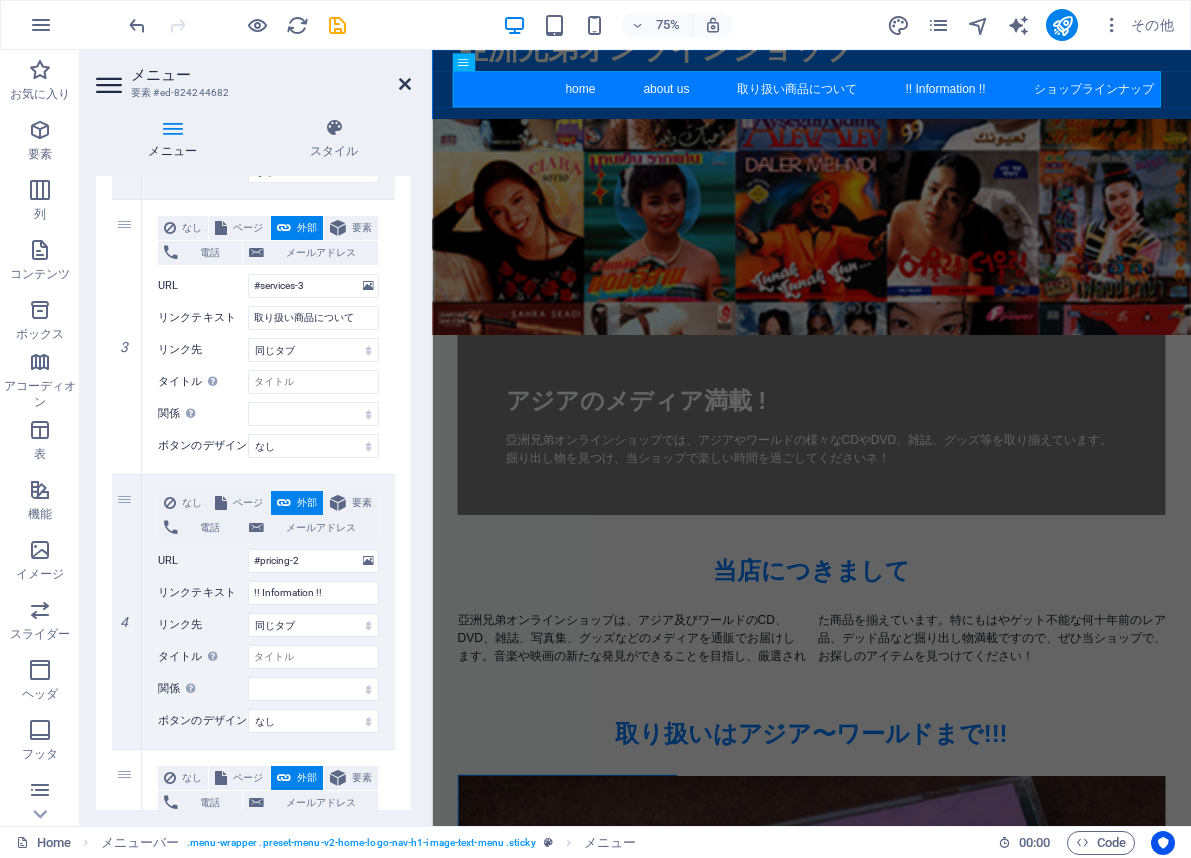 click at bounding box center [405, 84] 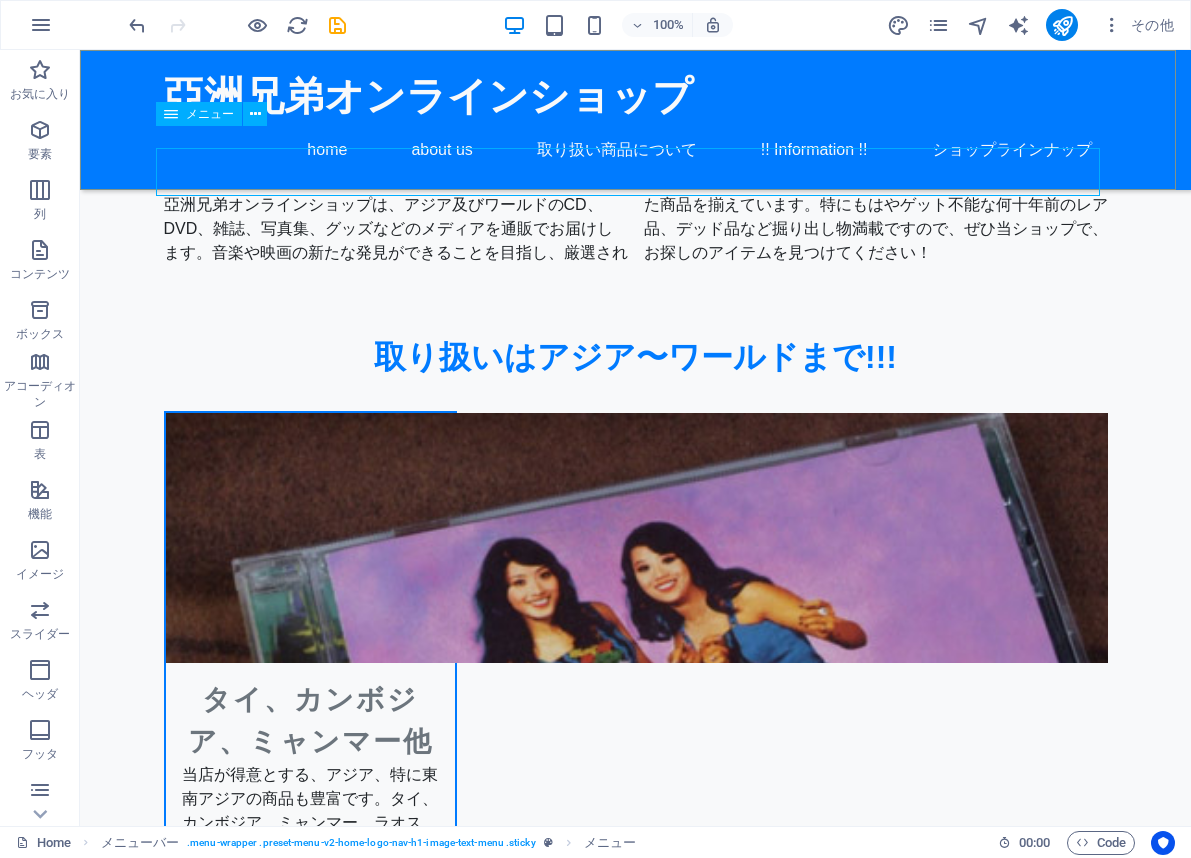 scroll, scrollTop: 0, scrollLeft: 0, axis: both 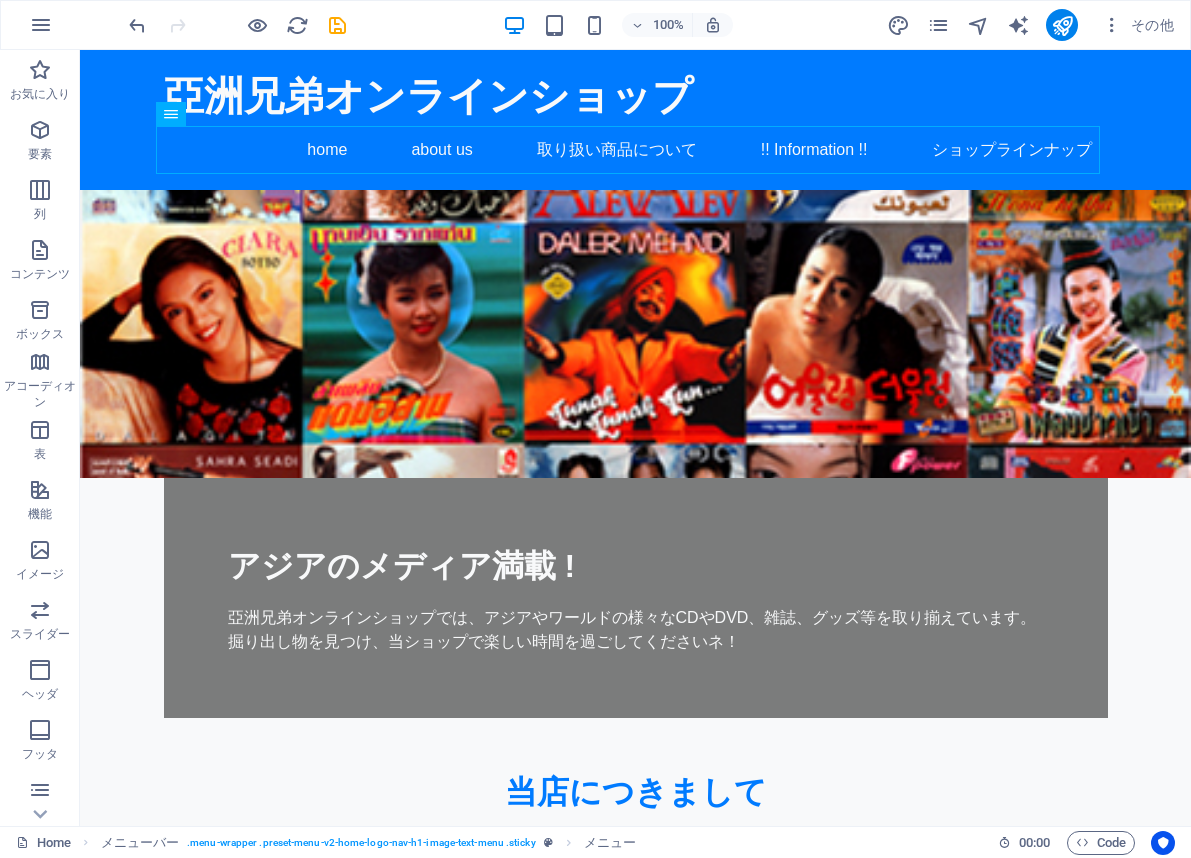click on "100% その他" at bounding box center (595, 25) 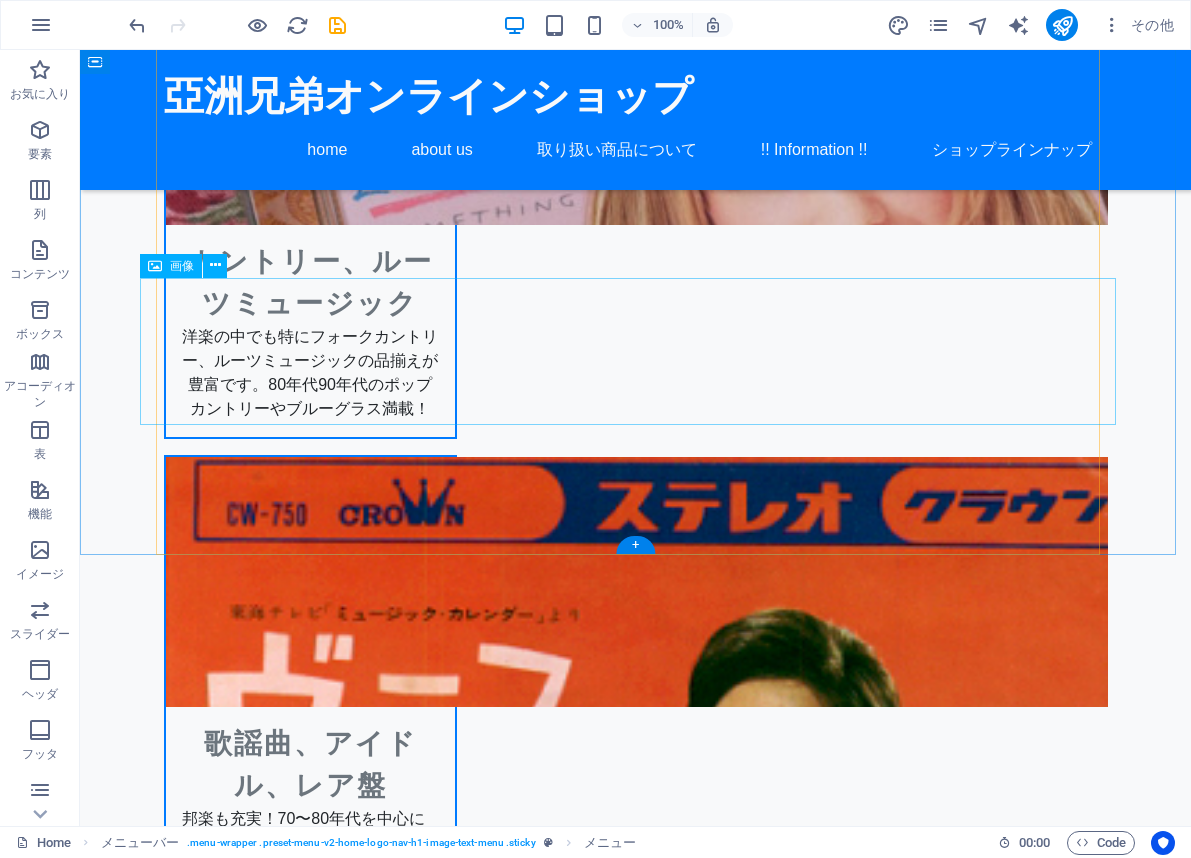 scroll, scrollTop: 2756, scrollLeft: 0, axis: vertical 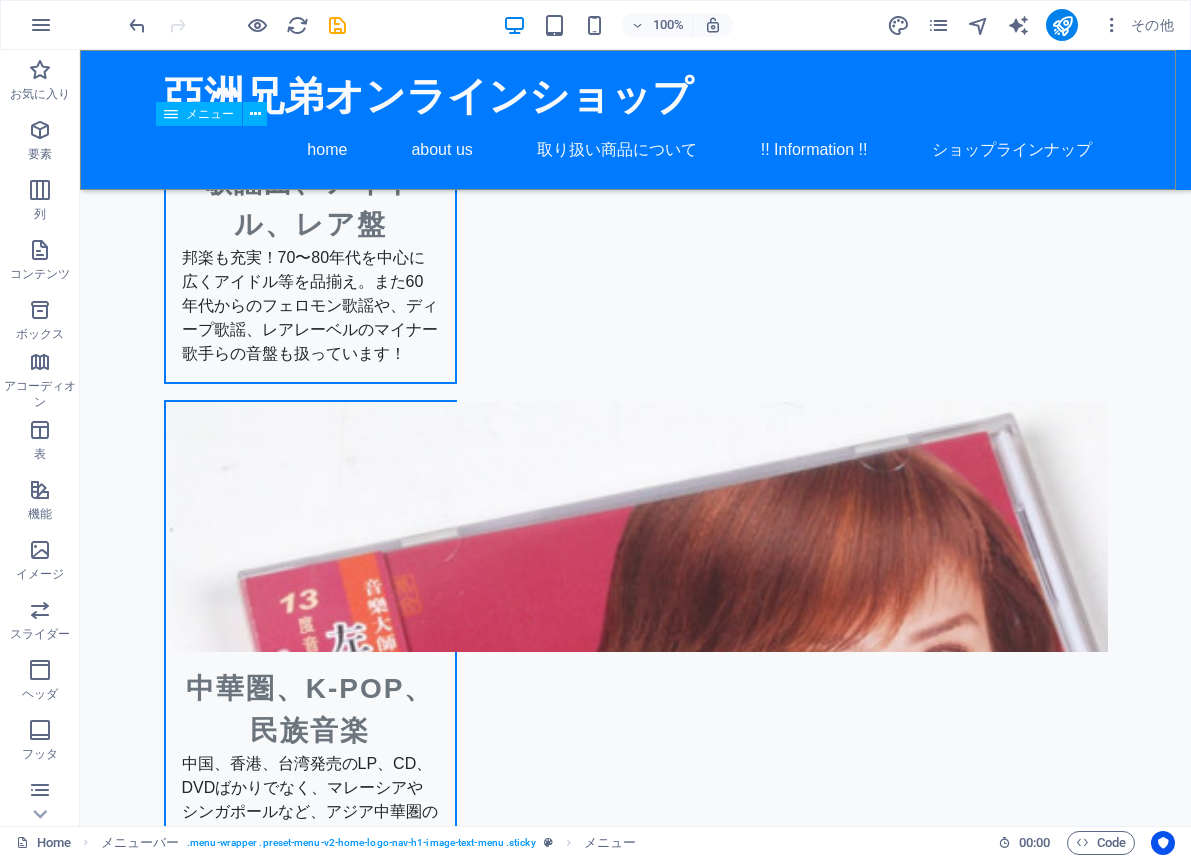 click on "home about us 取り扱い商品について !! Information !! ショップラインナップ" at bounding box center (636, 150) 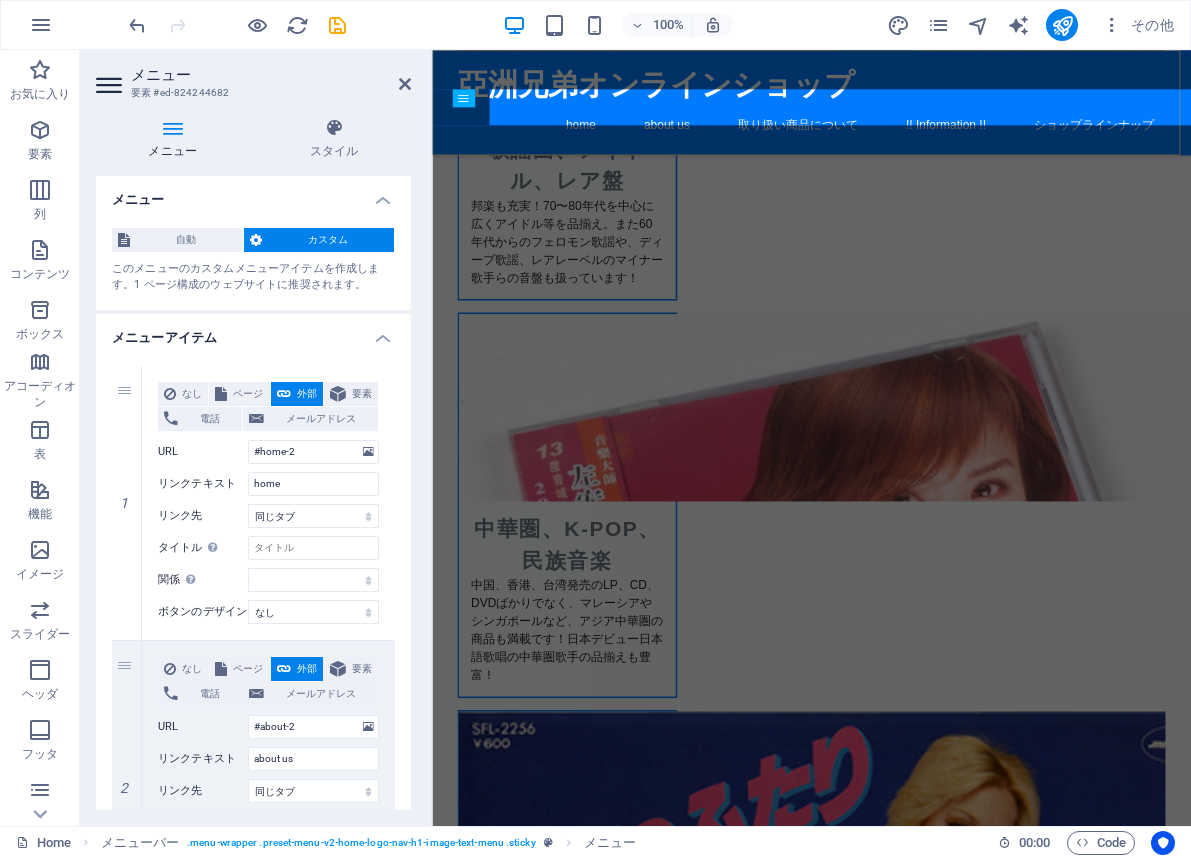 scroll, scrollTop: 2780, scrollLeft: 0, axis: vertical 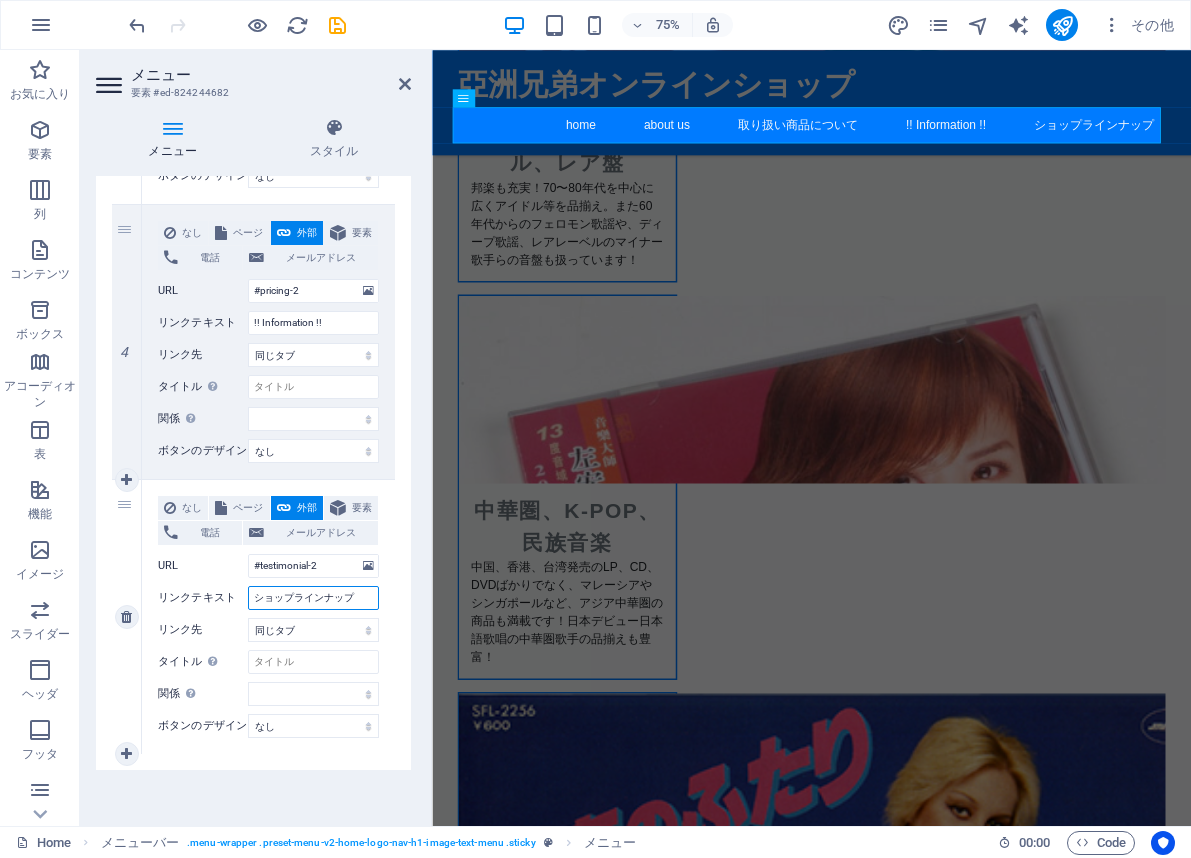 click on "ショップラインナップ" at bounding box center [313, 598] 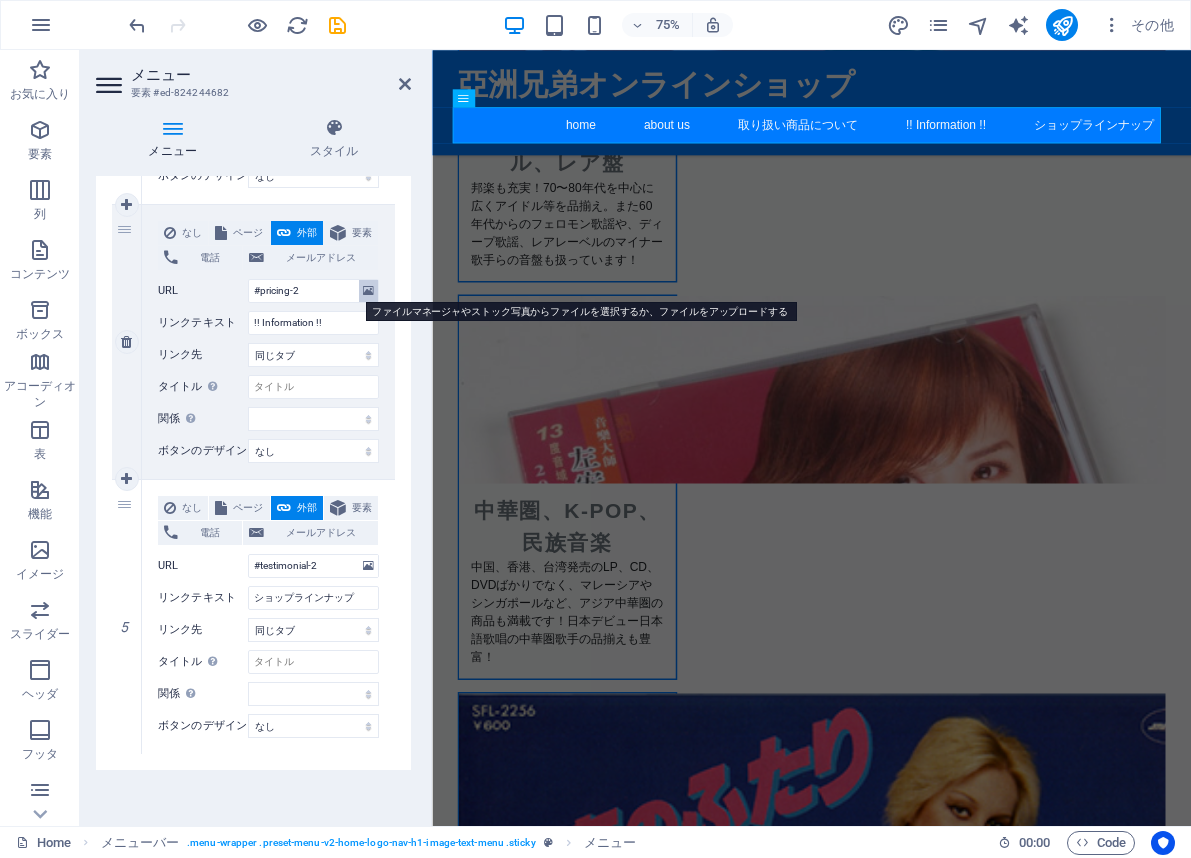 click at bounding box center [368, 291] 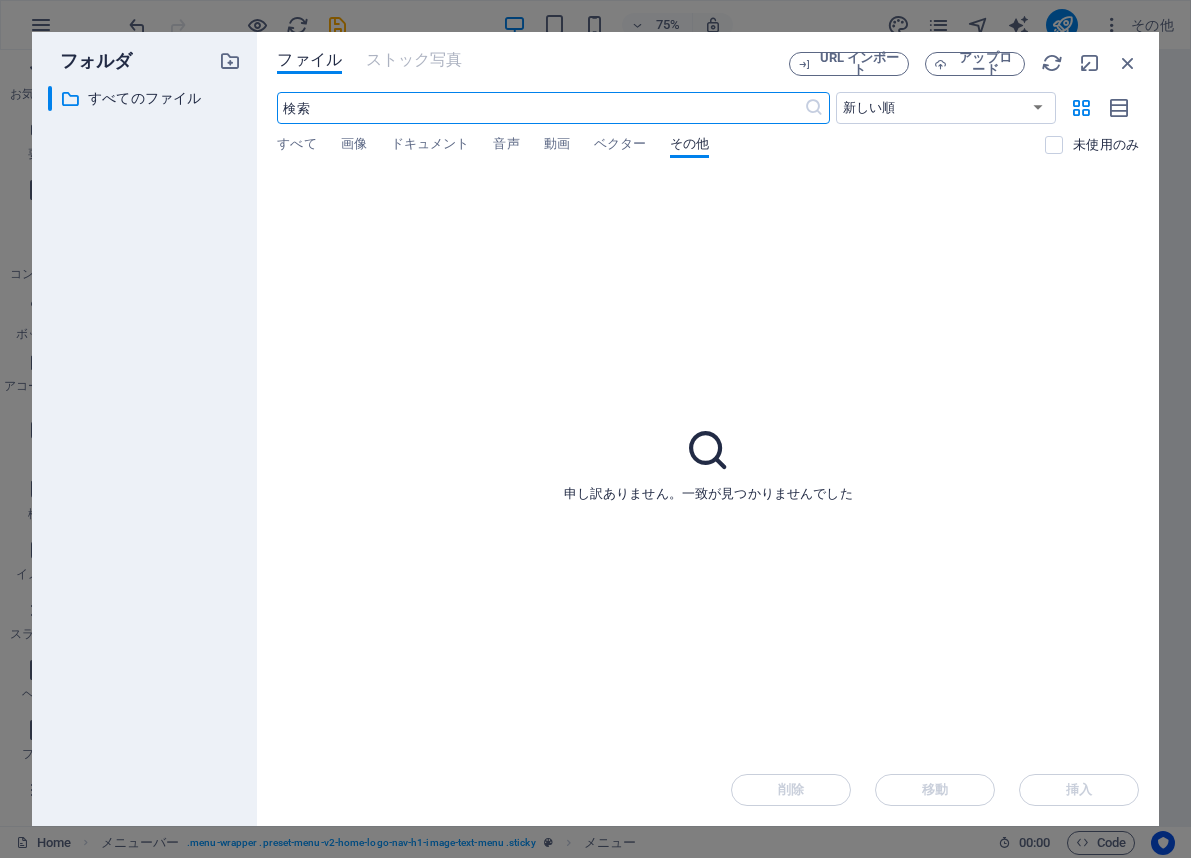 scroll, scrollTop: 2756, scrollLeft: 0, axis: vertical 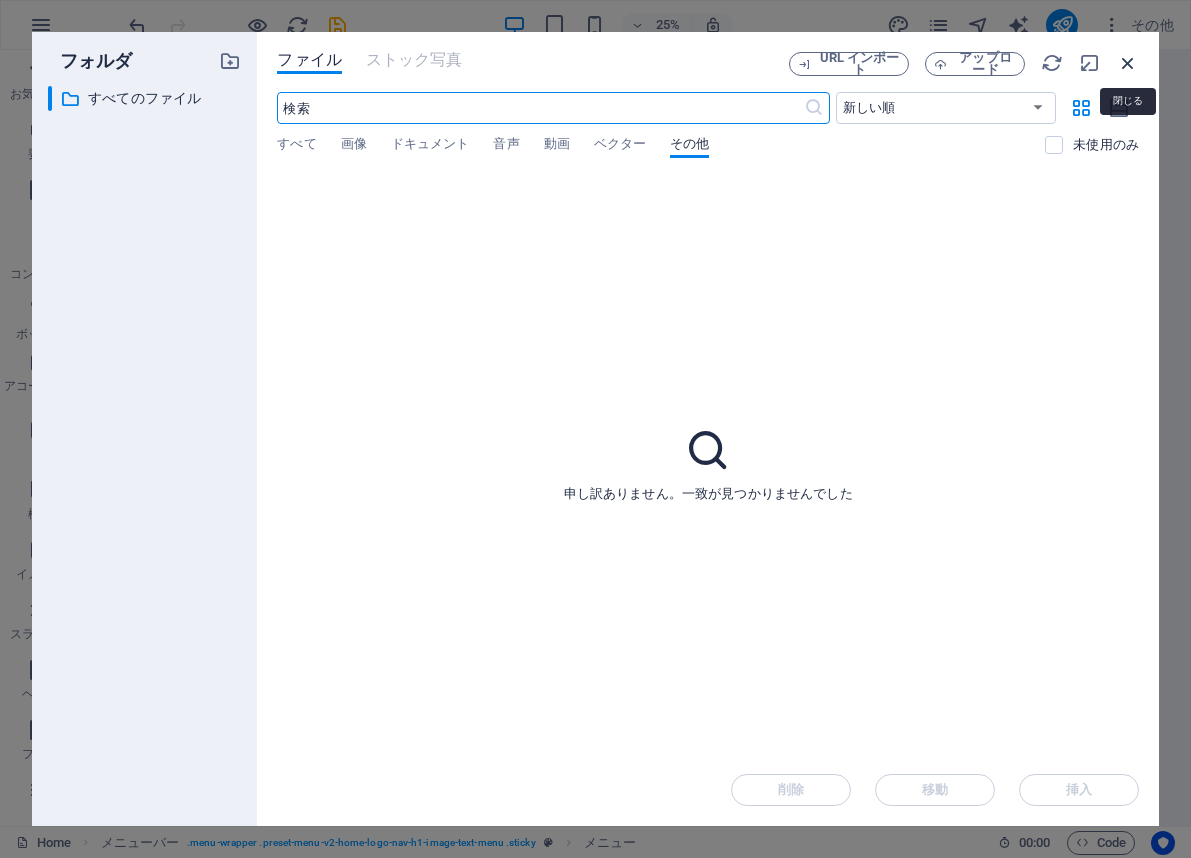 click at bounding box center (1128, 63) 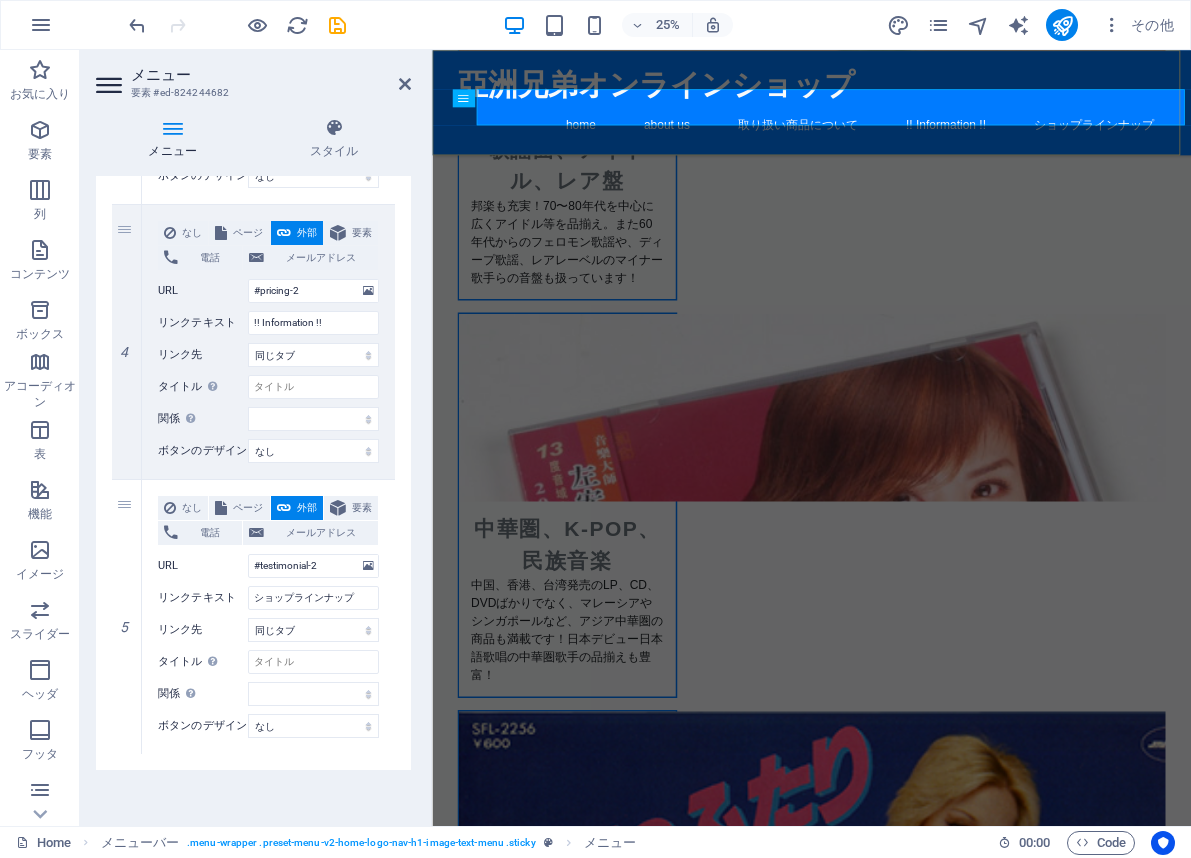 scroll, scrollTop: 2780, scrollLeft: 0, axis: vertical 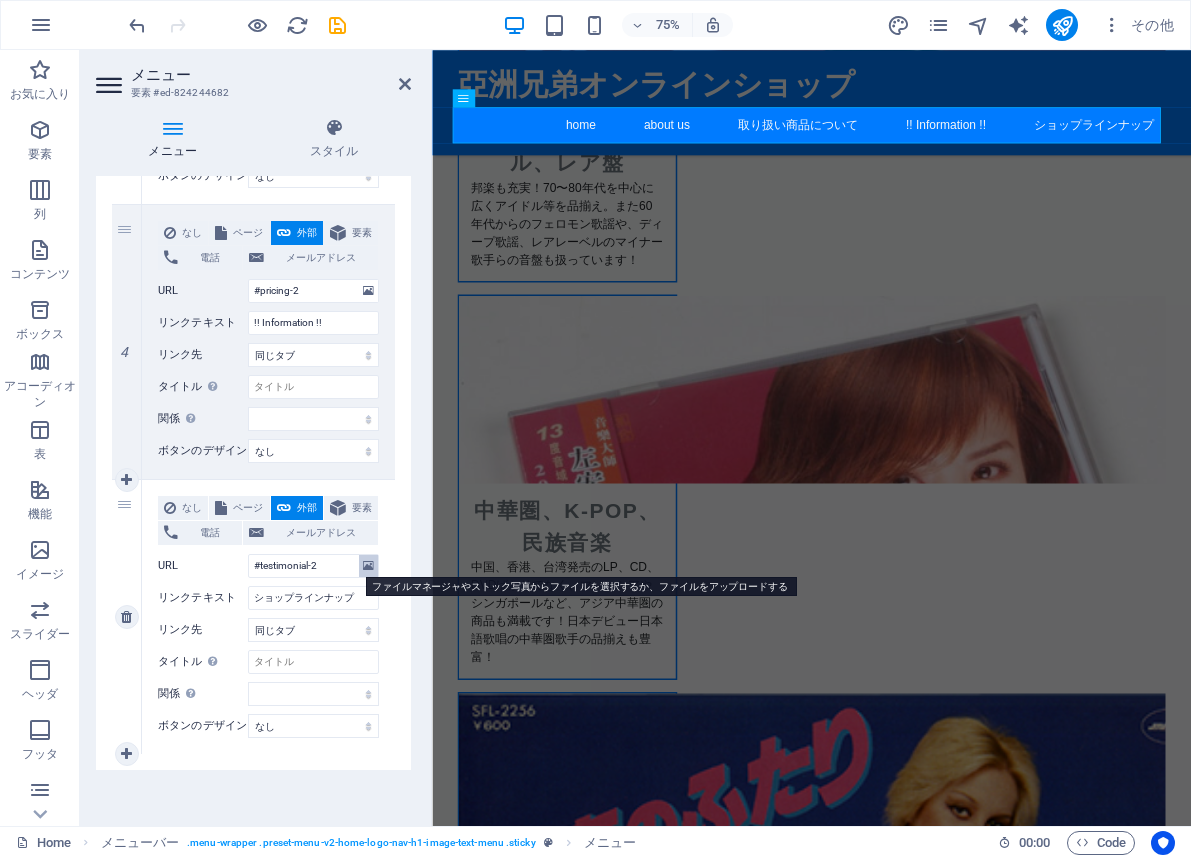 click at bounding box center [368, 566] 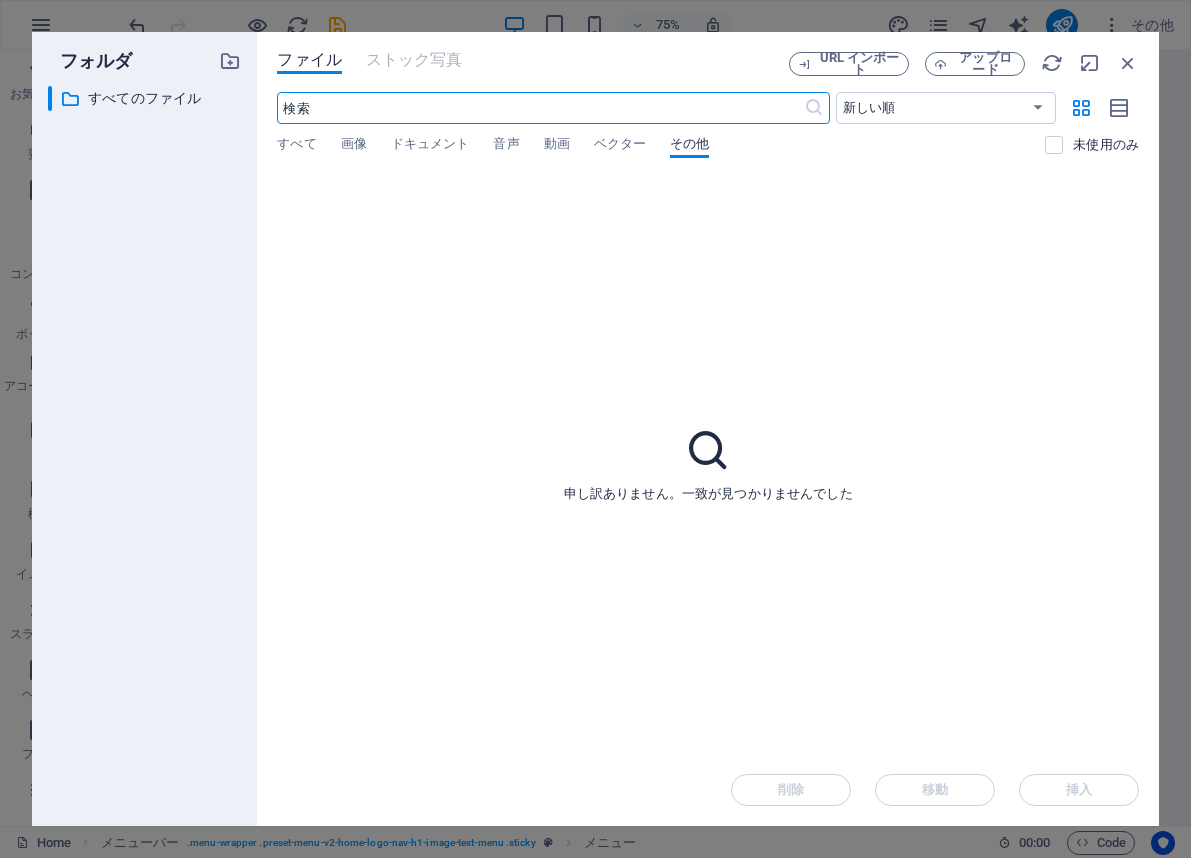 scroll, scrollTop: 2756, scrollLeft: 0, axis: vertical 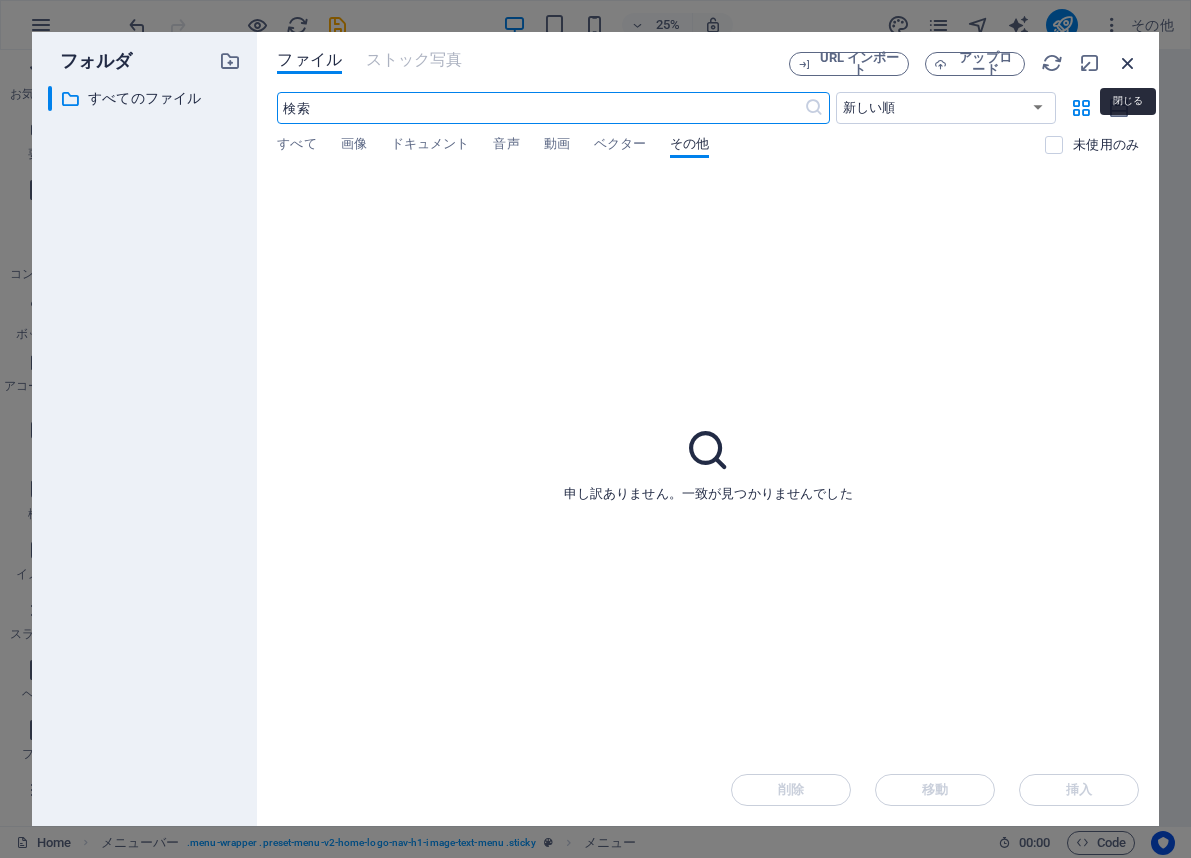 drag, startPoint x: 1129, startPoint y: 67, endPoint x: 929, endPoint y: 32, distance: 203.0394 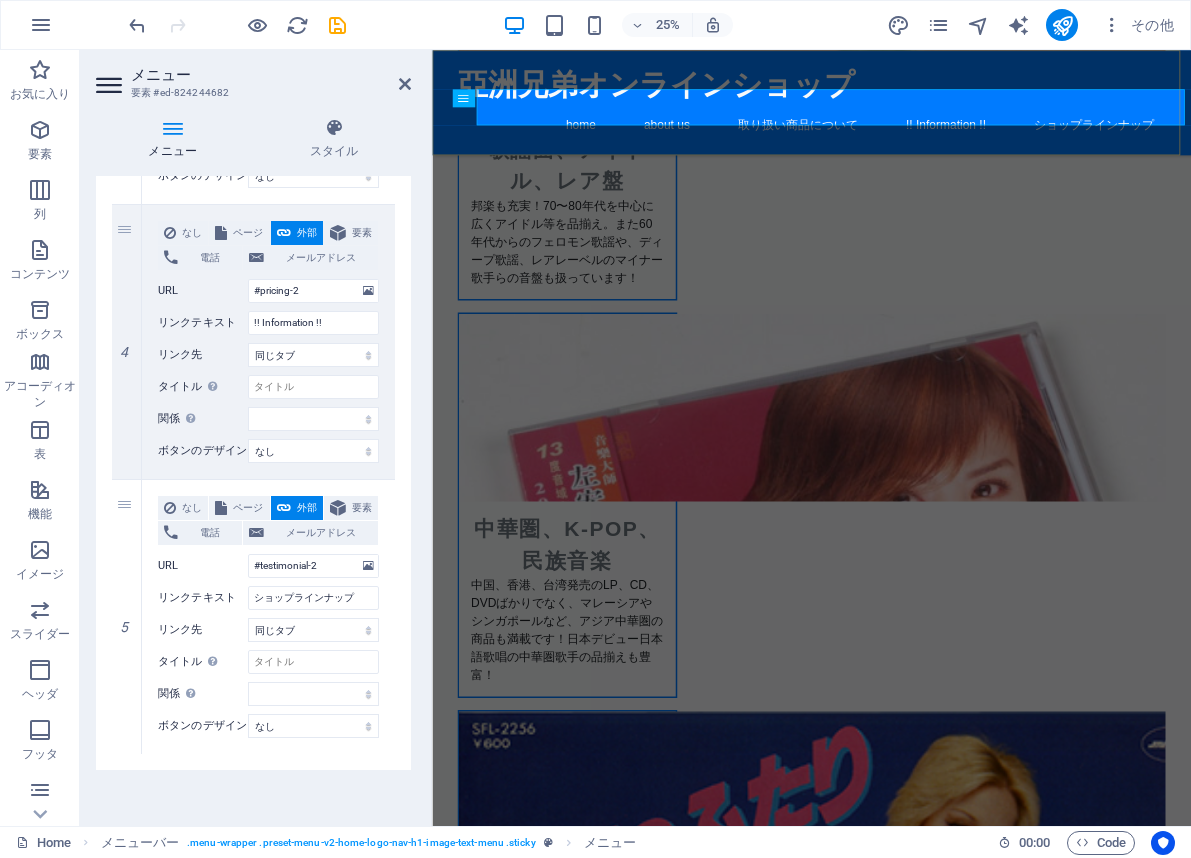scroll, scrollTop: 2780, scrollLeft: 0, axis: vertical 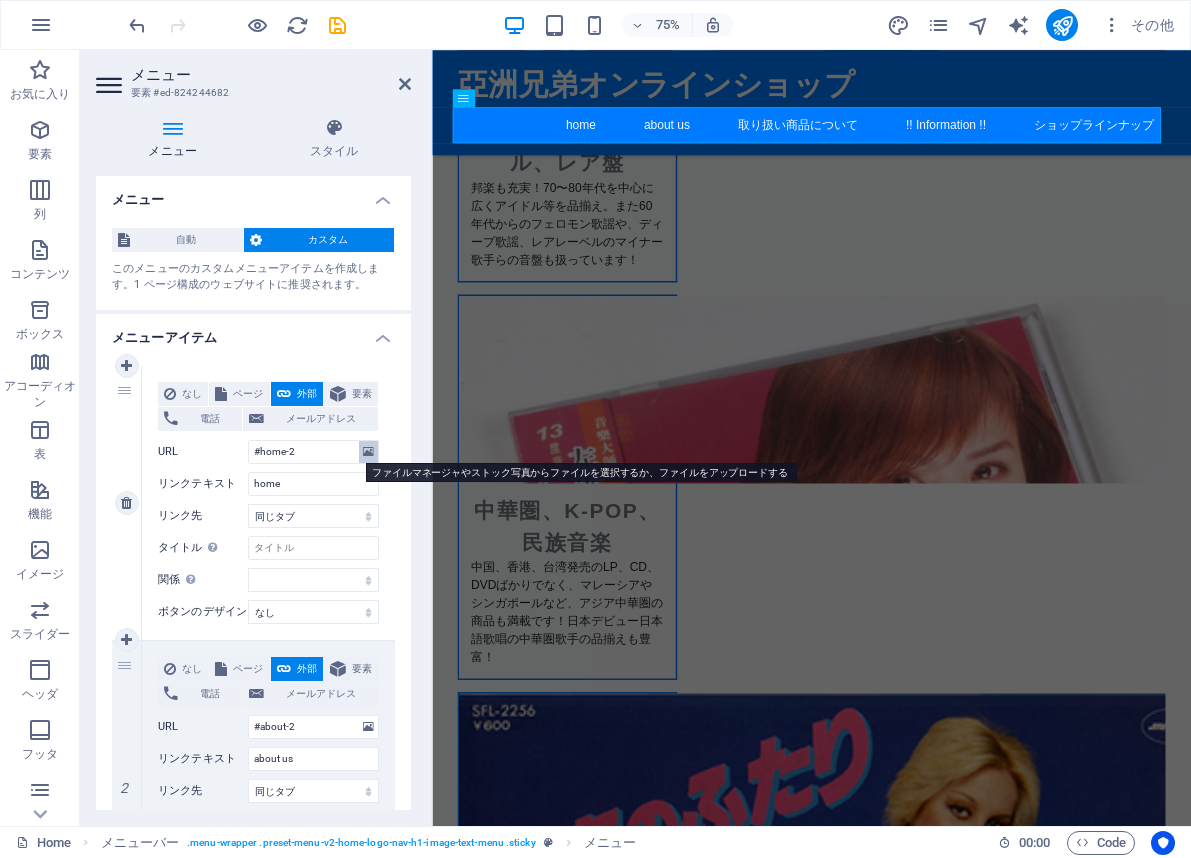 click at bounding box center [368, 452] 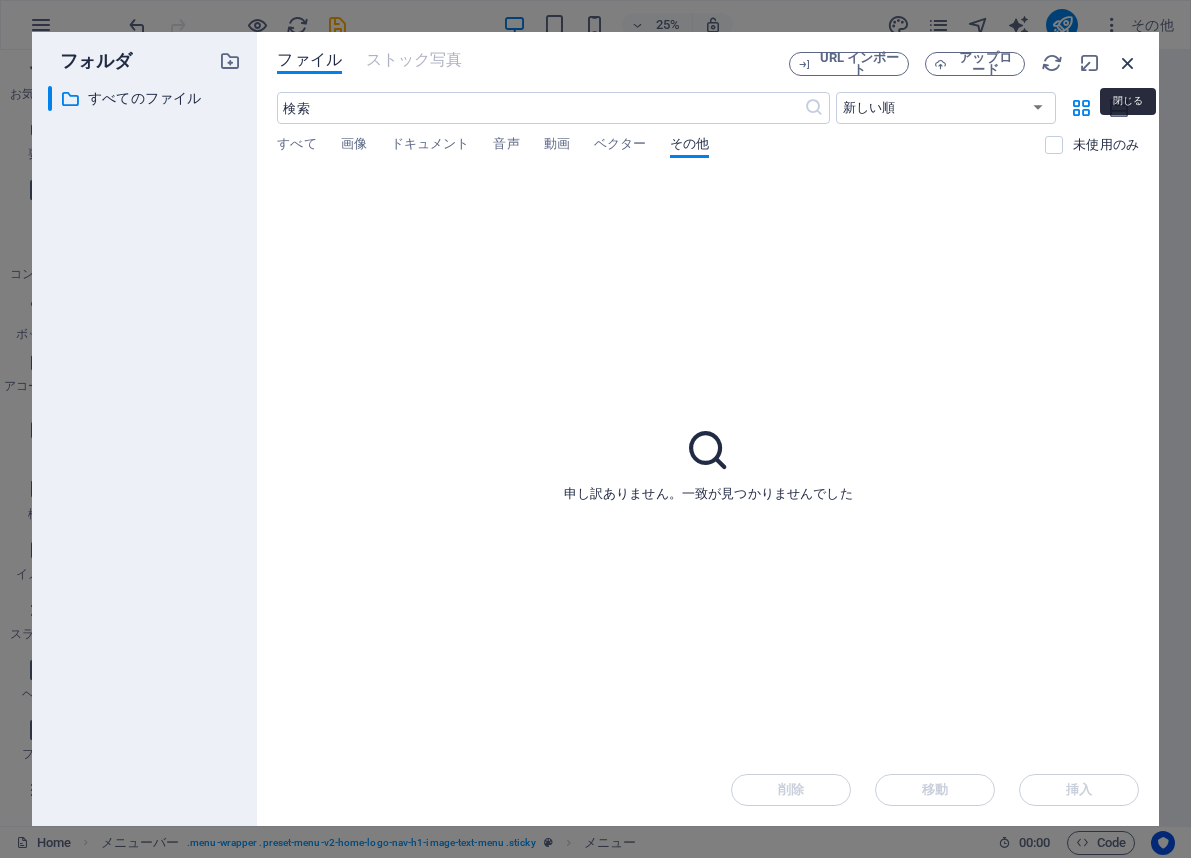 click at bounding box center (1128, 63) 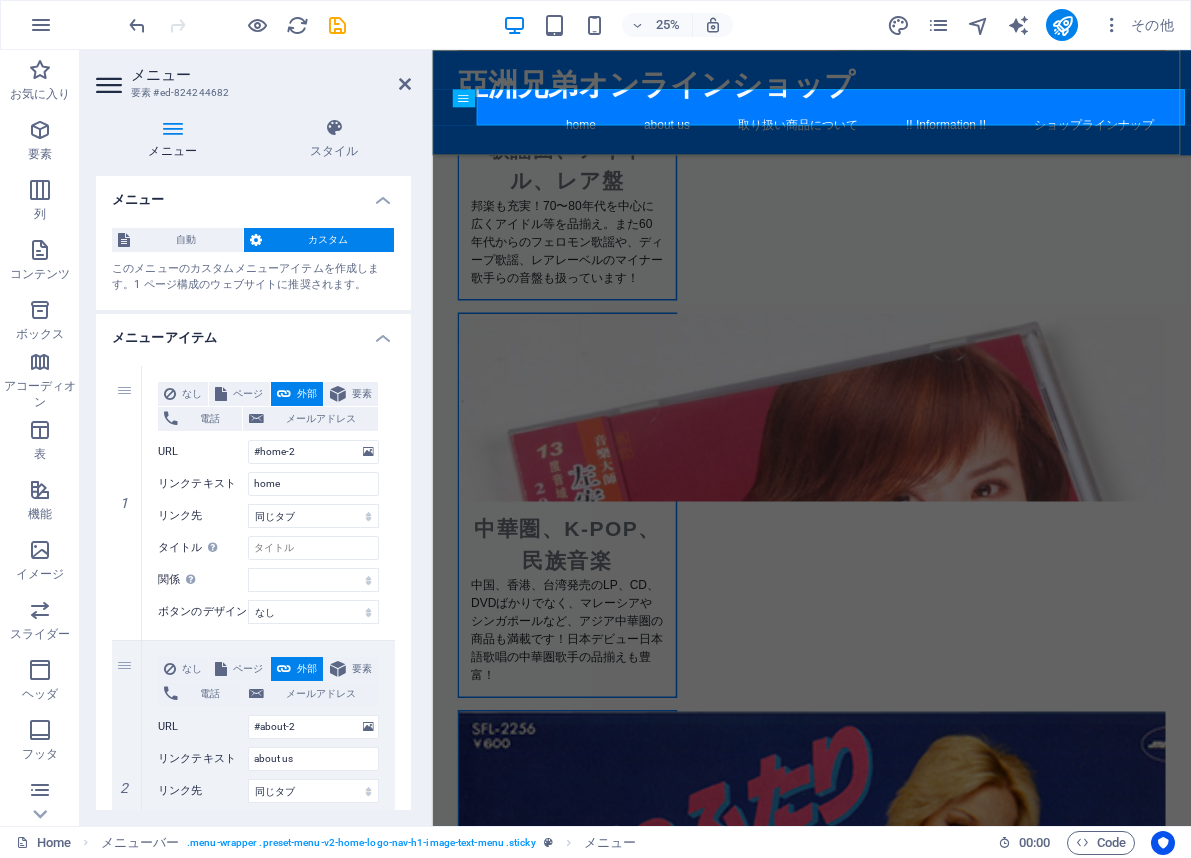 scroll, scrollTop: 2780, scrollLeft: 0, axis: vertical 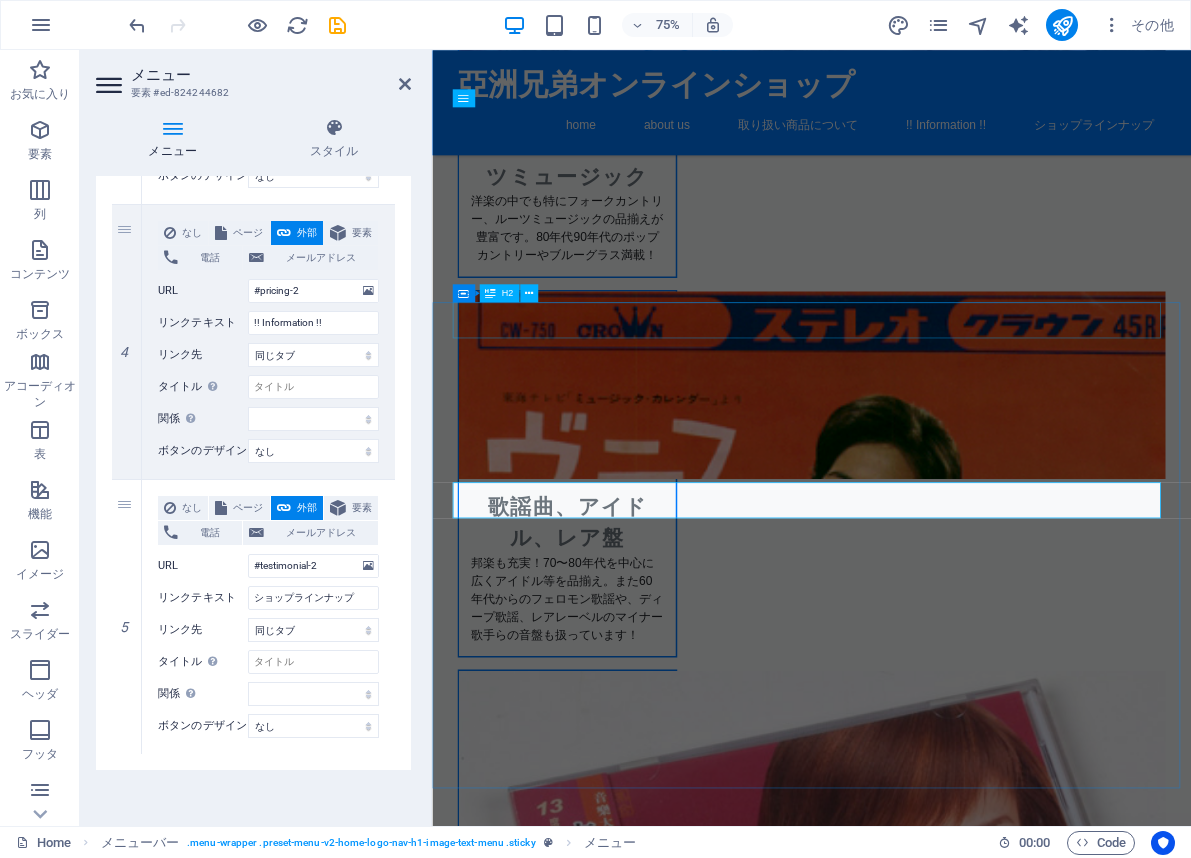 drag, startPoint x: 919, startPoint y: 424, endPoint x: 1151, endPoint y: 325, distance: 252.23996 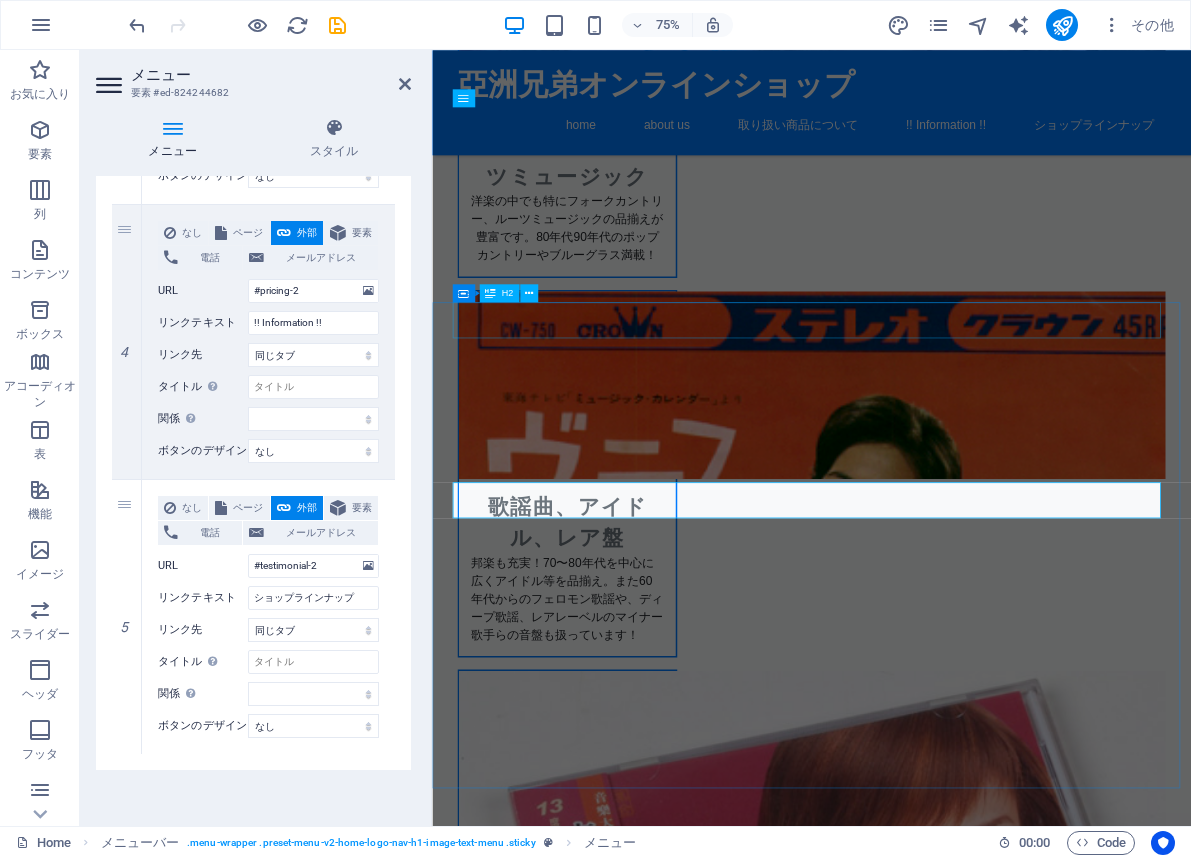 click at bounding box center [938, 3368] 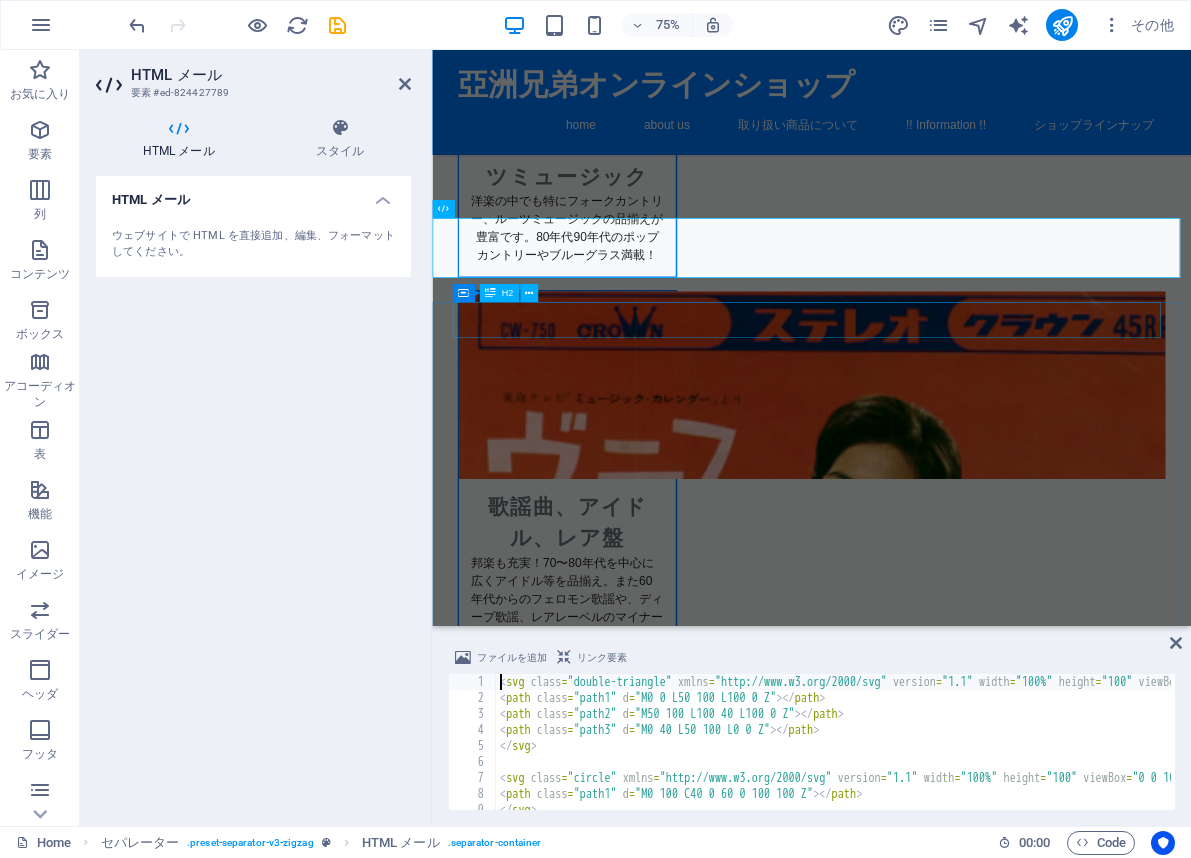 click on "ショップ・ラインナップ" at bounding box center [938, 3464] 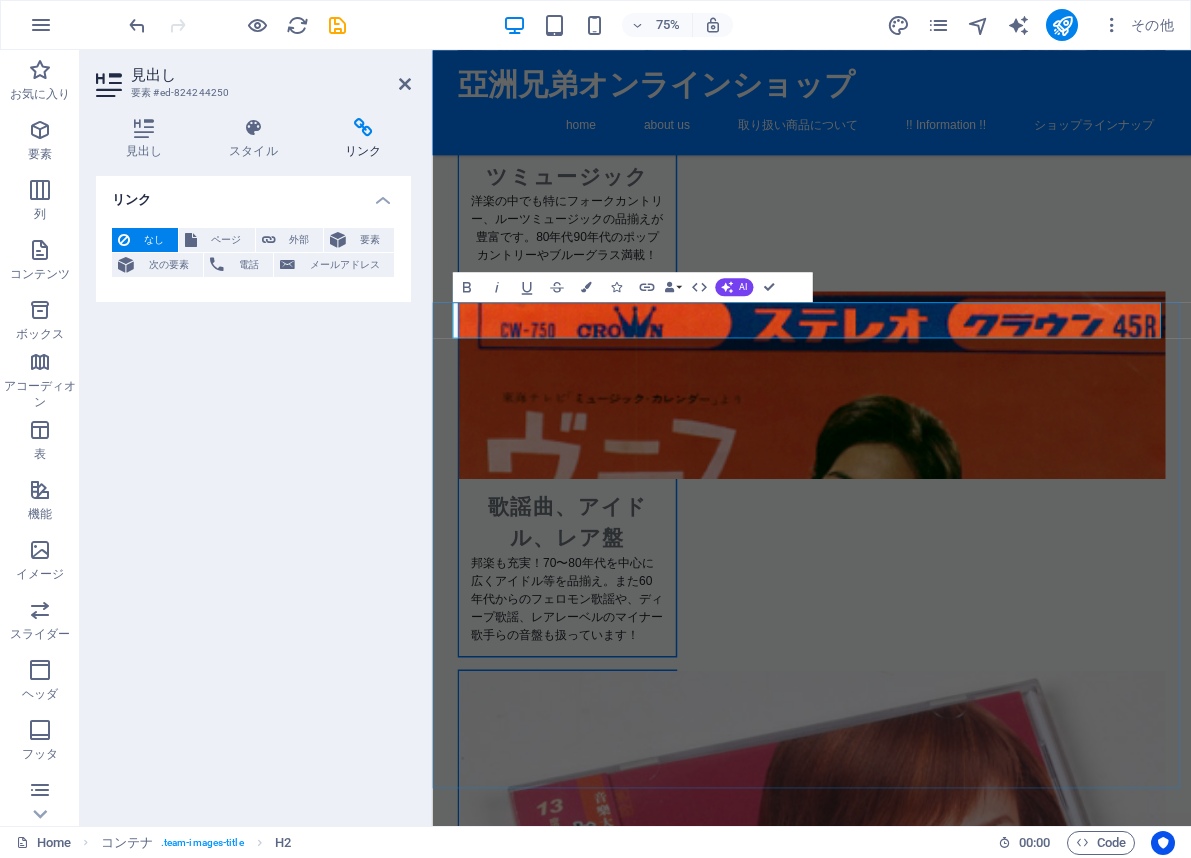 click on "ショップ・ラインナップ" at bounding box center [938, 3464] 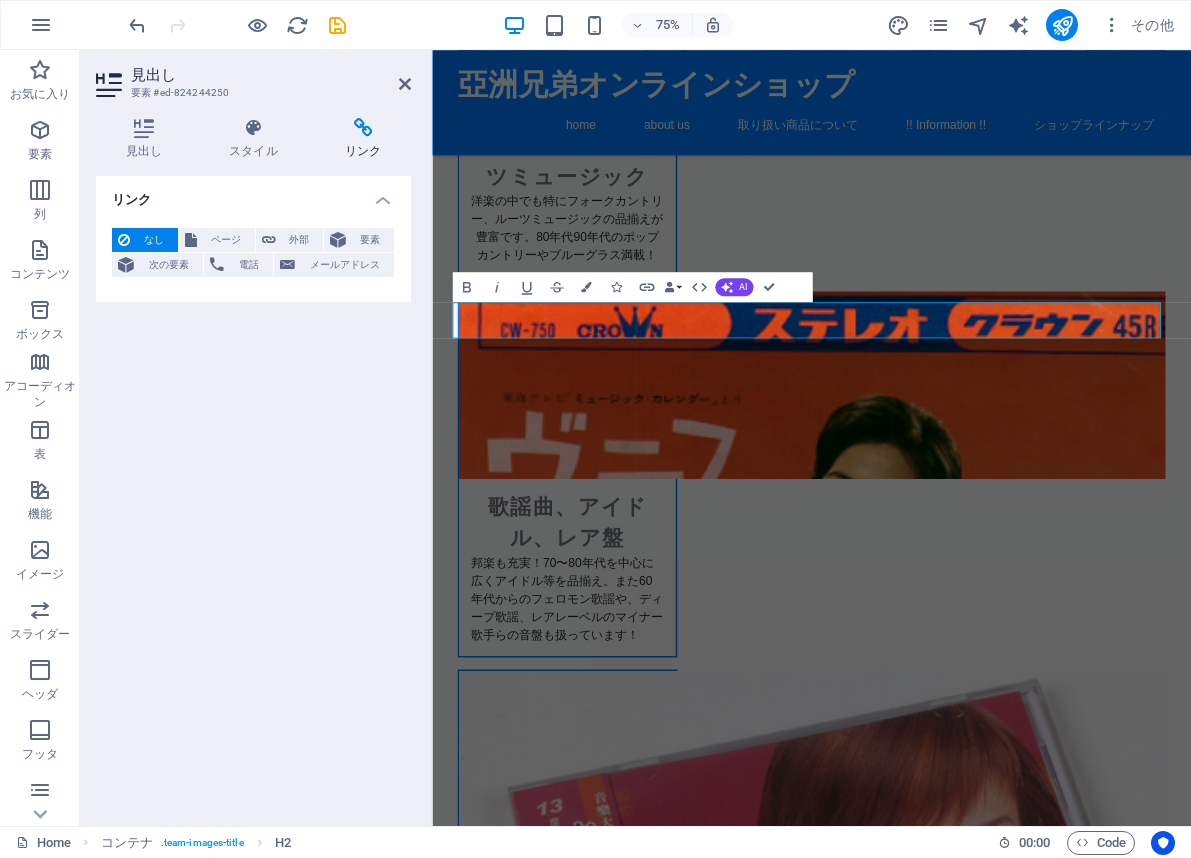 click on "リンク なし ページ 外部 要素 次の要素 電話 メールアドレス ページ Home Subpage Legal Notice Privacy 要素
URL 電話 メールアドレス リンク先 新規タブ 同じタブ オーバーレイ タイトル 追加リンクの説明。リンクテキストと同じにしないでください。タイトルは、要素の上にカーソルを動かしたときにヒントのテキストとしてよく表示されます。よくわからない場合は空のままにしてください。 関係 このリンクからリンク先への関係 を設定します。たとえば、値 "nofollow" は検索エンジンに対し、リンクを辿らないように指示します。空のまま残すことができます。 alternate 作成者 bookmark 外部 ヘルプ ライセンス 次へ nofollow noreferrer noopener 前へ 検索 タグ" at bounding box center (253, 493) 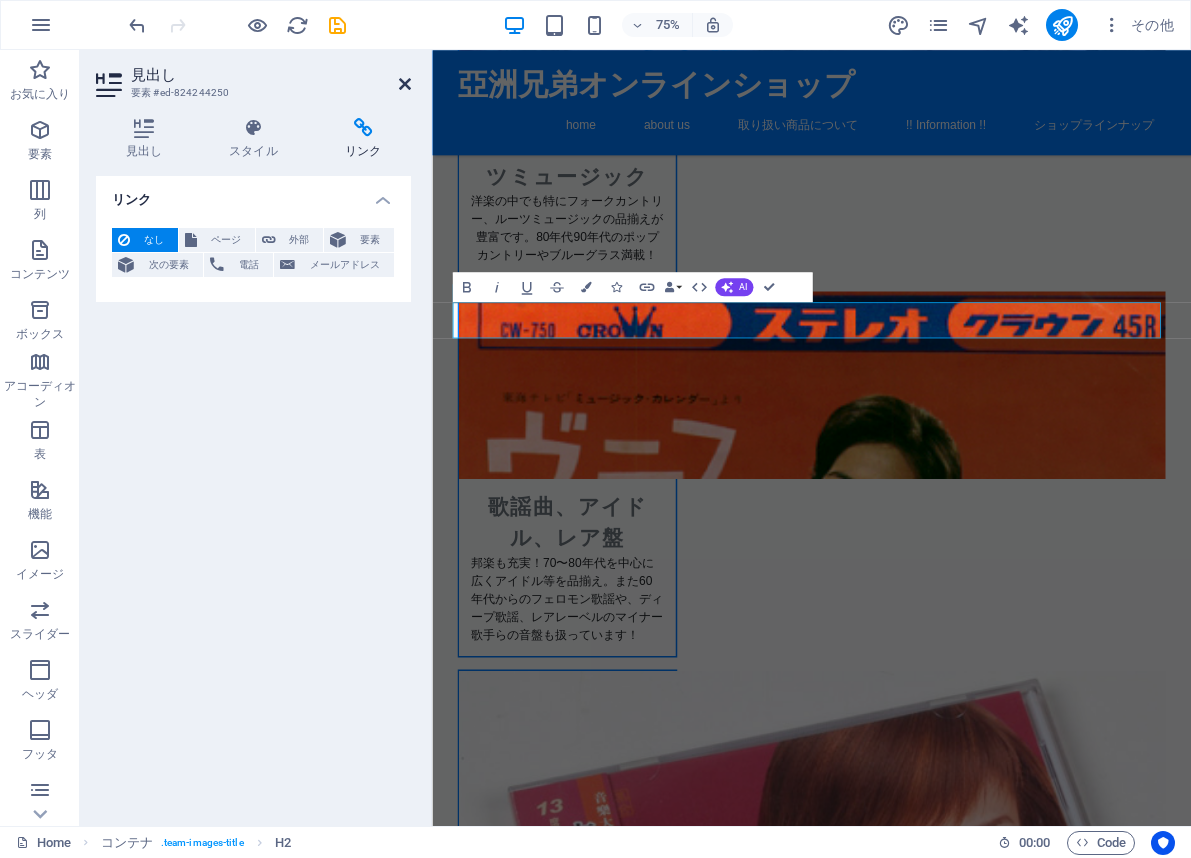 click at bounding box center [405, 84] 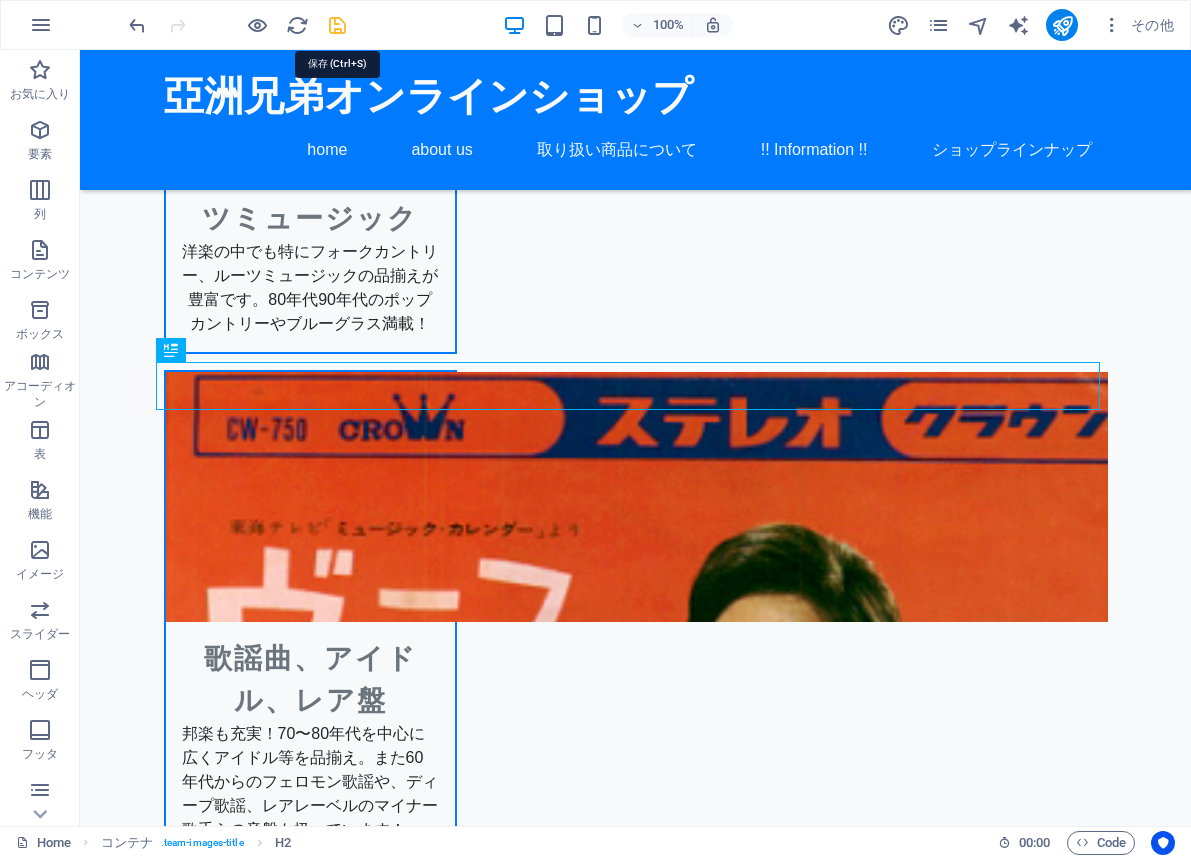 click at bounding box center [337, 25] 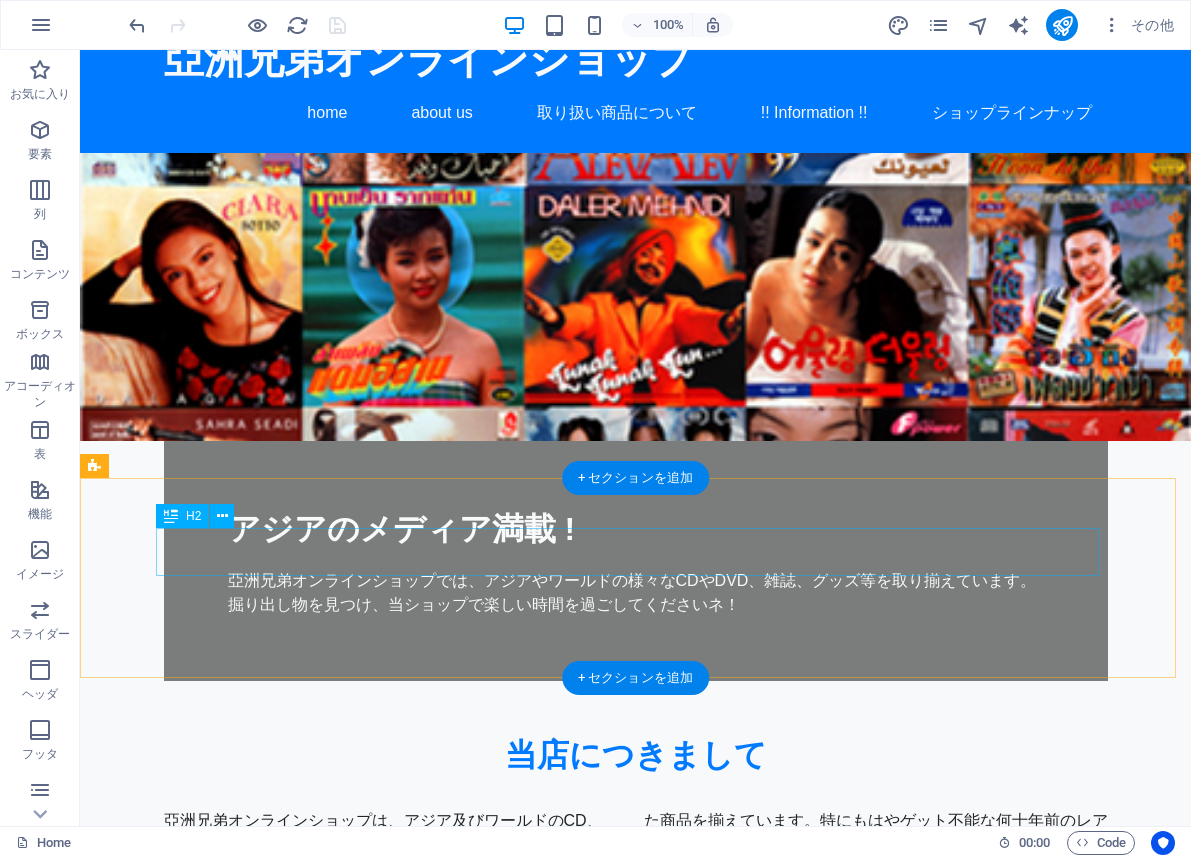 scroll, scrollTop: 0, scrollLeft: 0, axis: both 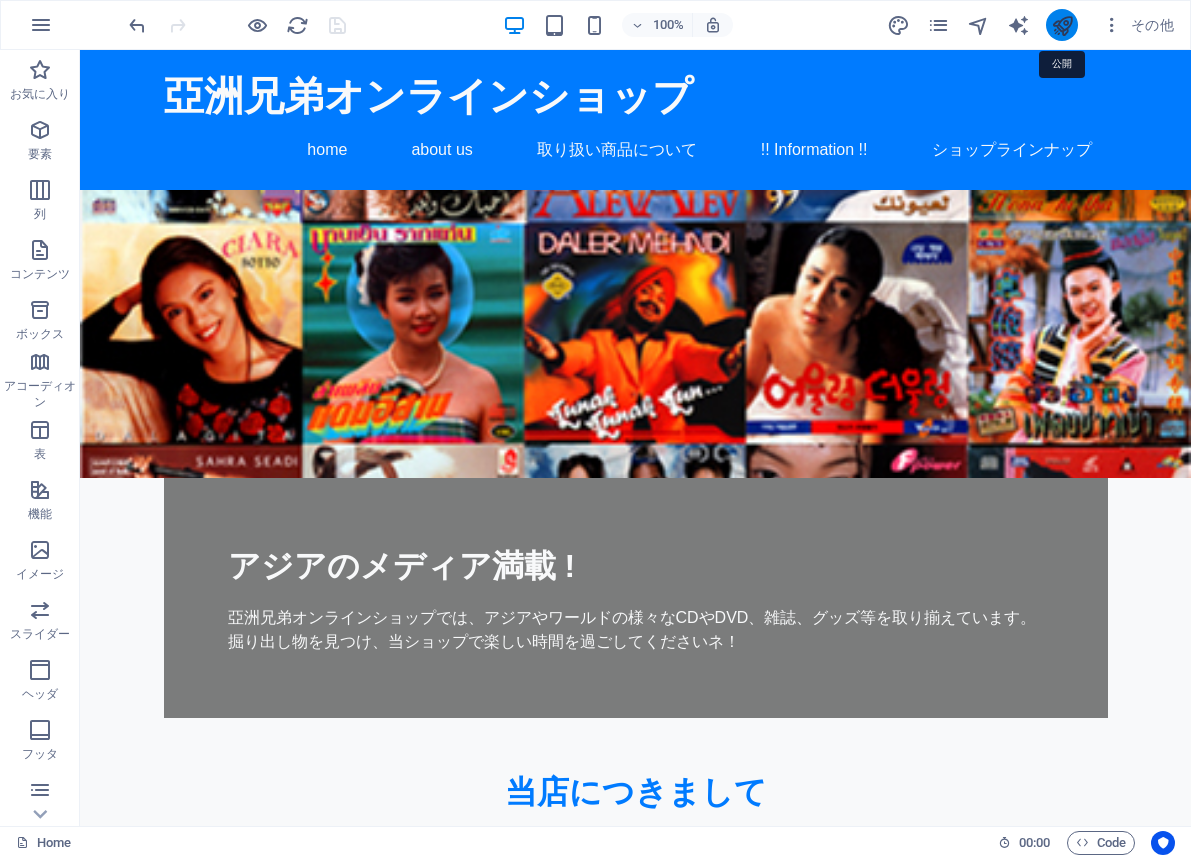 click at bounding box center (1062, 25) 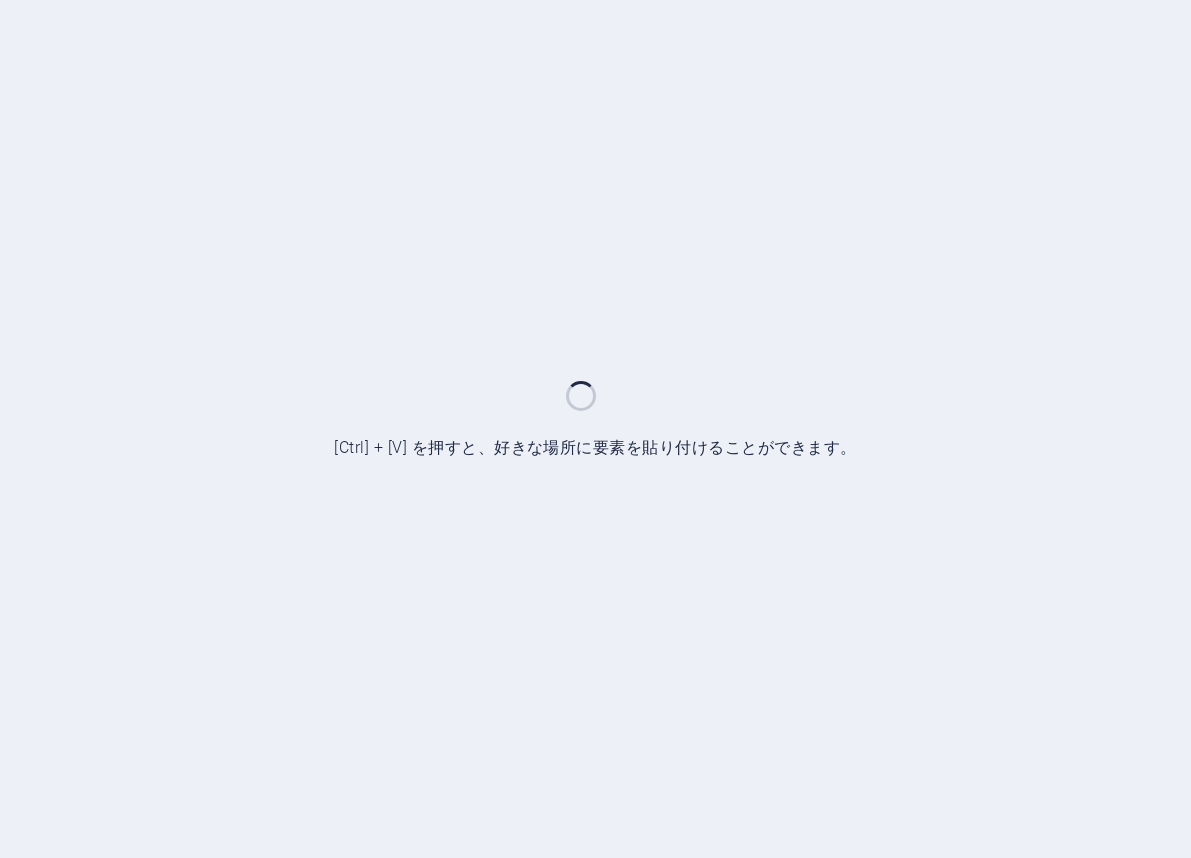 scroll, scrollTop: 0, scrollLeft: 0, axis: both 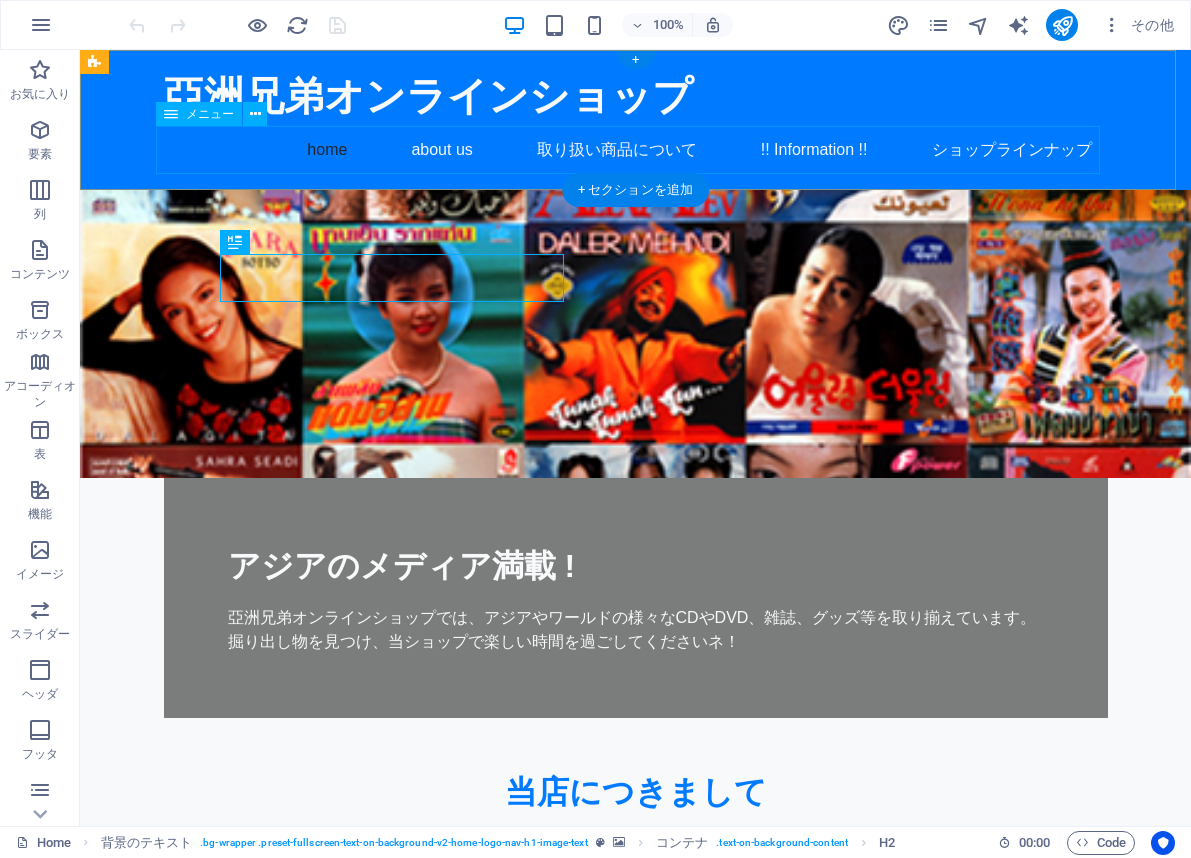 click on "home about us 取り扱い商品について !! Information !! ショップラインナップ" at bounding box center [636, 150] 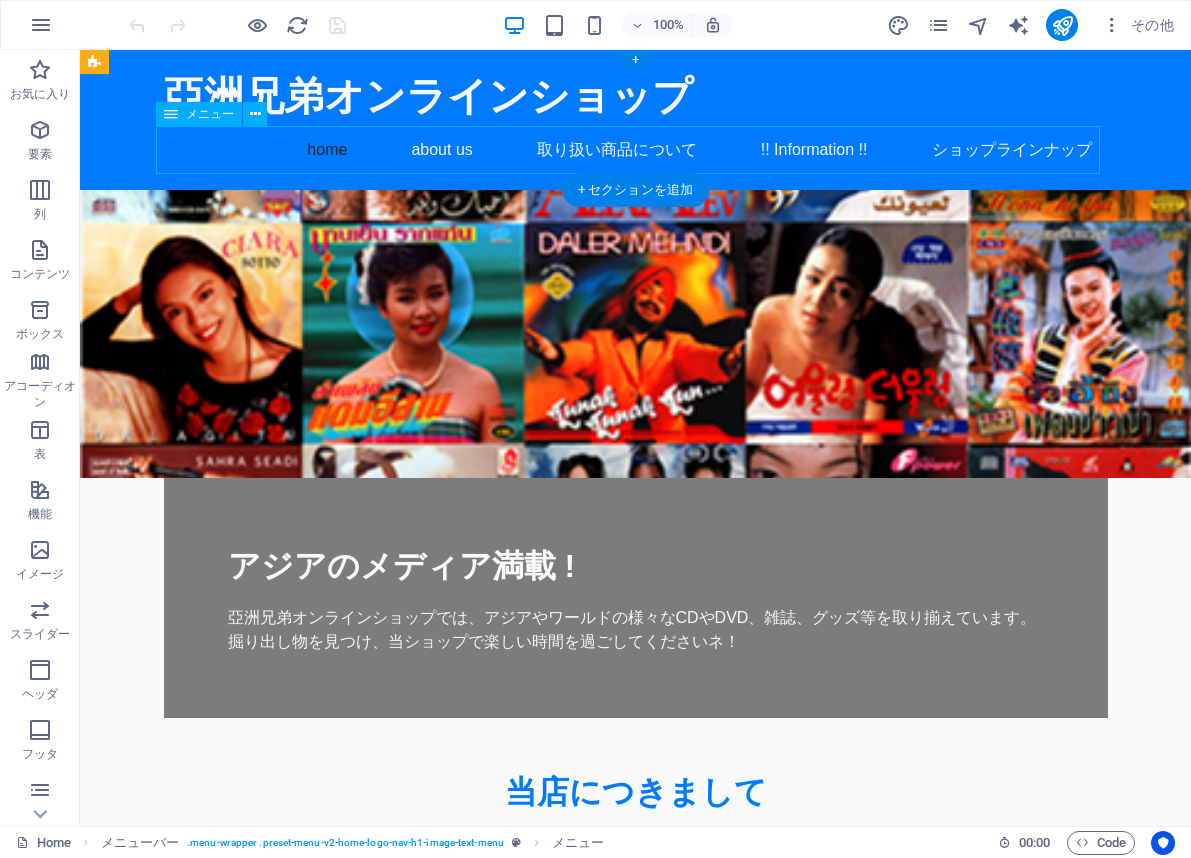 click on "home about us 取り扱い商品について !! Information !! ショップラインナップ" at bounding box center (636, 150) 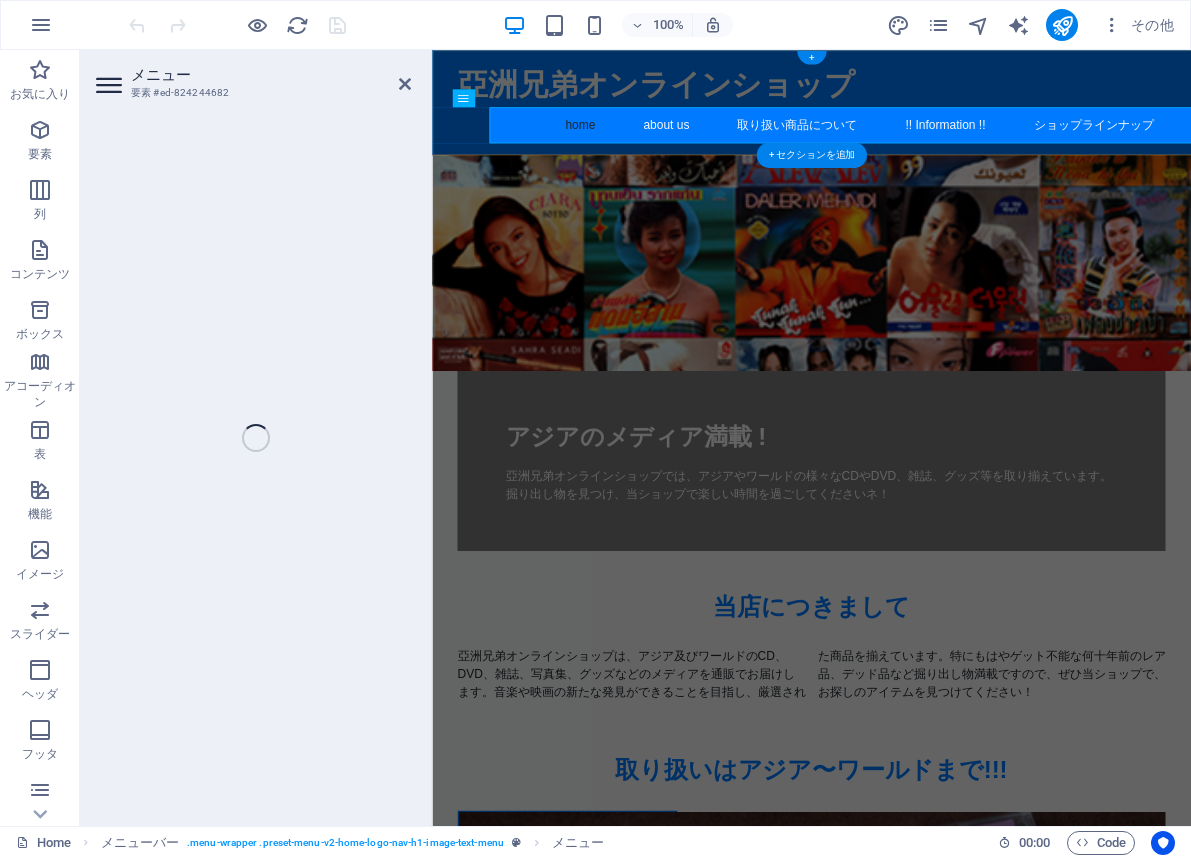 select 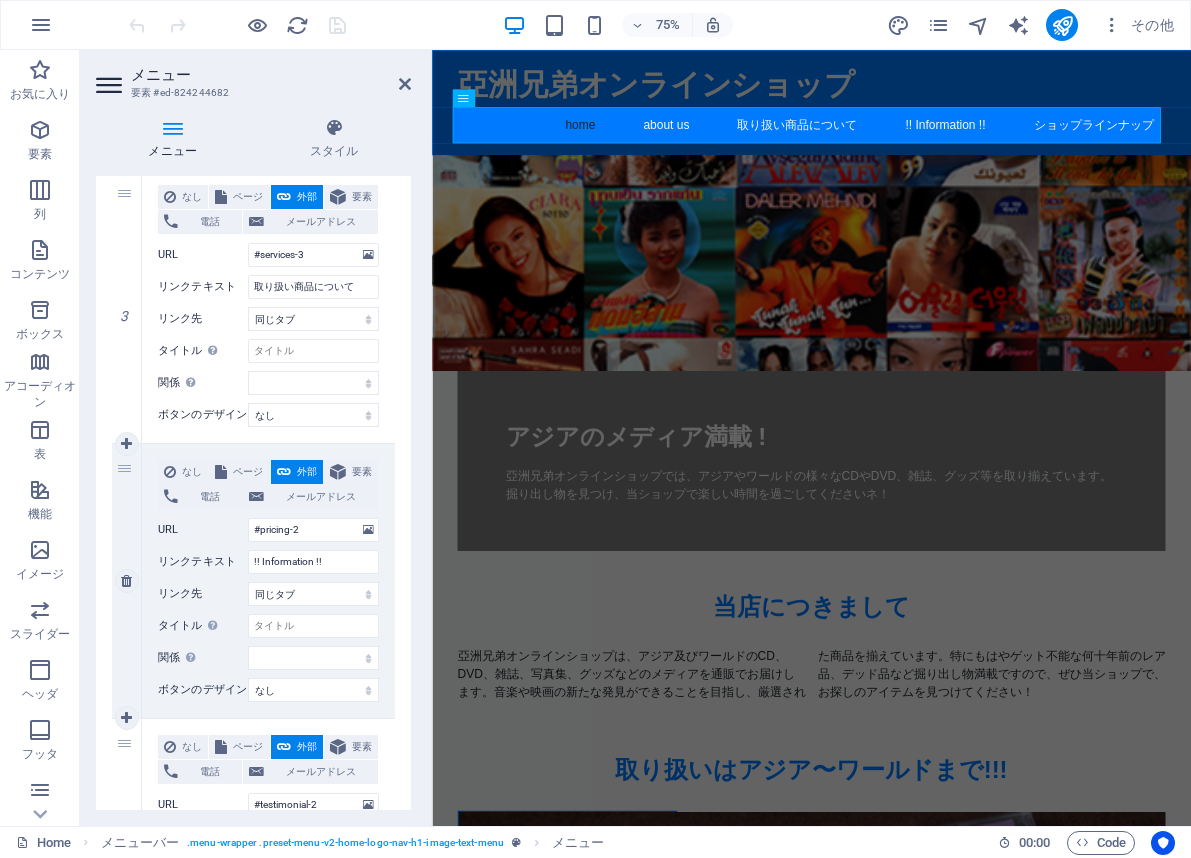 scroll, scrollTop: 748, scrollLeft: 0, axis: vertical 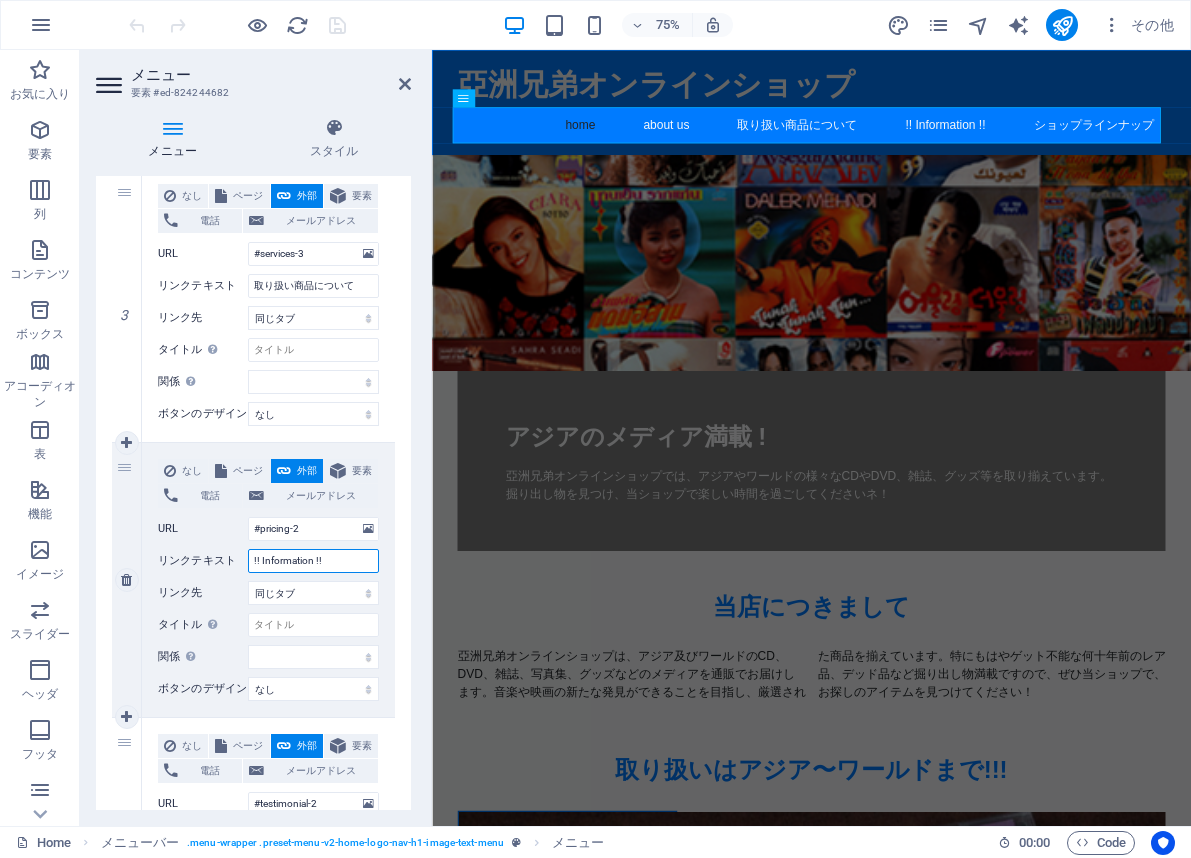 drag, startPoint x: 338, startPoint y: 562, endPoint x: 121, endPoint y: 502, distance: 225.14218 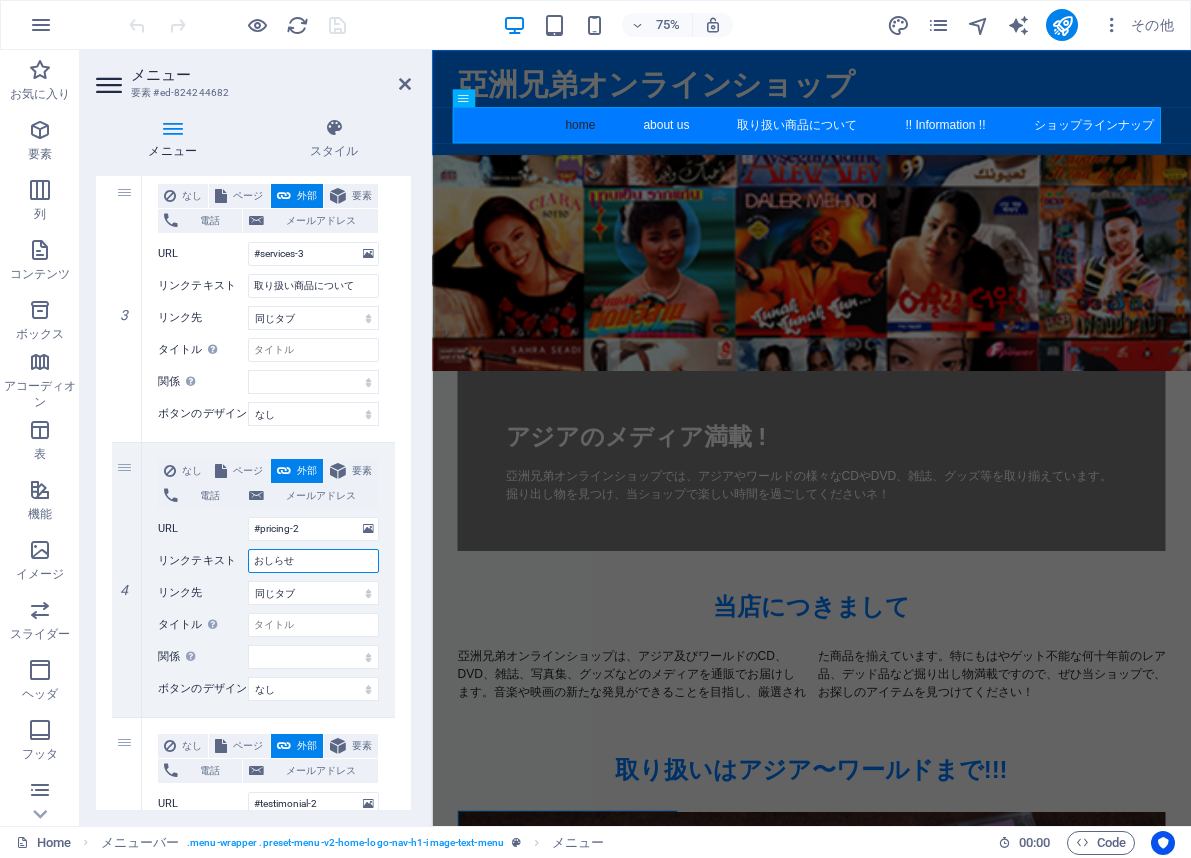 type on "お知らせ" 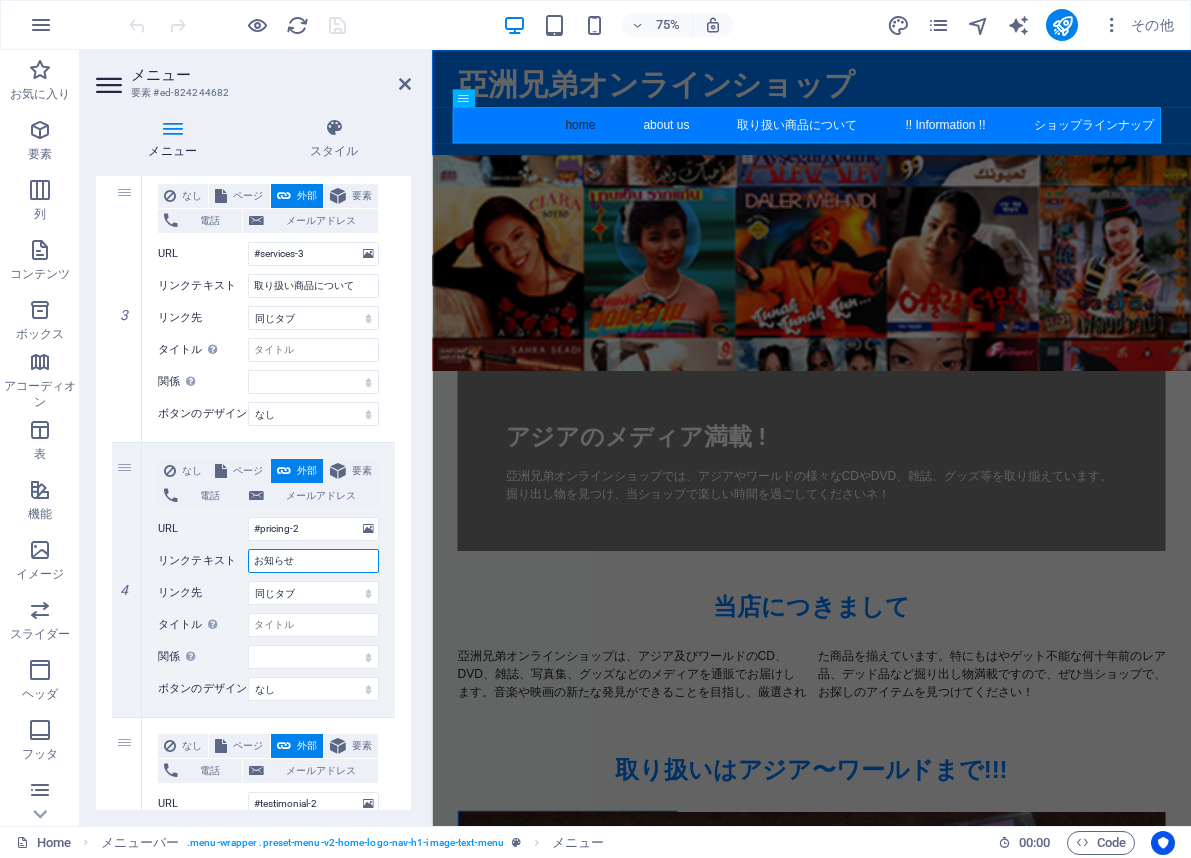 select 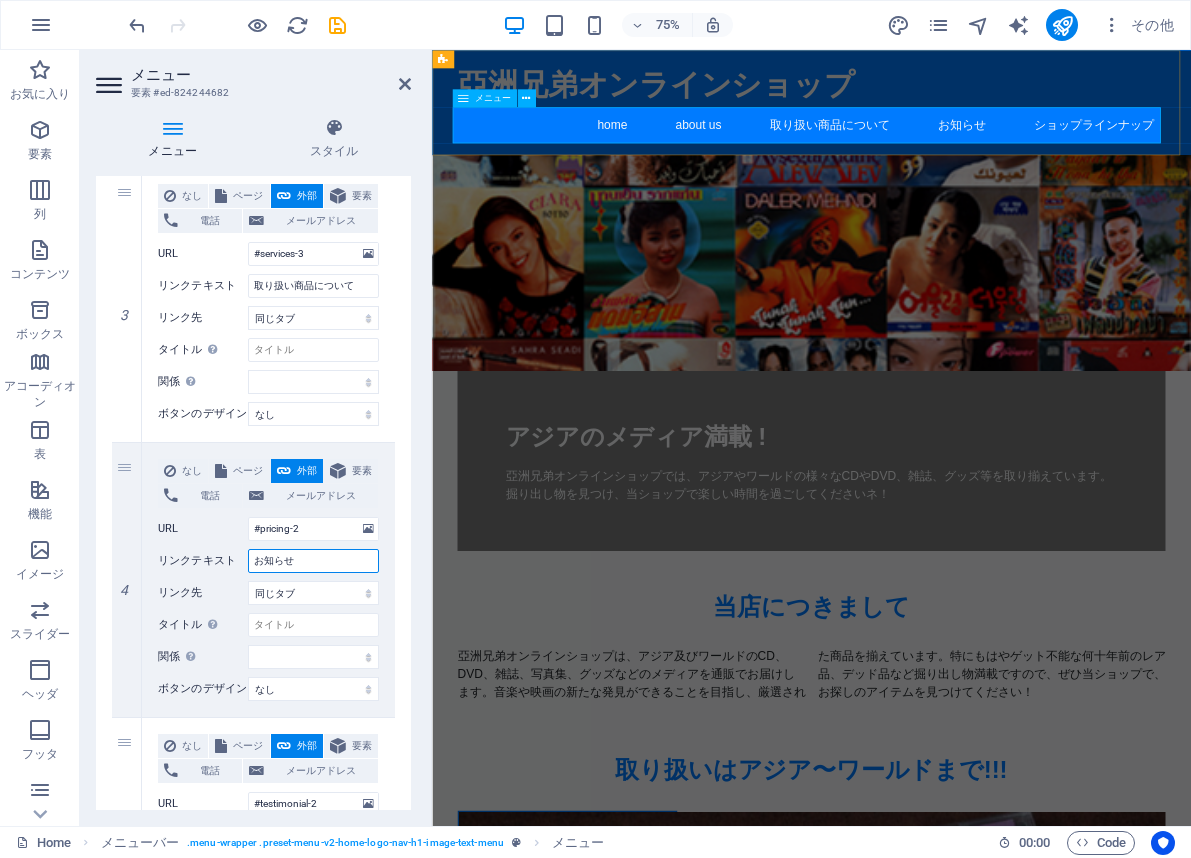 type on "お知らせ" 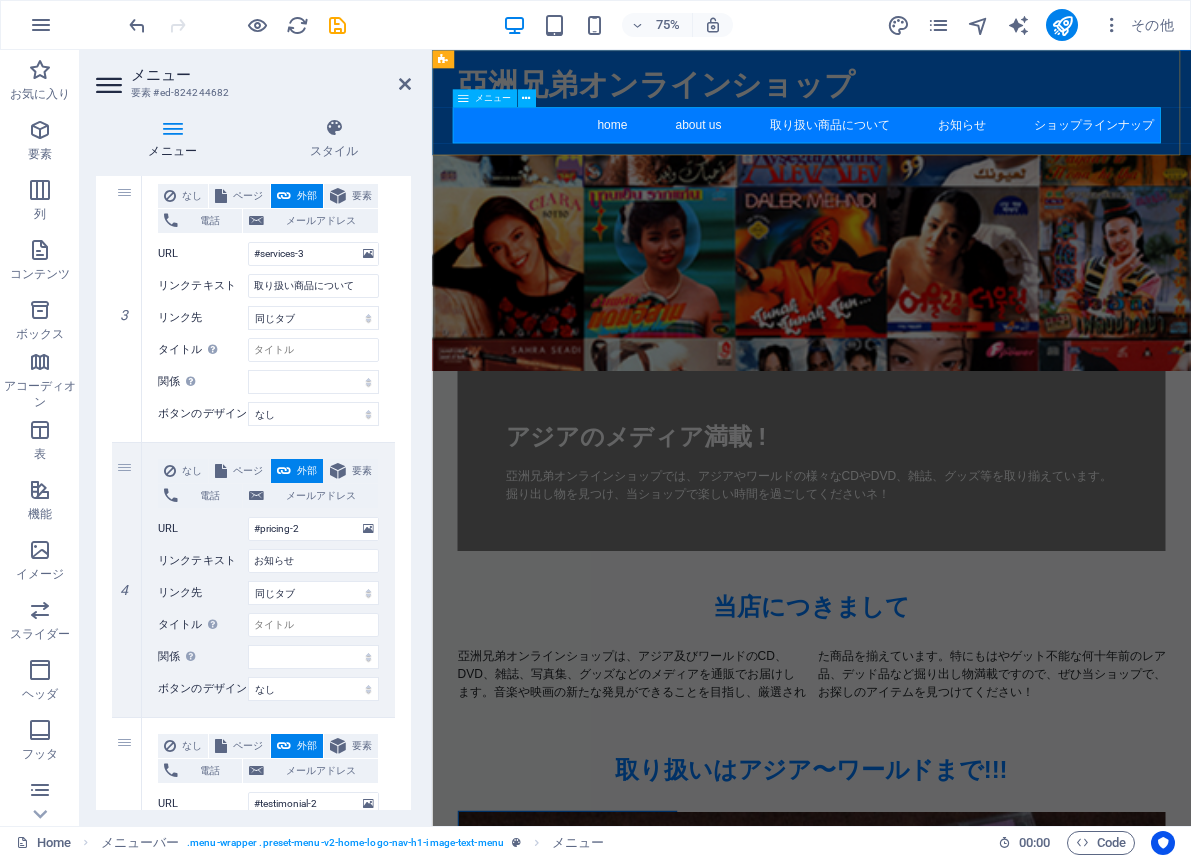 click on "home about us 取り扱い商品について お知らせ ショップラインナップ" at bounding box center (938, 150) 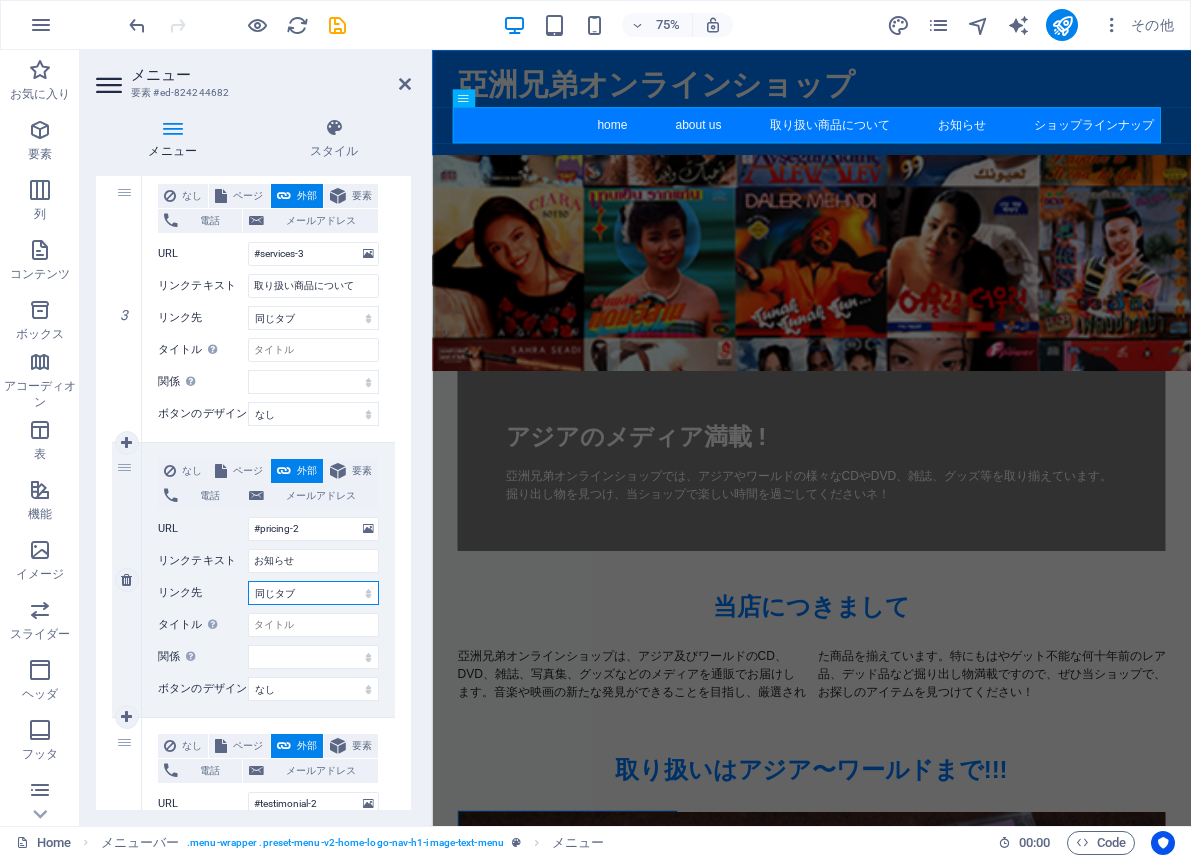 click on "新規タブ 同じタブ オーバーレイ" at bounding box center [313, 593] 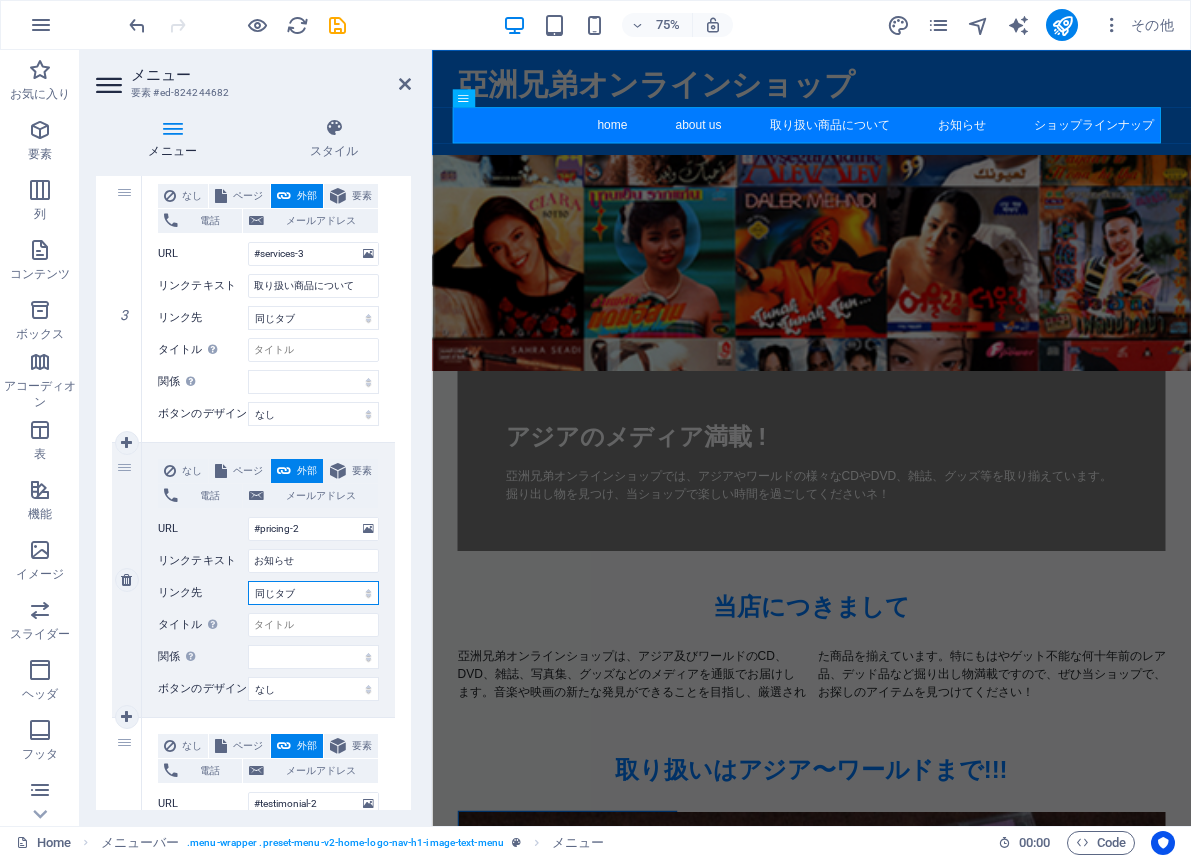 select on "blank" 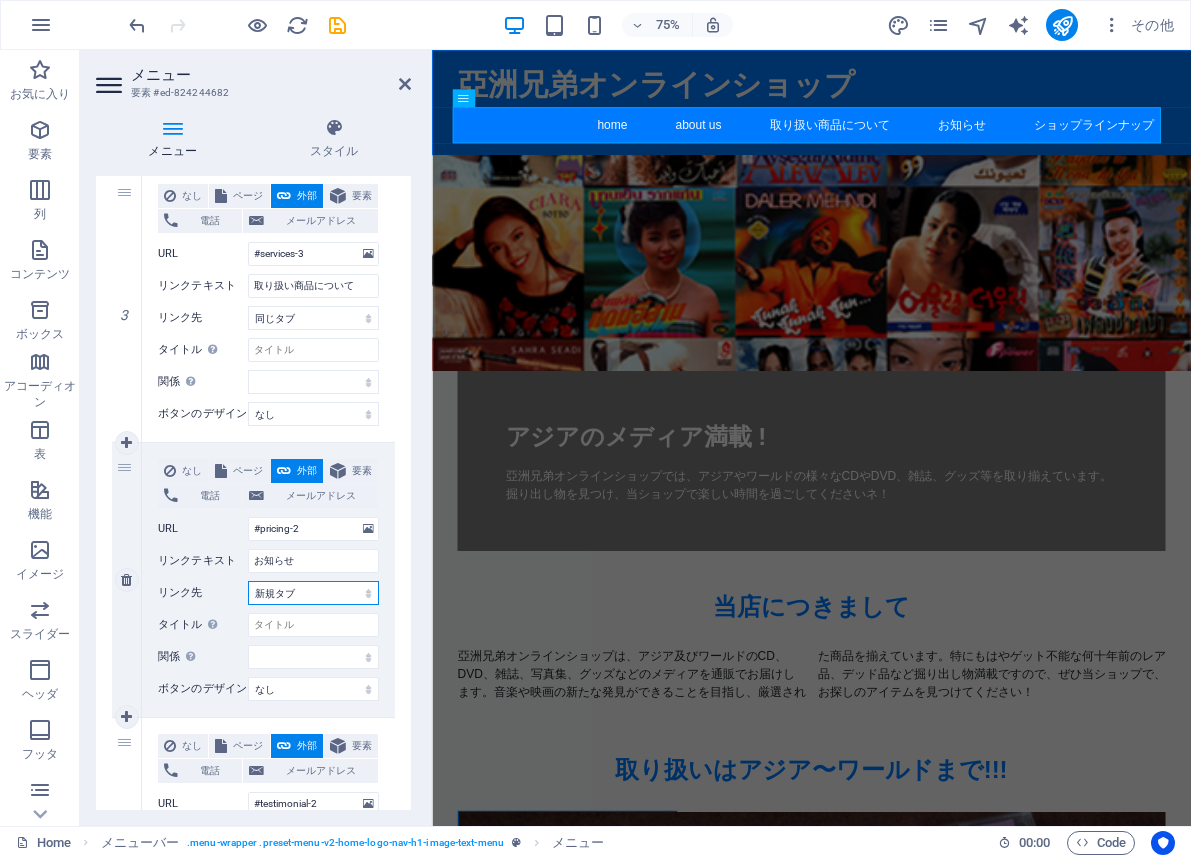 select 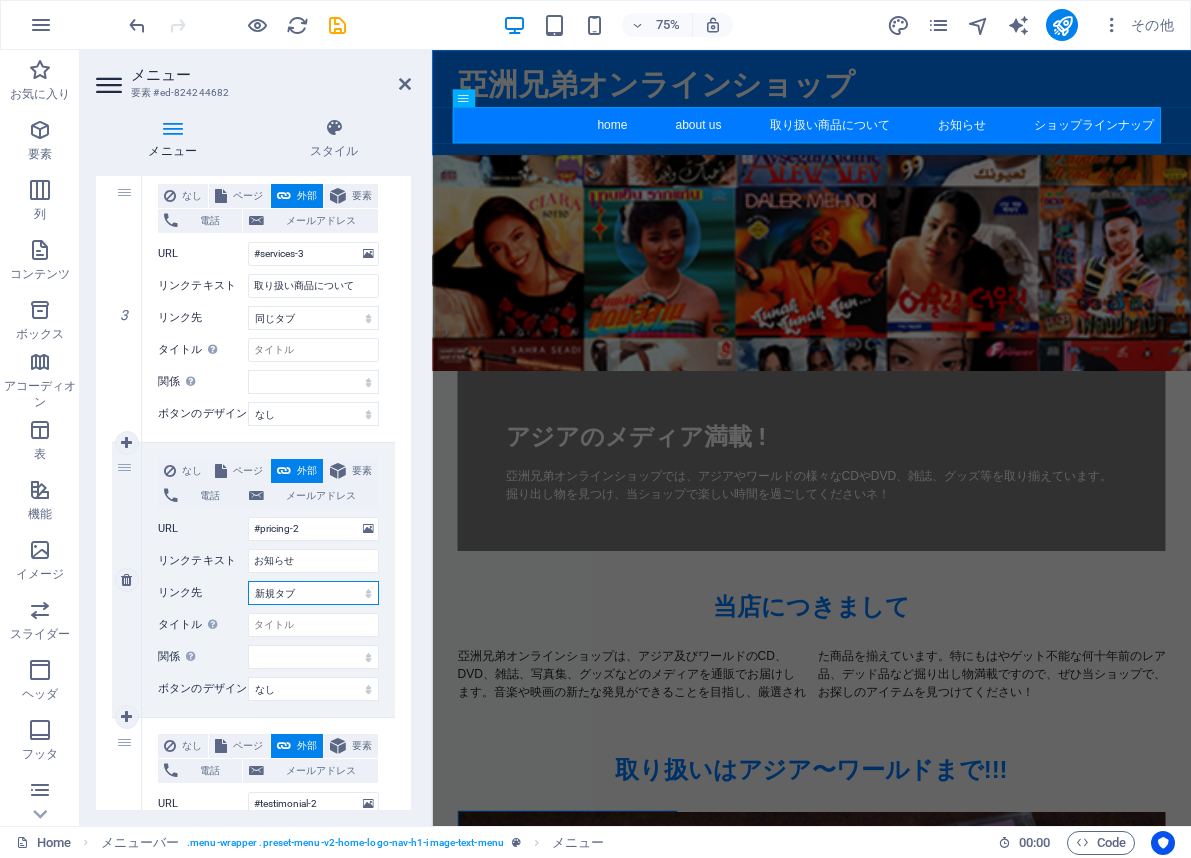 select 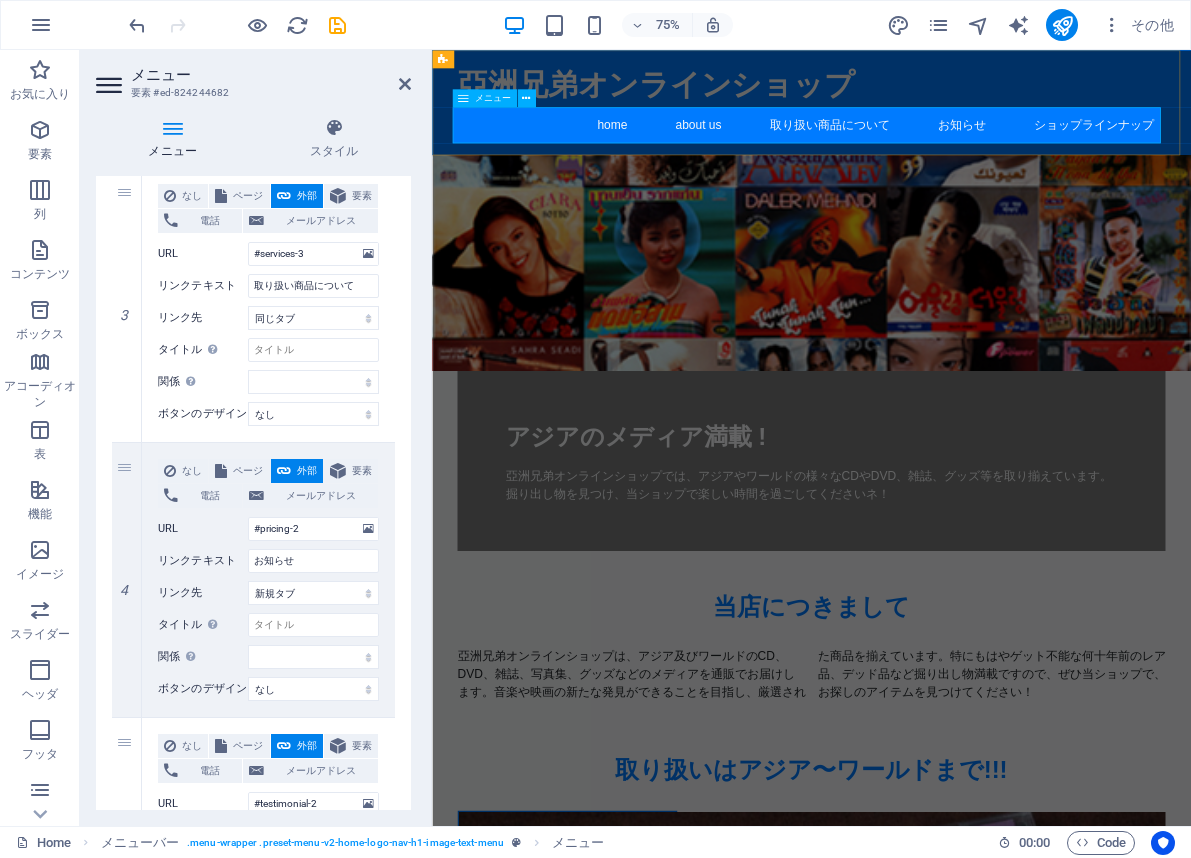 click on "home about us 取り扱い商品について お知らせ ショップラインナップ" at bounding box center [938, 150] 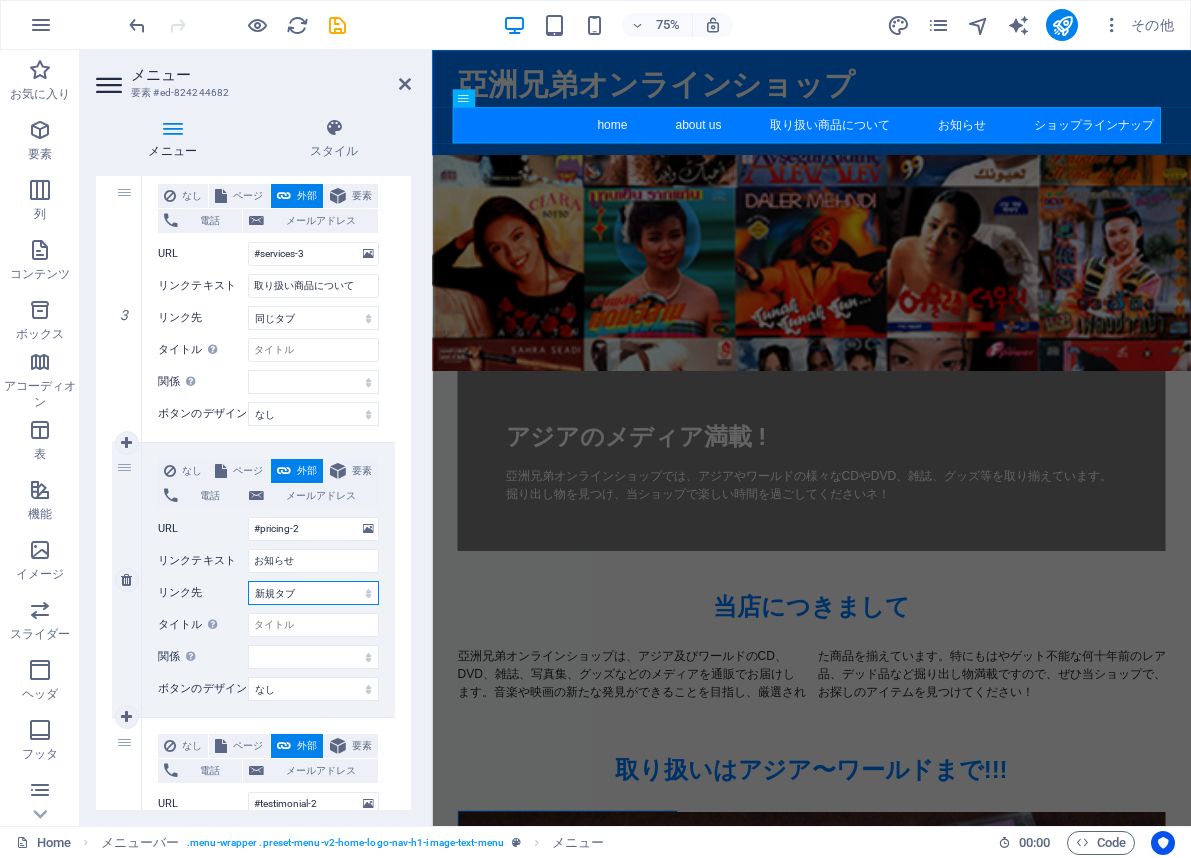 click on "新規タブ 同じタブ オーバーレイ" at bounding box center [313, 593] 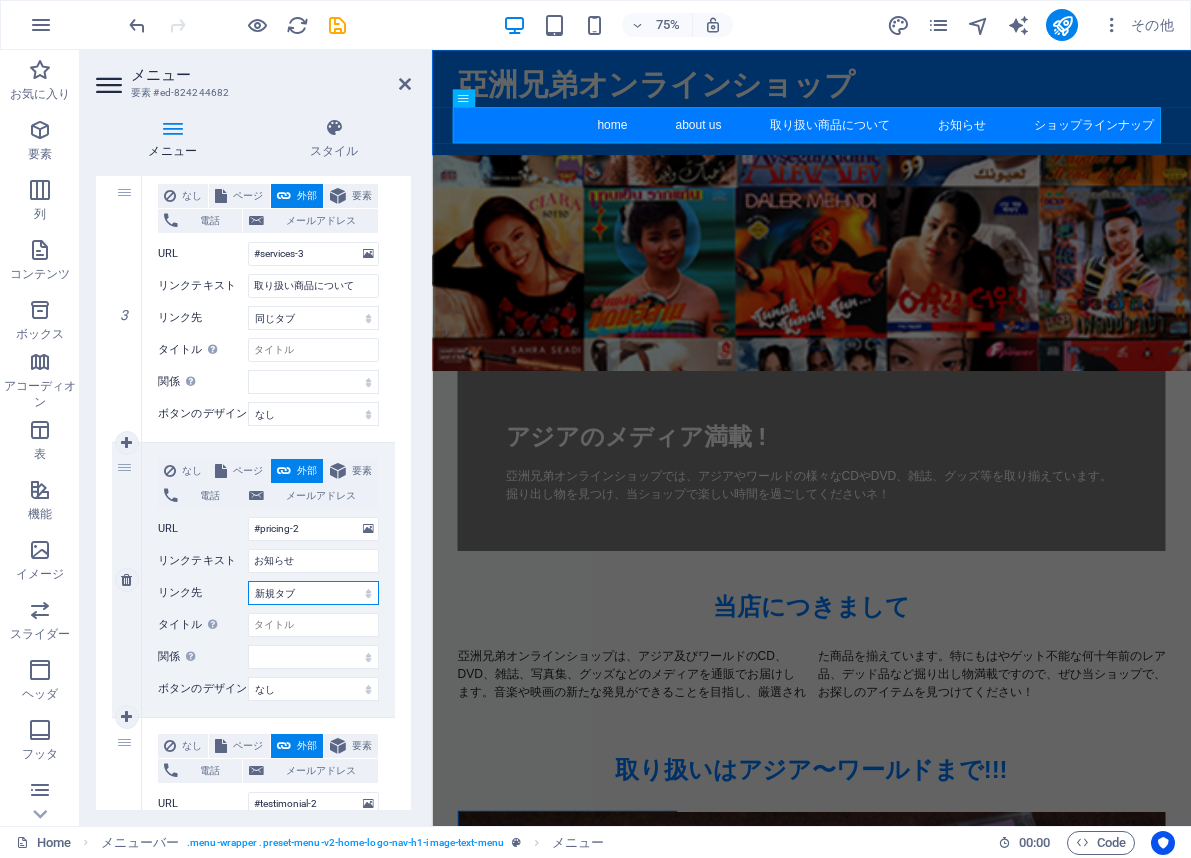 select 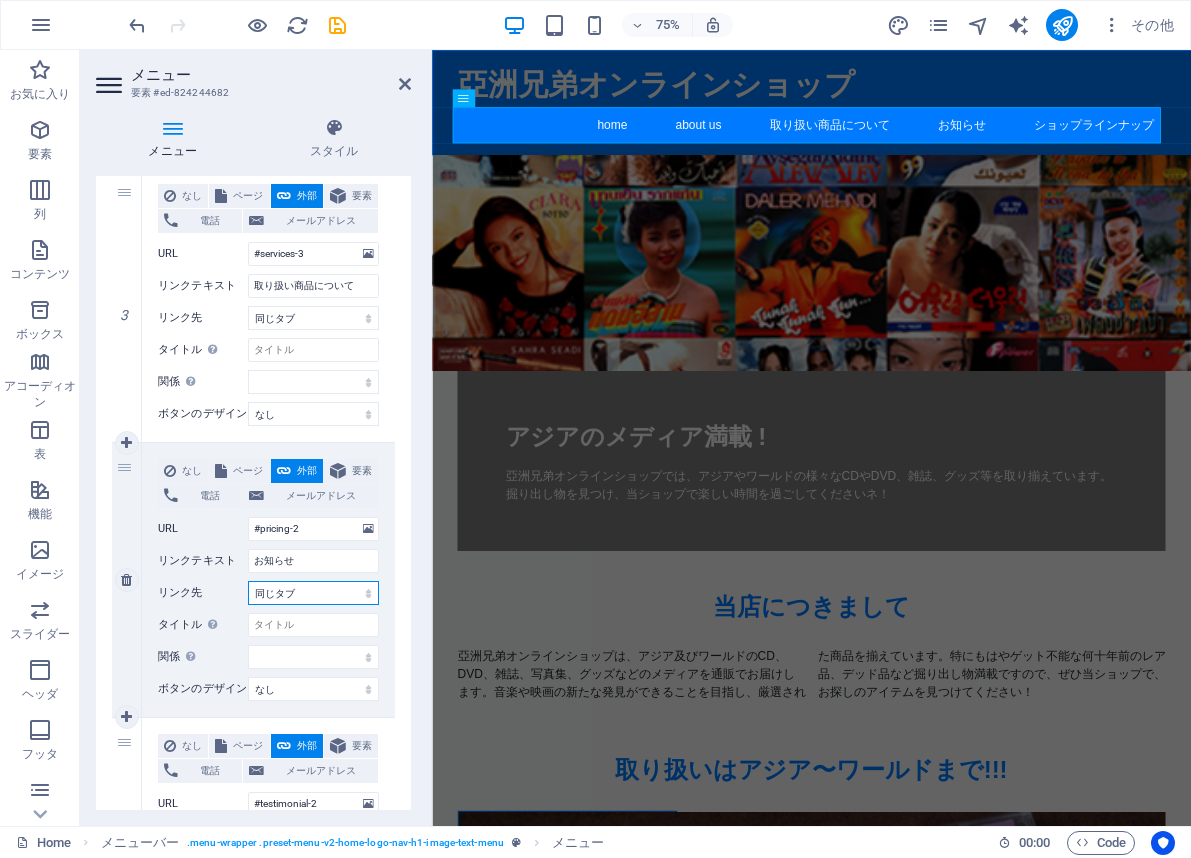 select 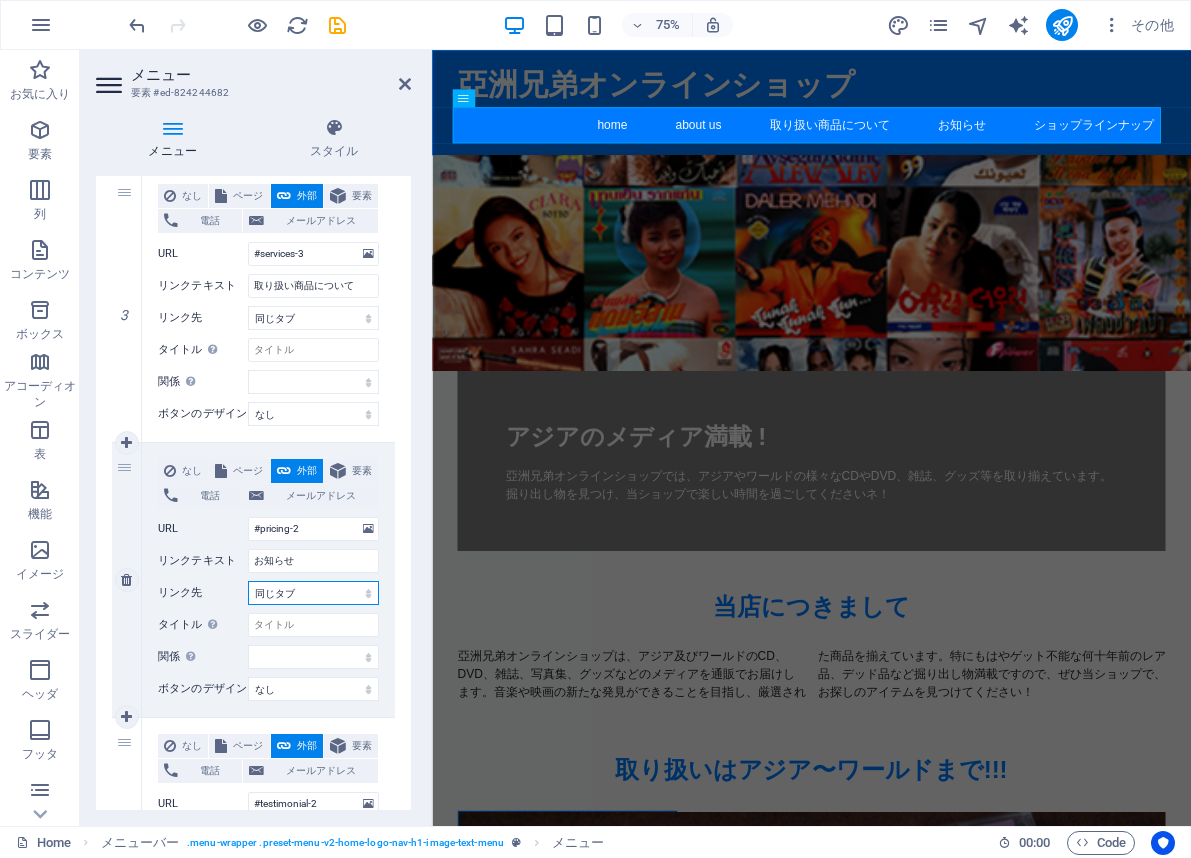 select 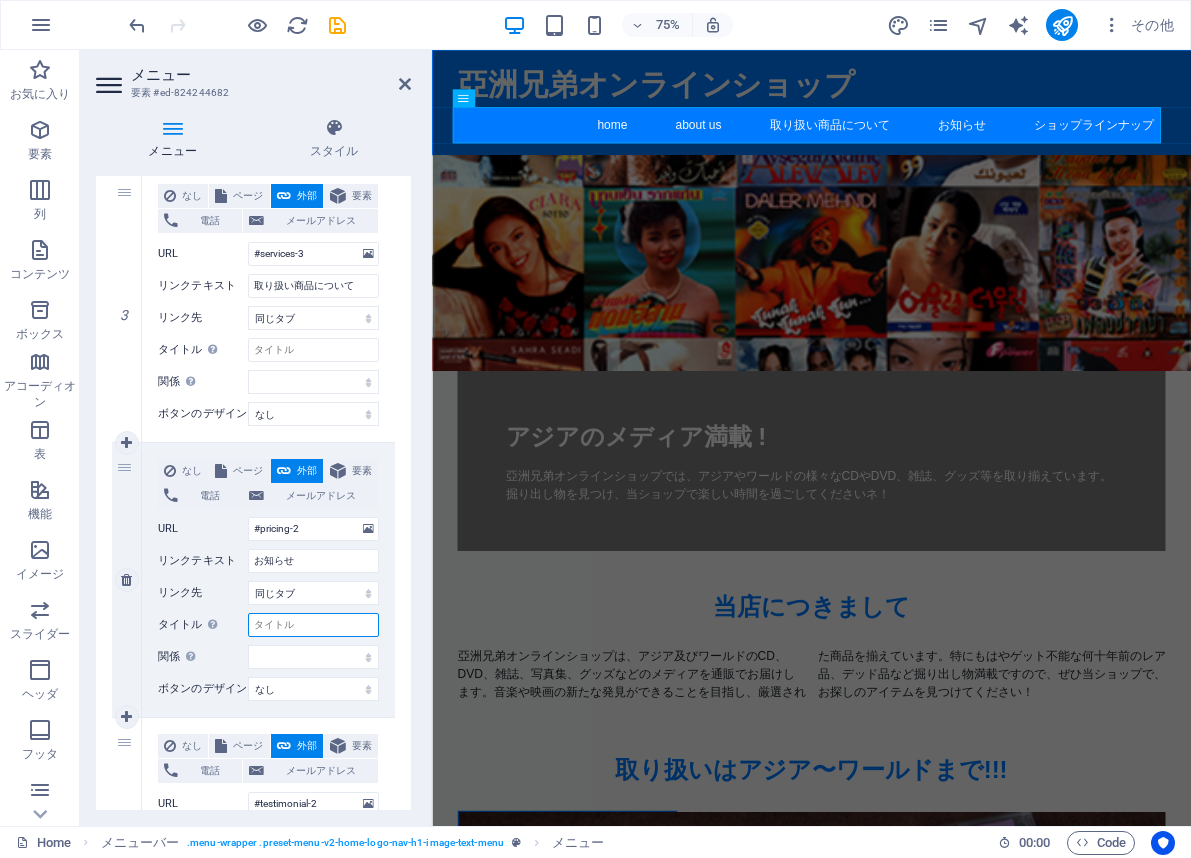 click on "タイトル 追加リンクの説明。リンクテキストと同じにしないでください。タイトルは、要素の上にカーソルを動かしたときにヒントのテキストとしてよく表示されます。よくわからない場合は空のままにしてください。" at bounding box center [313, 625] 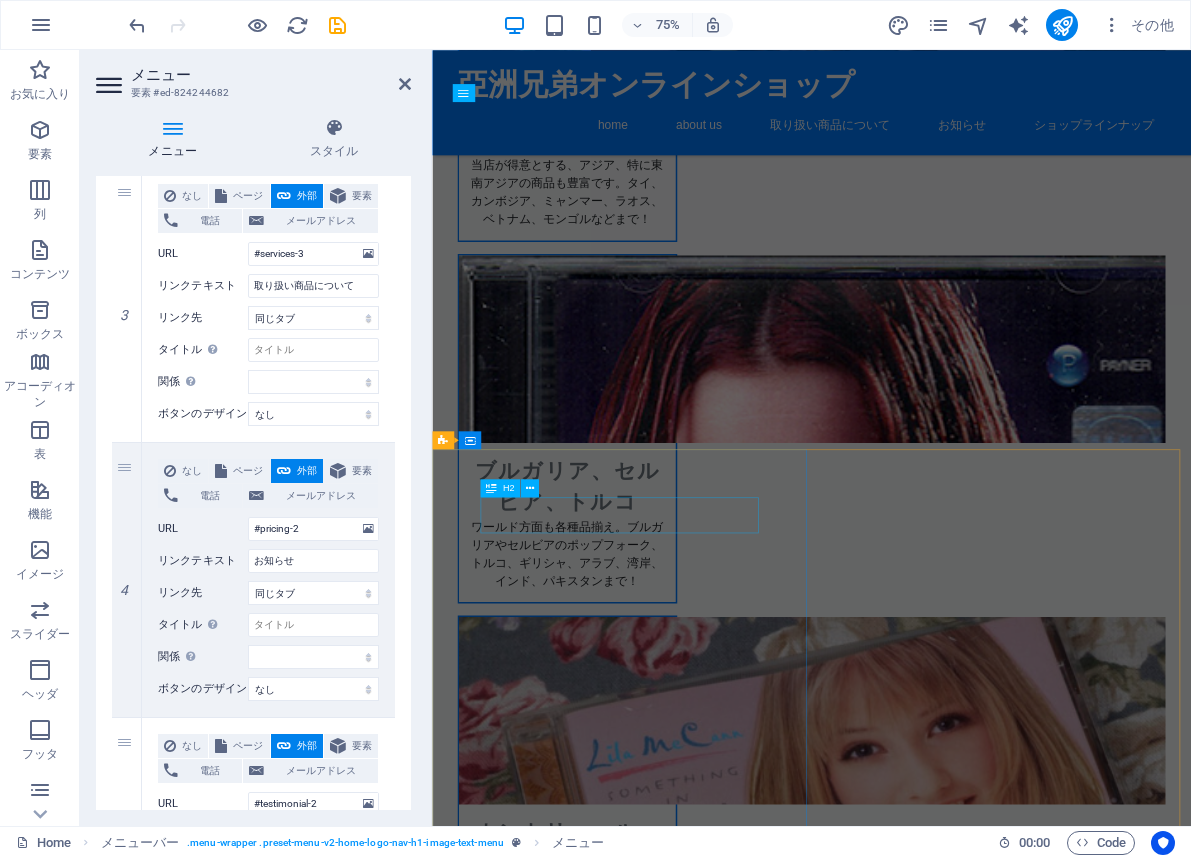 scroll, scrollTop: 1280, scrollLeft: 0, axis: vertical 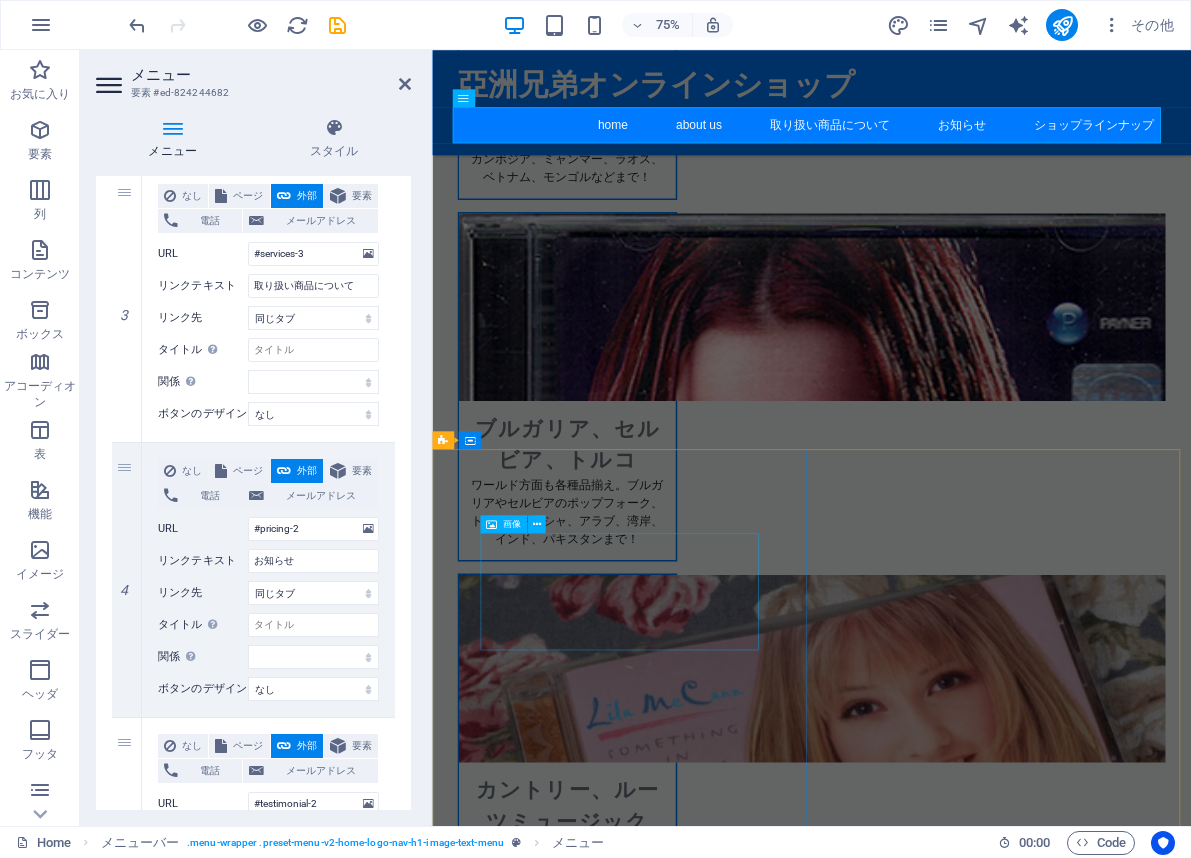 click at bounding box center [938, 2996] 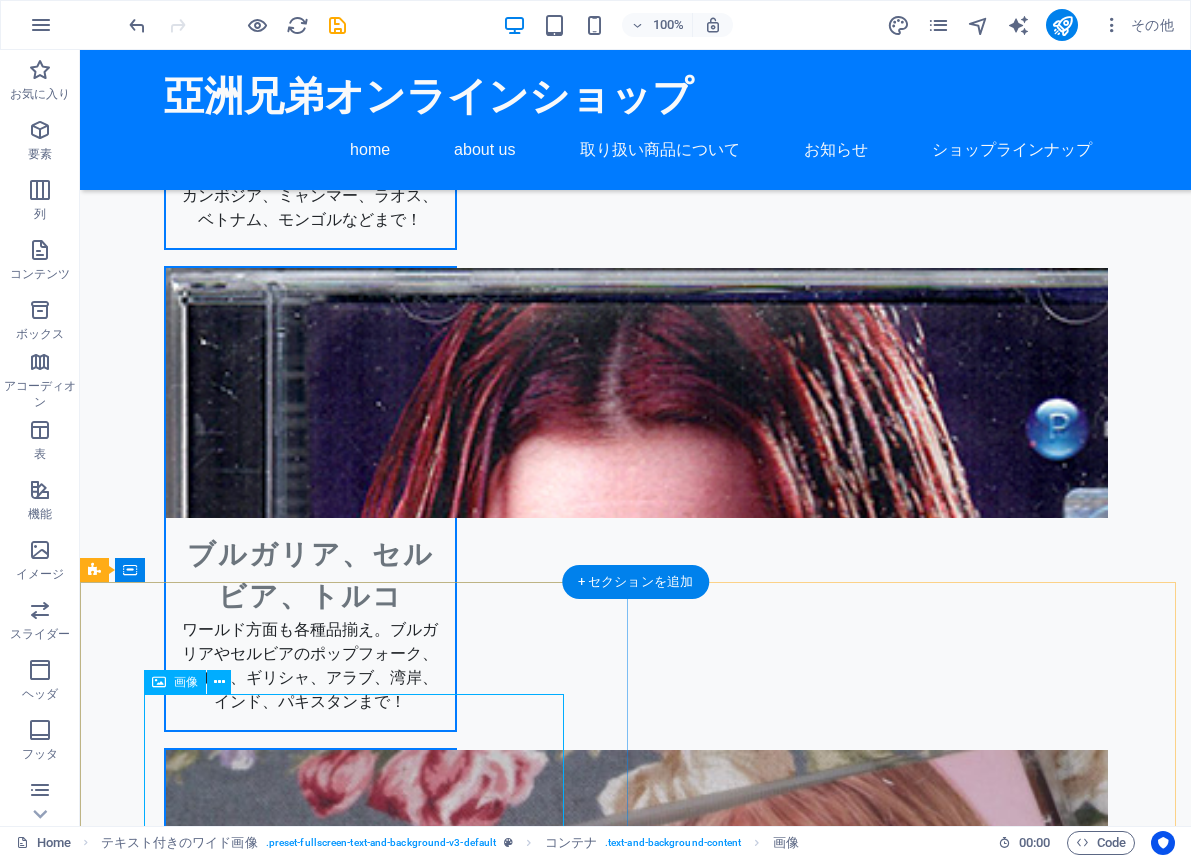 click at bounding box center (636, 2996) 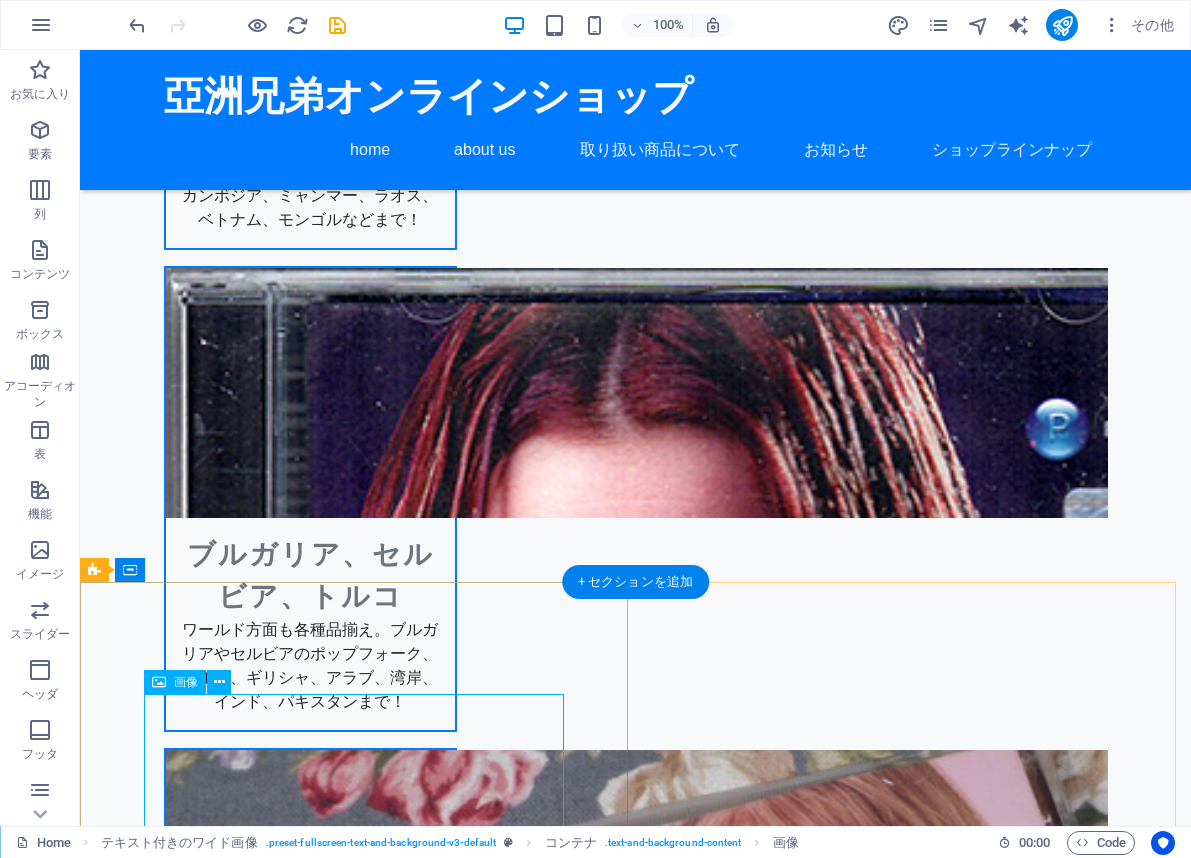 click at bounding box center (636, 2996) 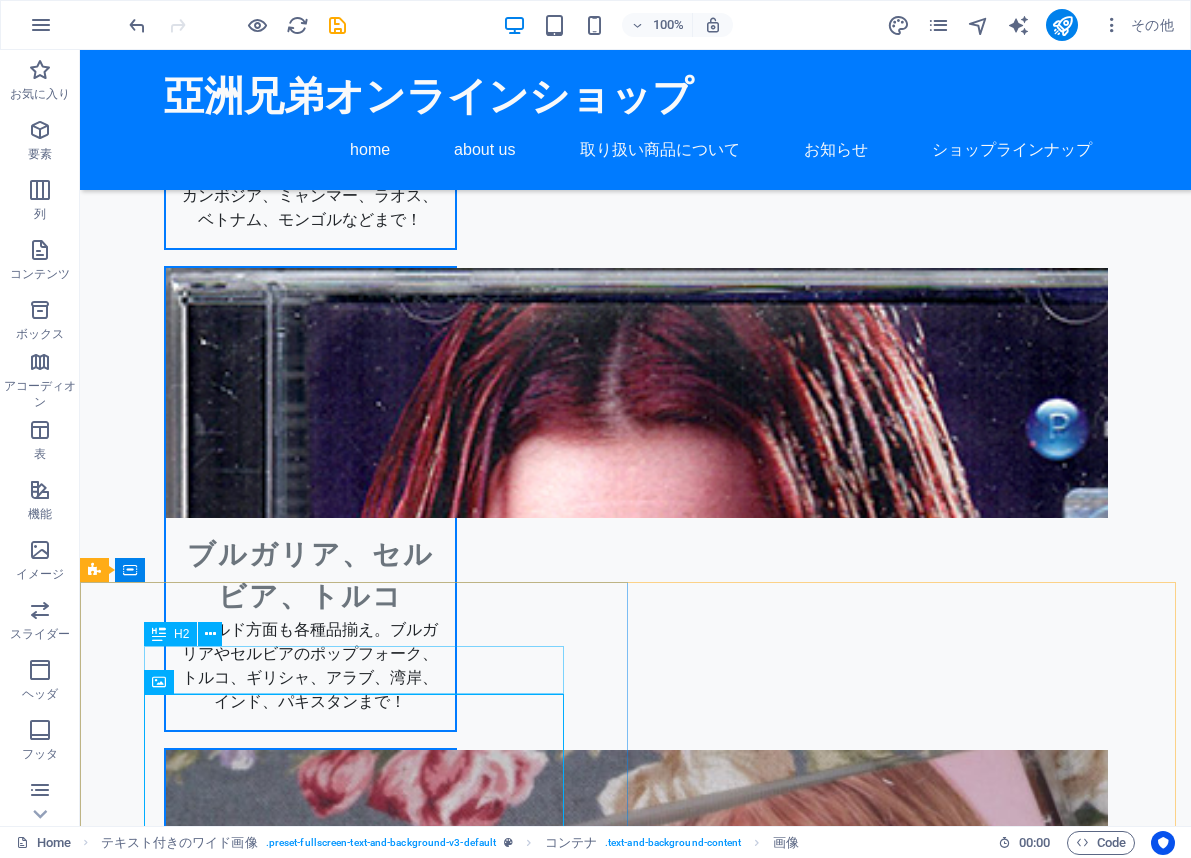 click on "H2" at bounding box center [170, 634] 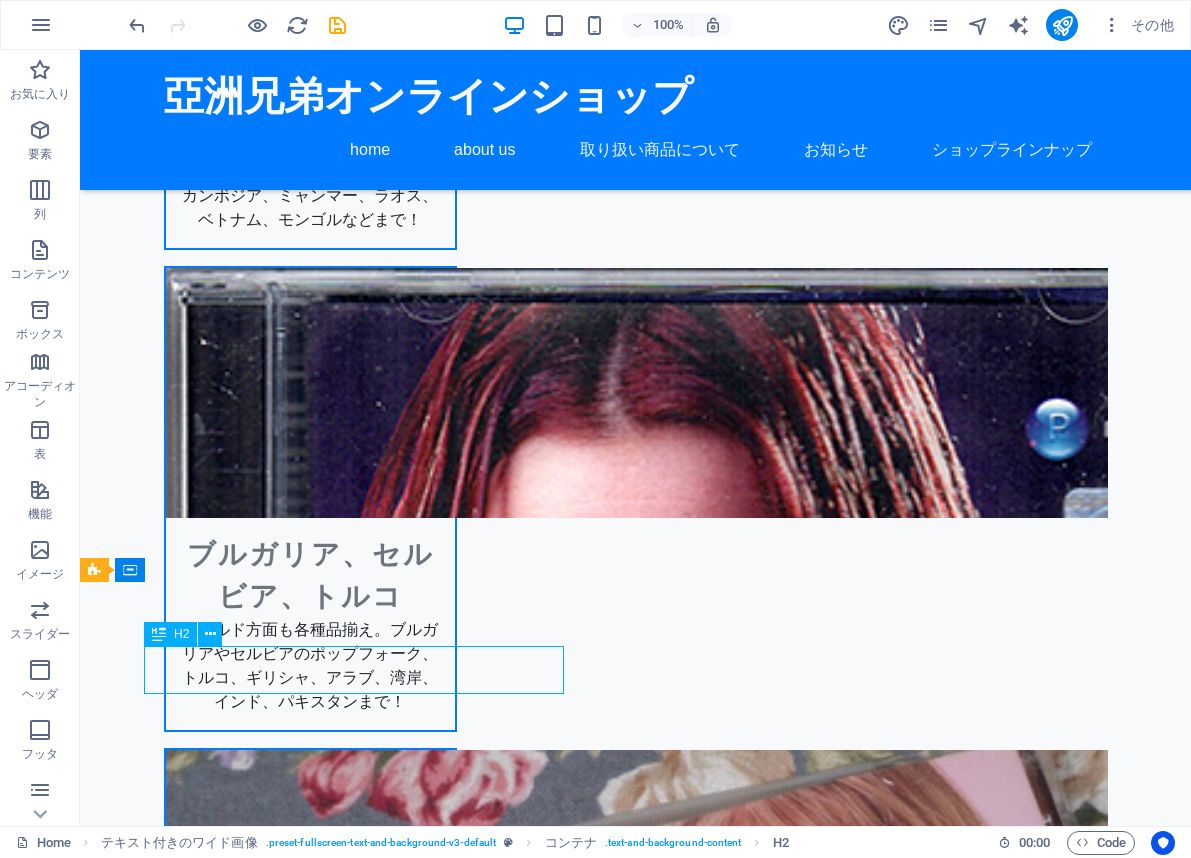 click on "H2" at bounding box center (170, 634) 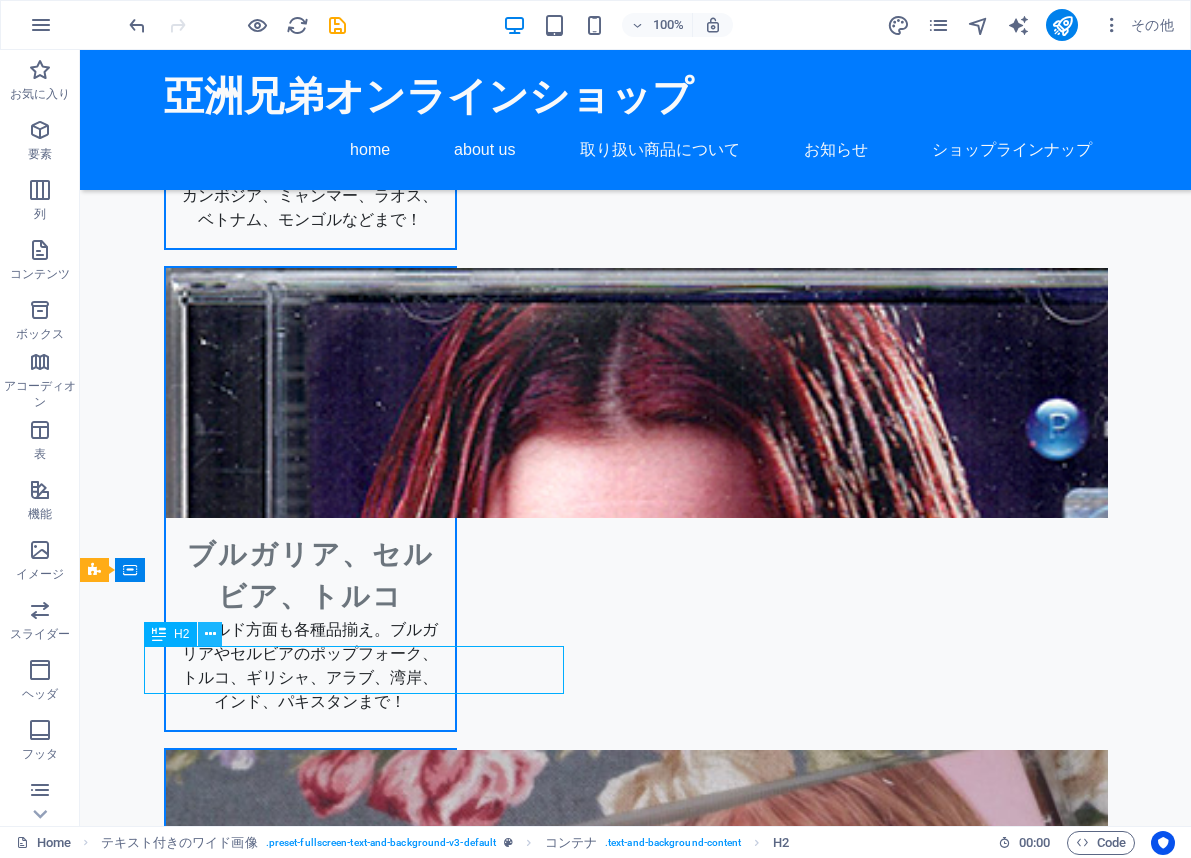 click at bounding box center (210, 634) 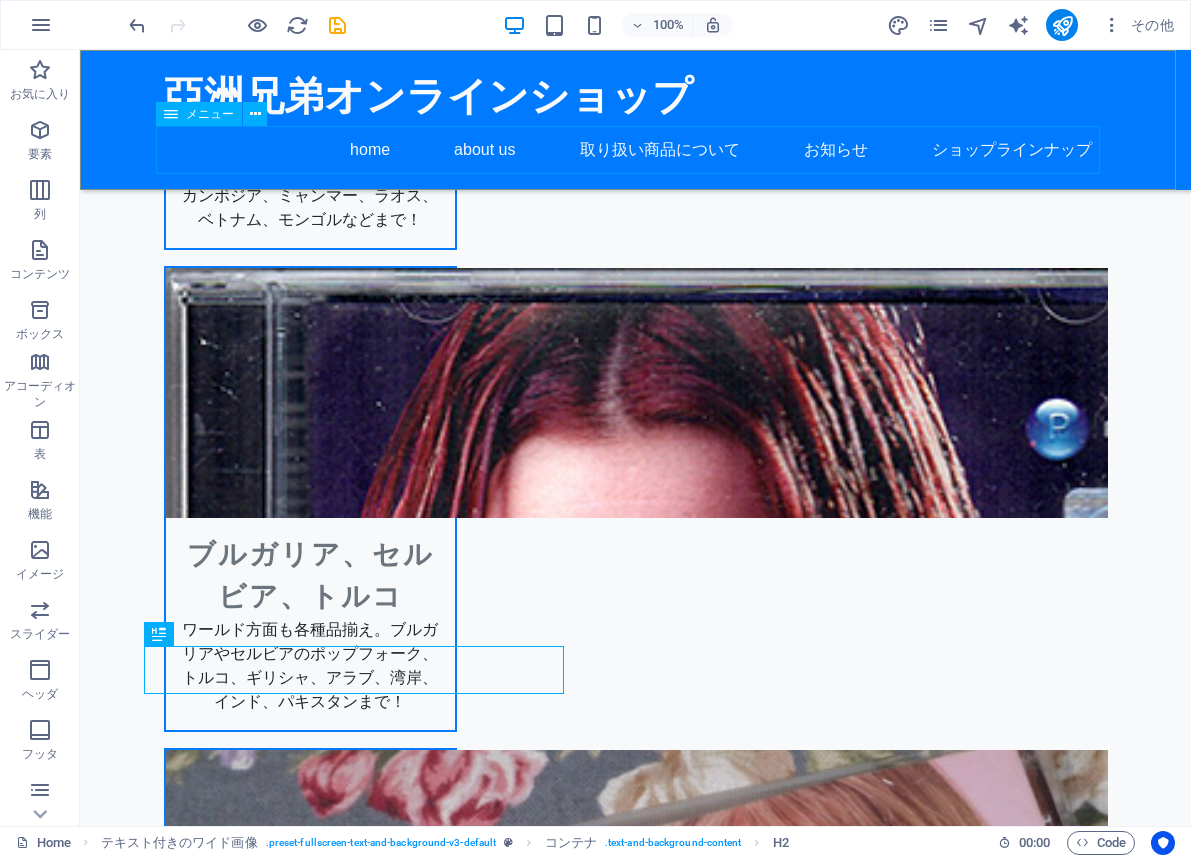 click on "home about us 取り扱い商品について お知らせ ショップラインナップ" at bounding box center (636, 150) 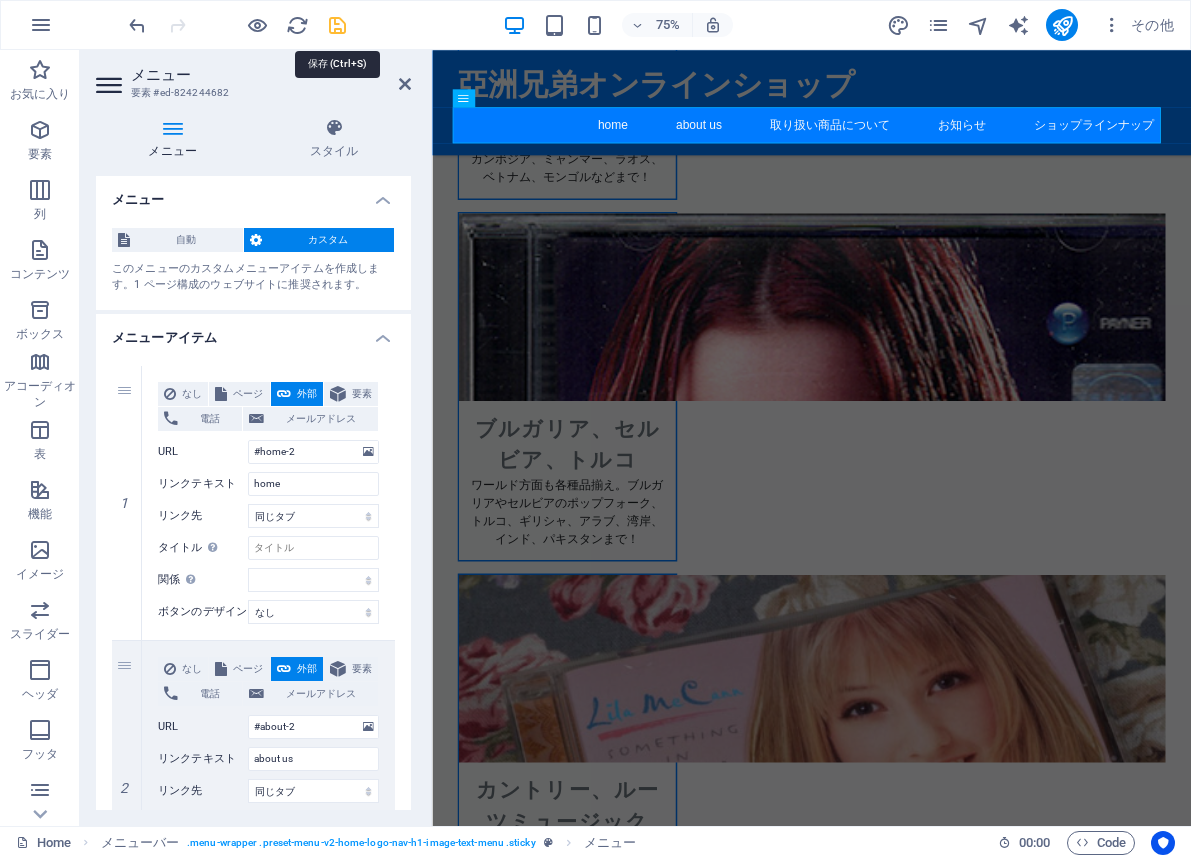 click at bounding box center (337, 25) 